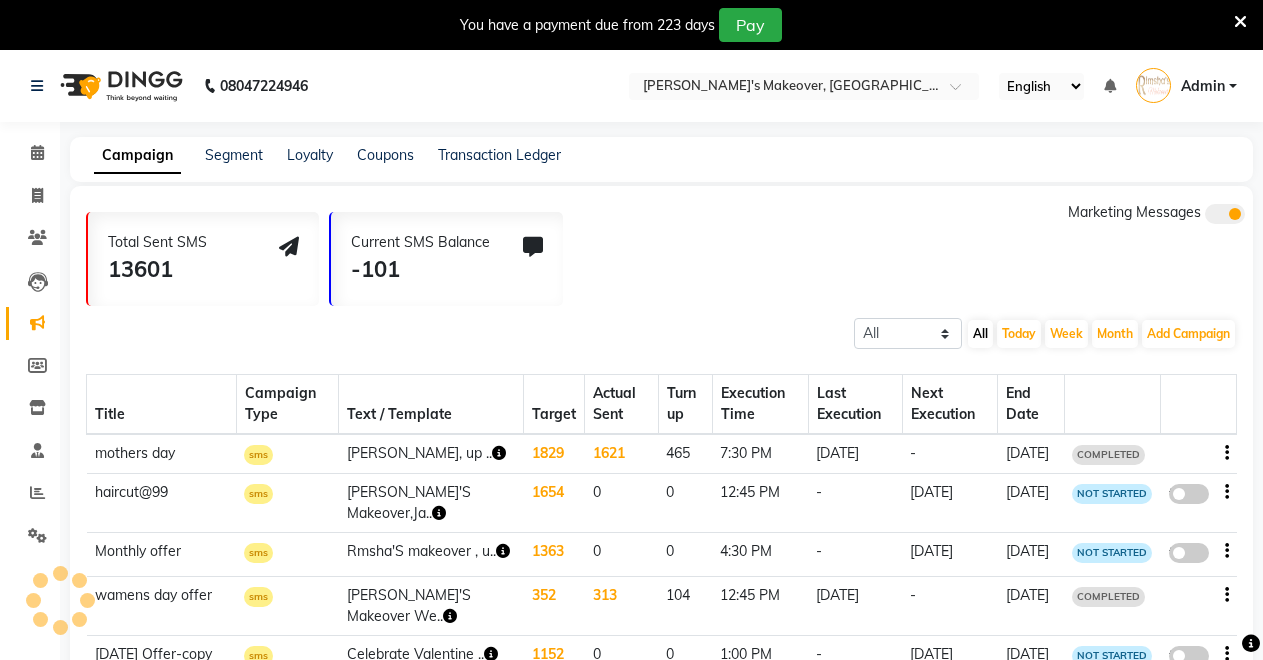 scroll, scrollTop: 0, scrollLeft: 0, axis: both 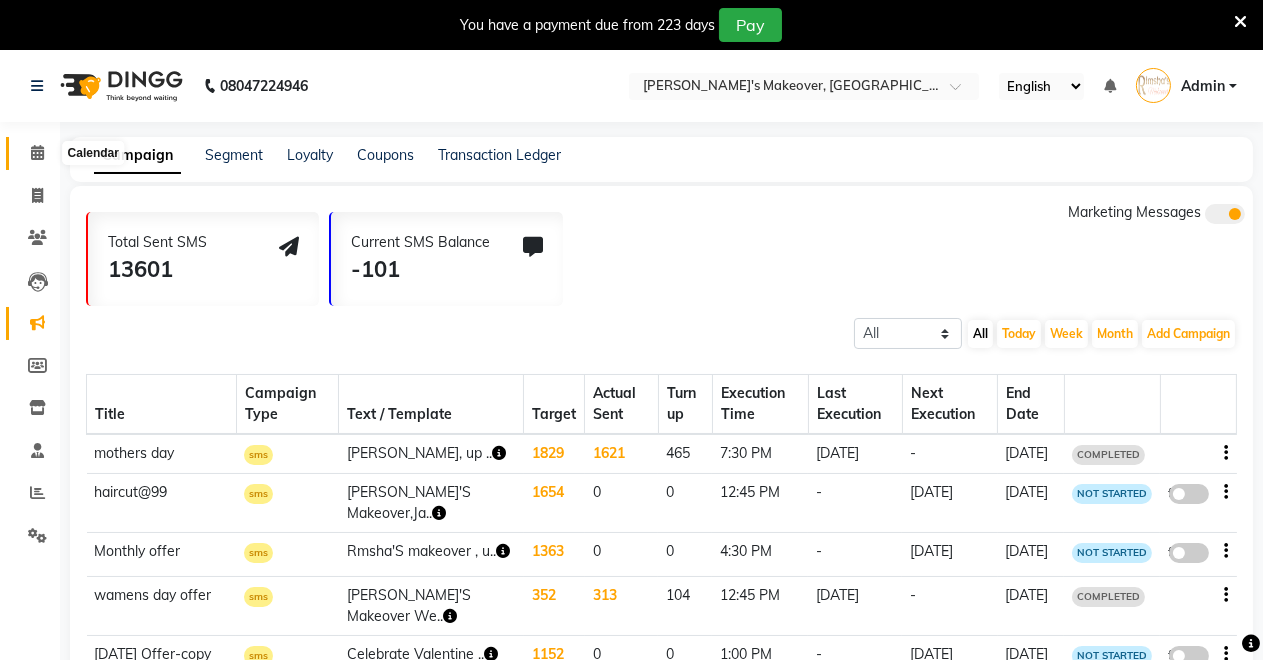 click 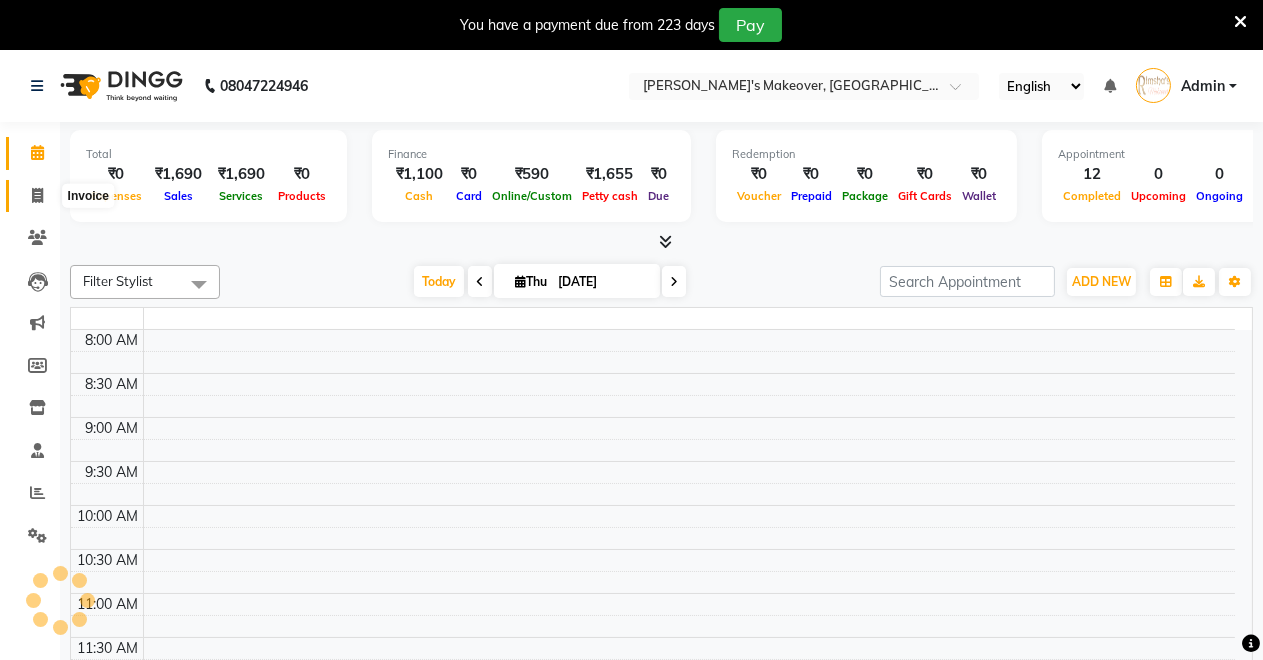 click 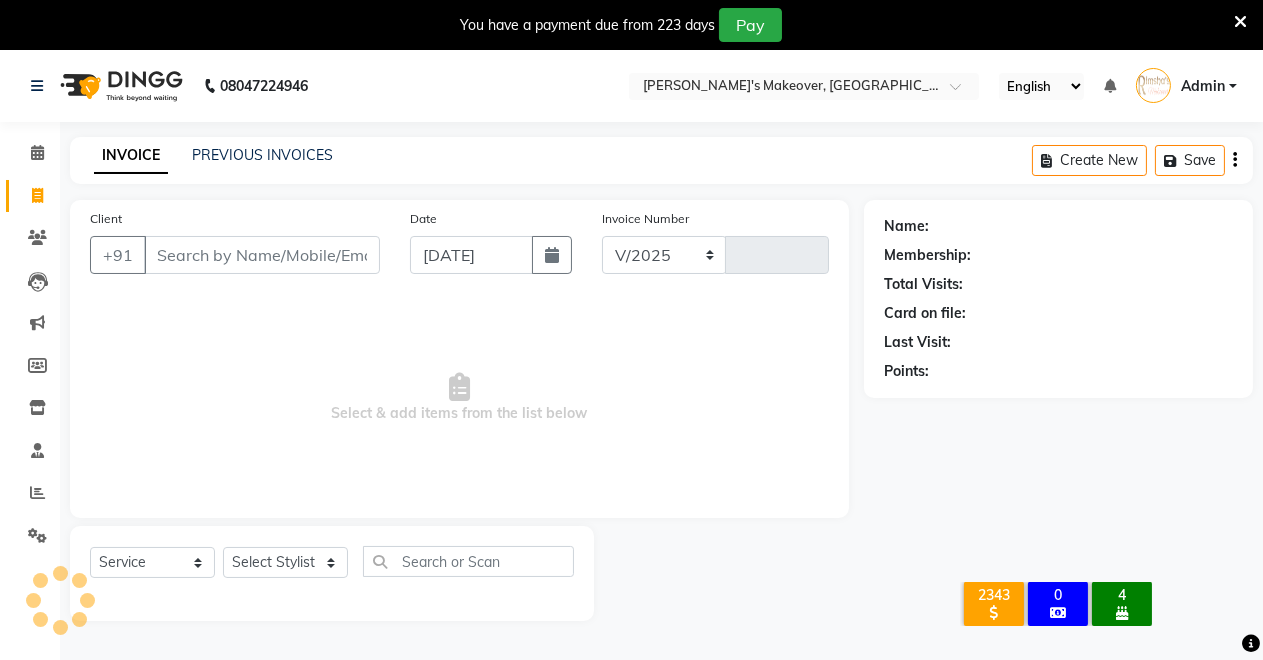 select on "7317" 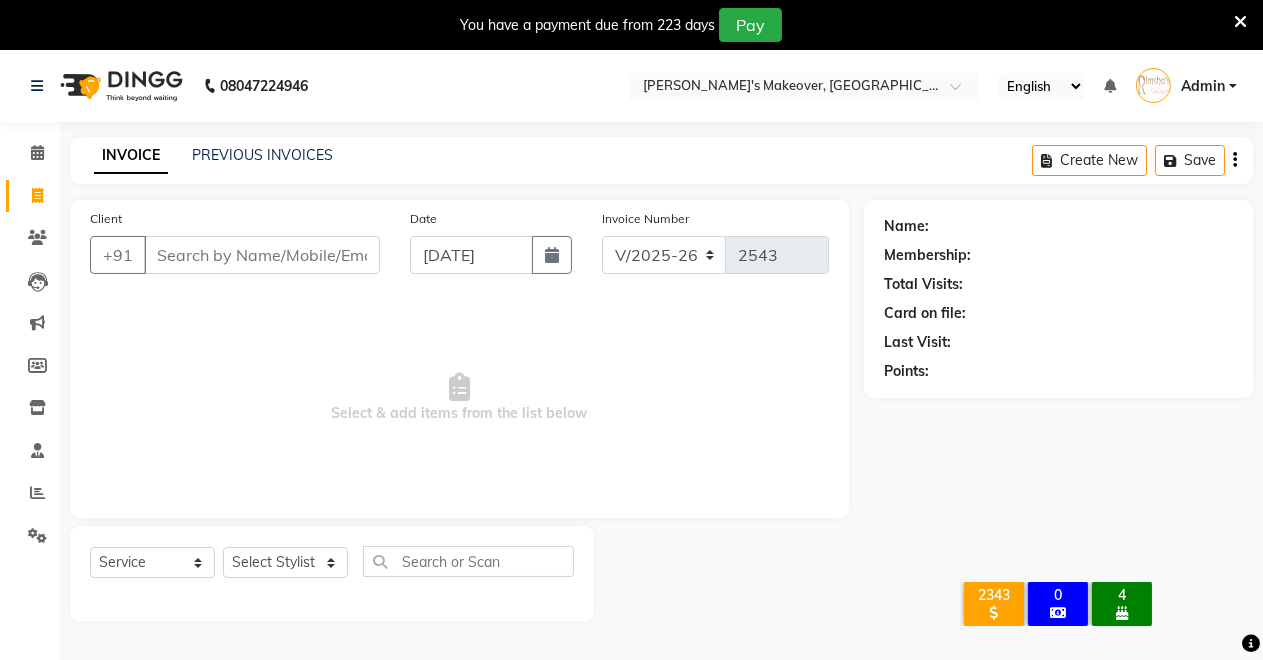 scroll, scrollTop: 0, scrollLeft: 0, axis: both 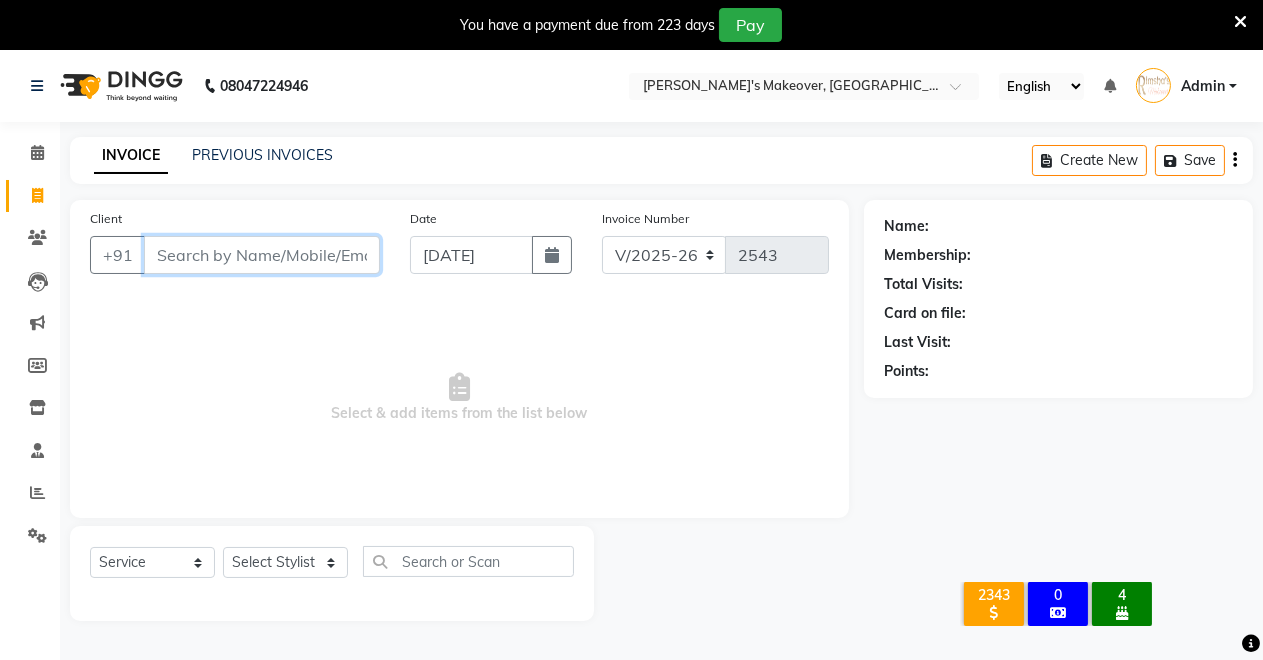 click on "Client" at bounding box center [262, 255] 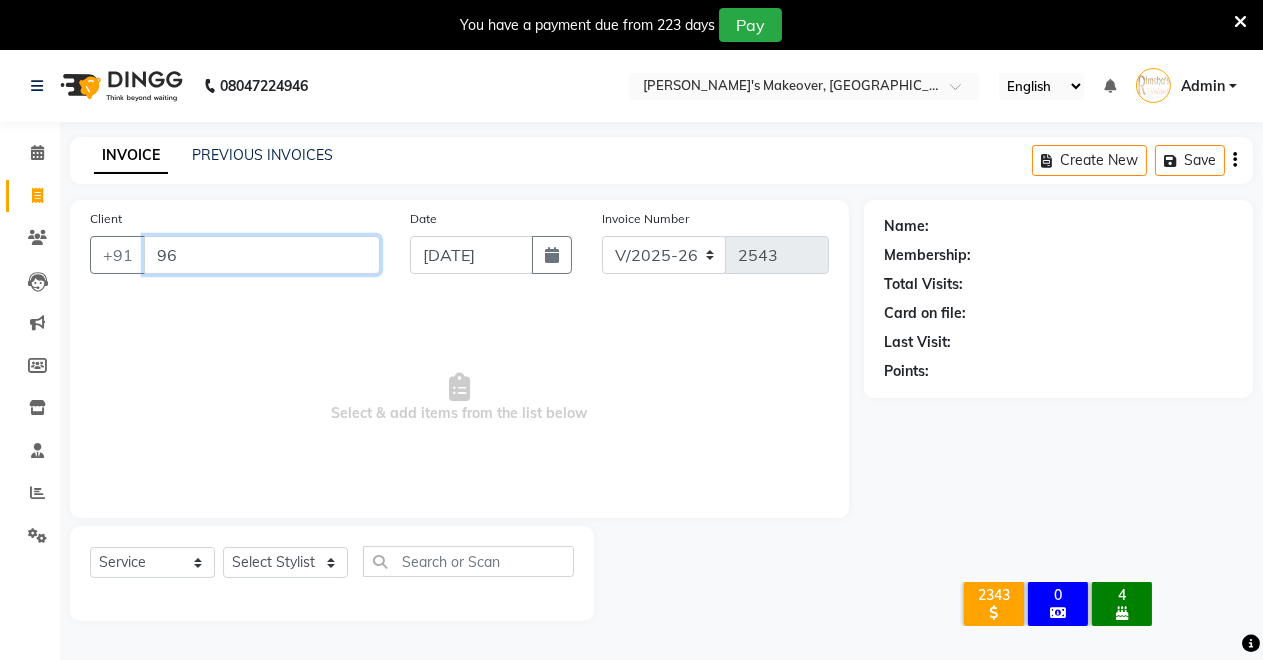 type on "9" 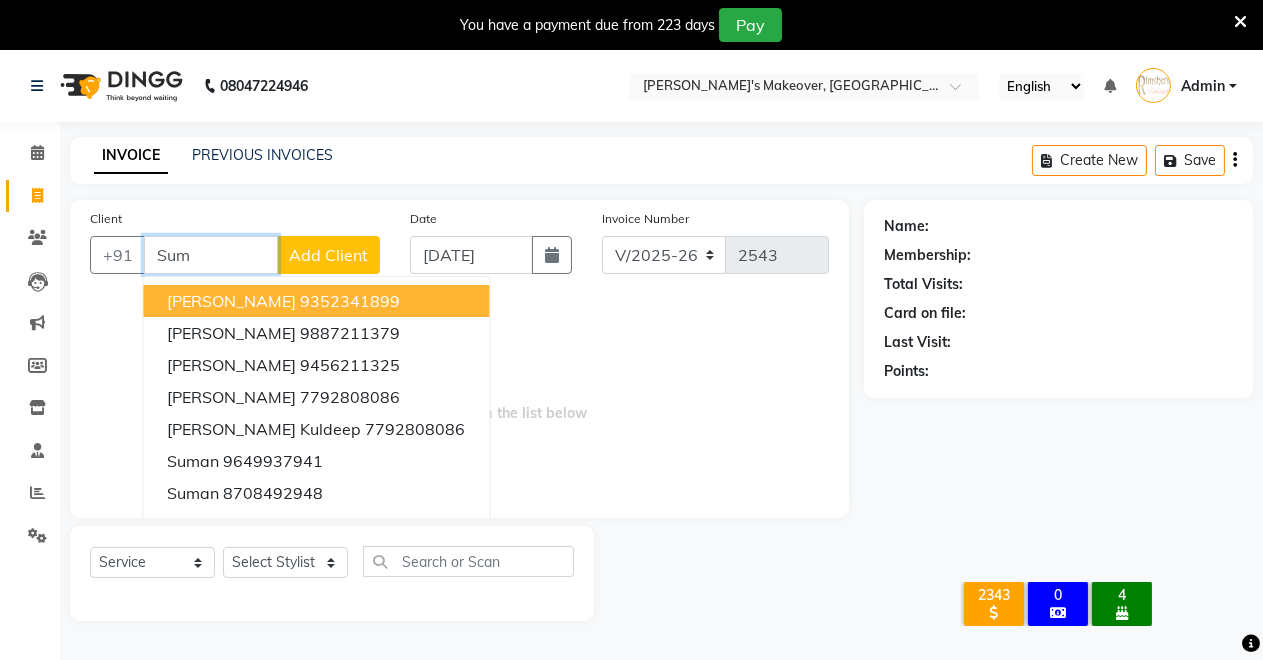 click on "9352341899" at bounding box center (350, 301) 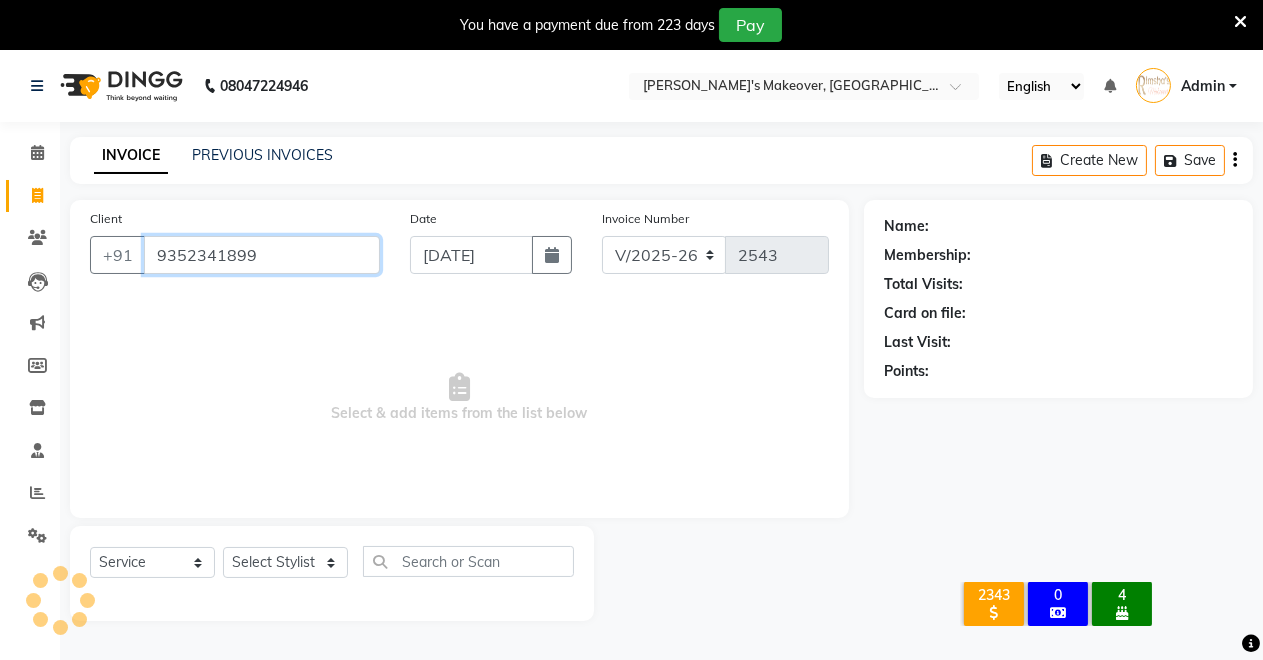 type on "9352341899" 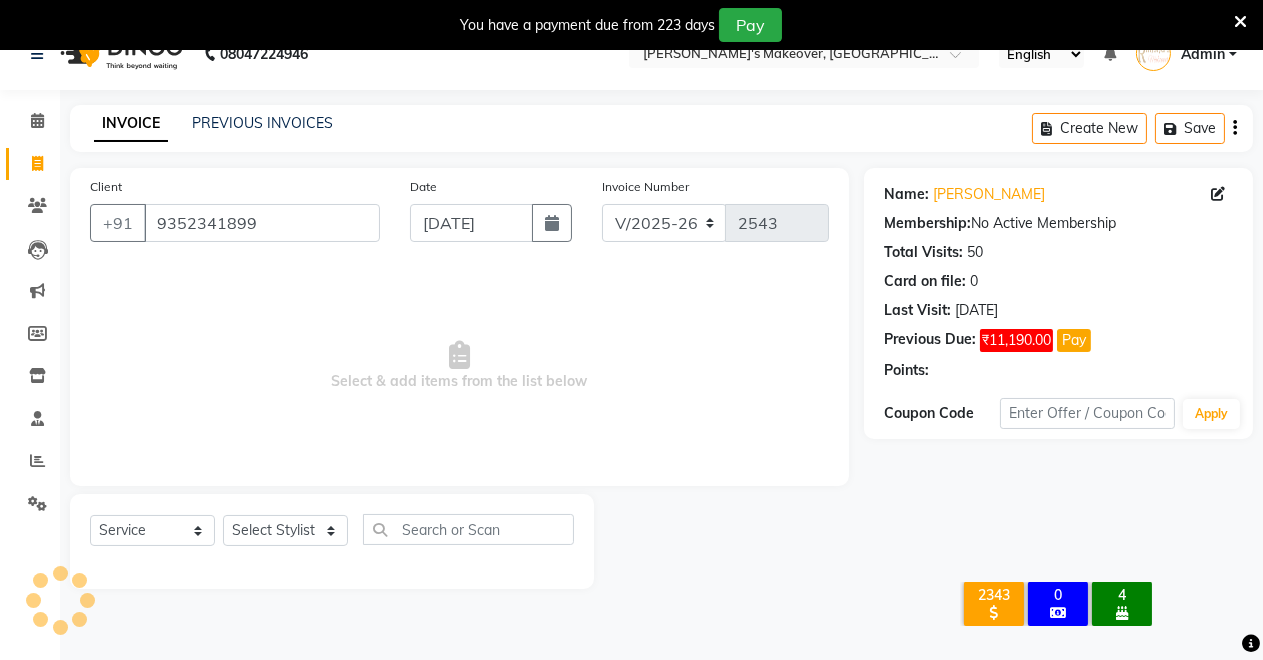 scroll, scrollTop: 49, scrollLeft: 0, axis: vertical 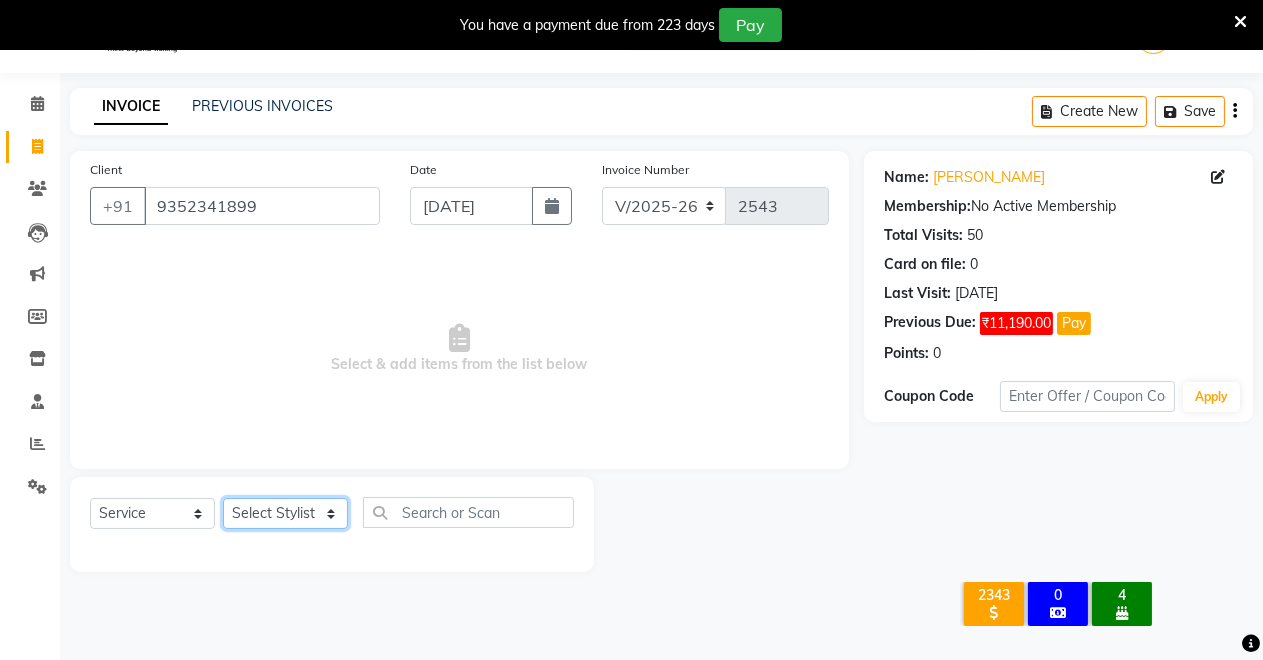 click on "Select Stylist [PERSON_NAME] [PERSON_NAME] kumar DEMO STAFF [PERSON_NAME] [PERSON_NAME] [MEDICAL_DATA][PERSON_NAME] [PERSON_NAME] Verma" 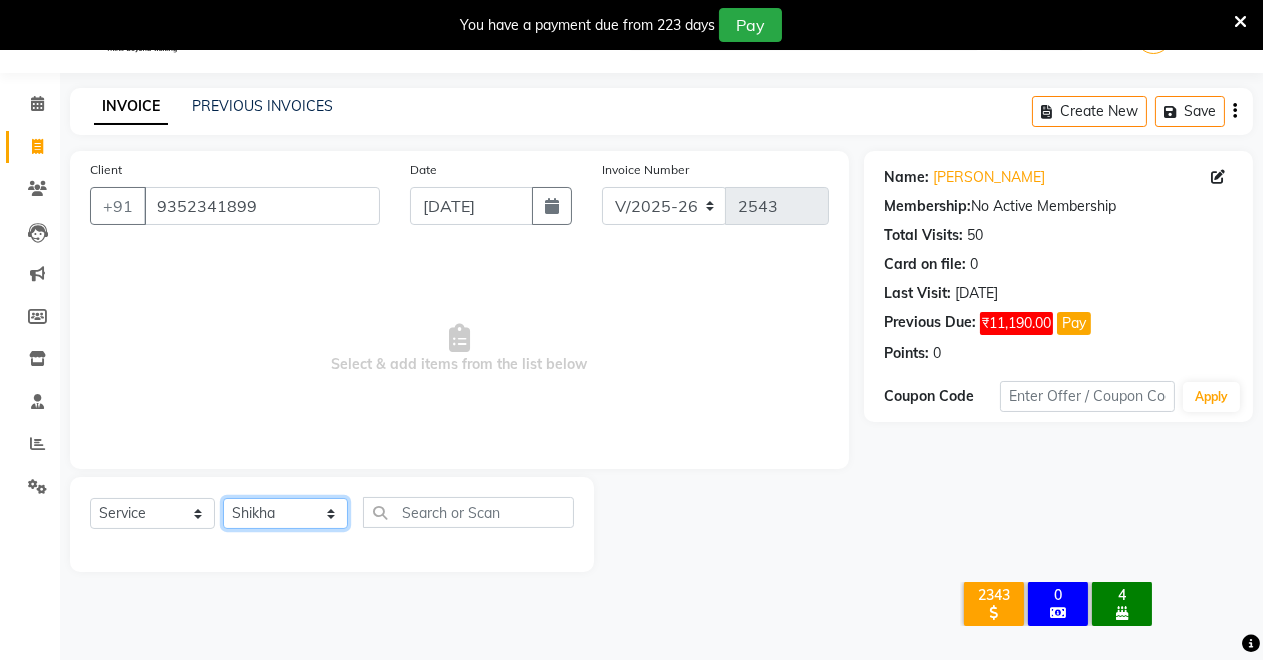 click on "Select Stylist [PERSON_NAME] [PERSON_NAME] kumar DEMO STAFF [PERSON_NAME] [PERSON_NAME] [MEDICAL_DATA][PERSON_NAME] [PERSON_NAME] Verma" 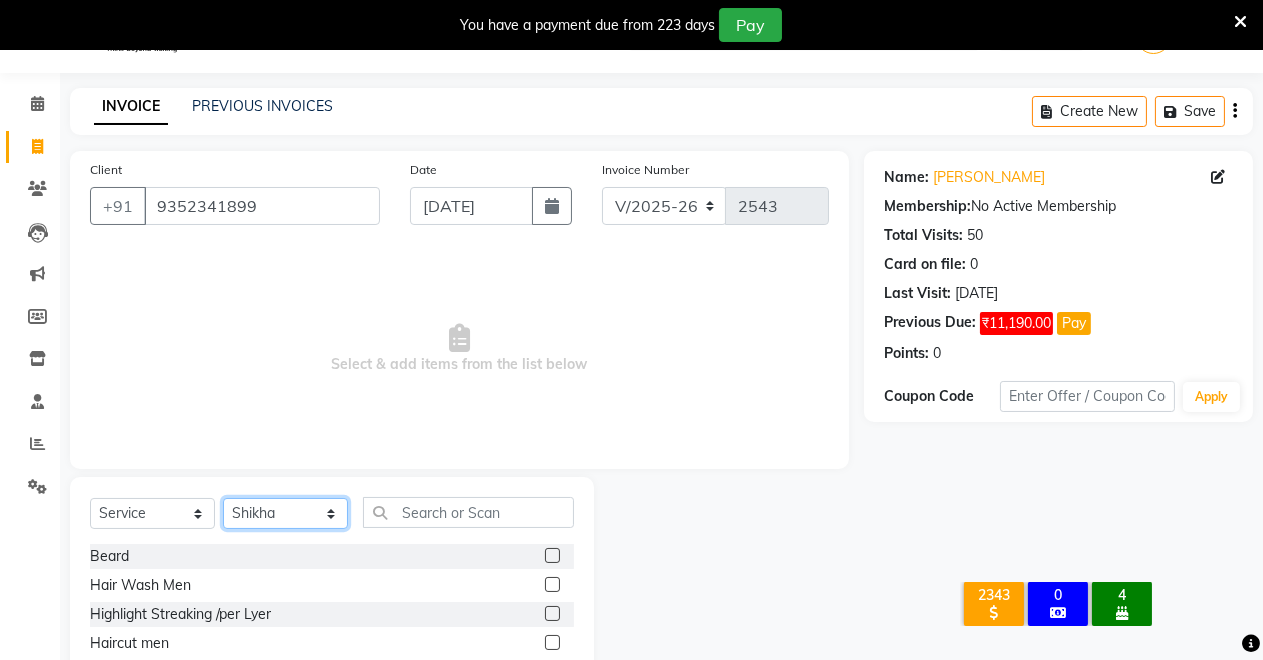 scroll, scrollTop: 191, scrollLeft: 0, axis: vertical 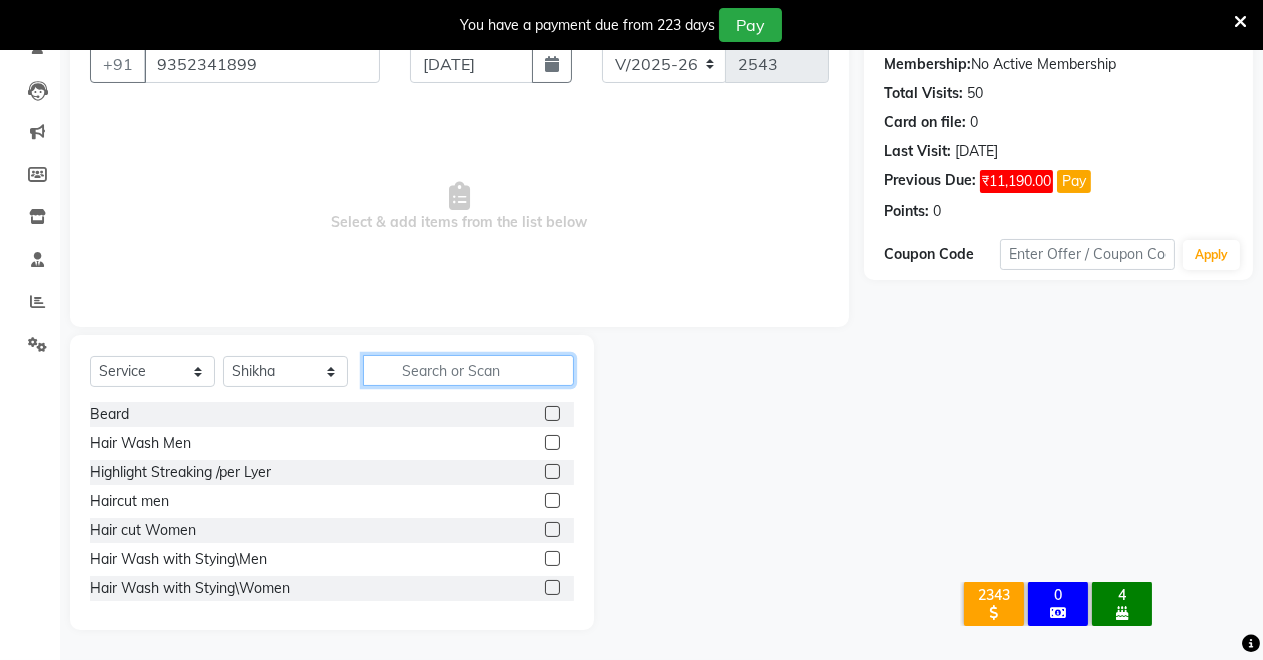 click 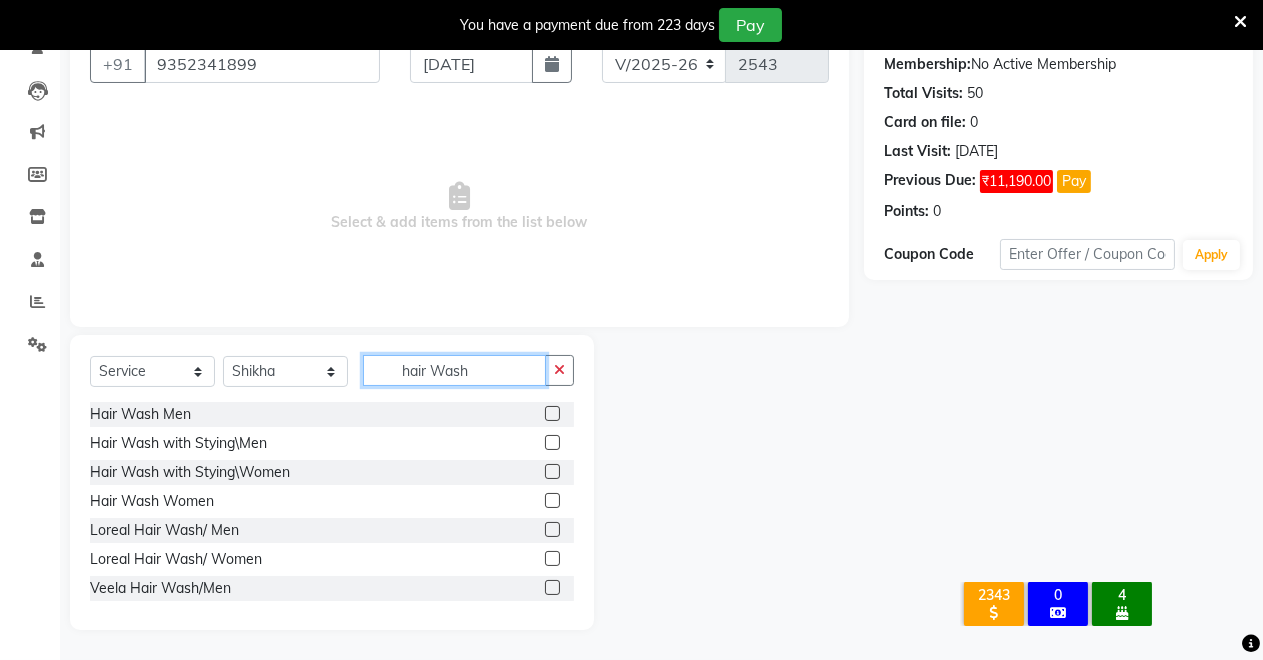 type on "hair Wash" 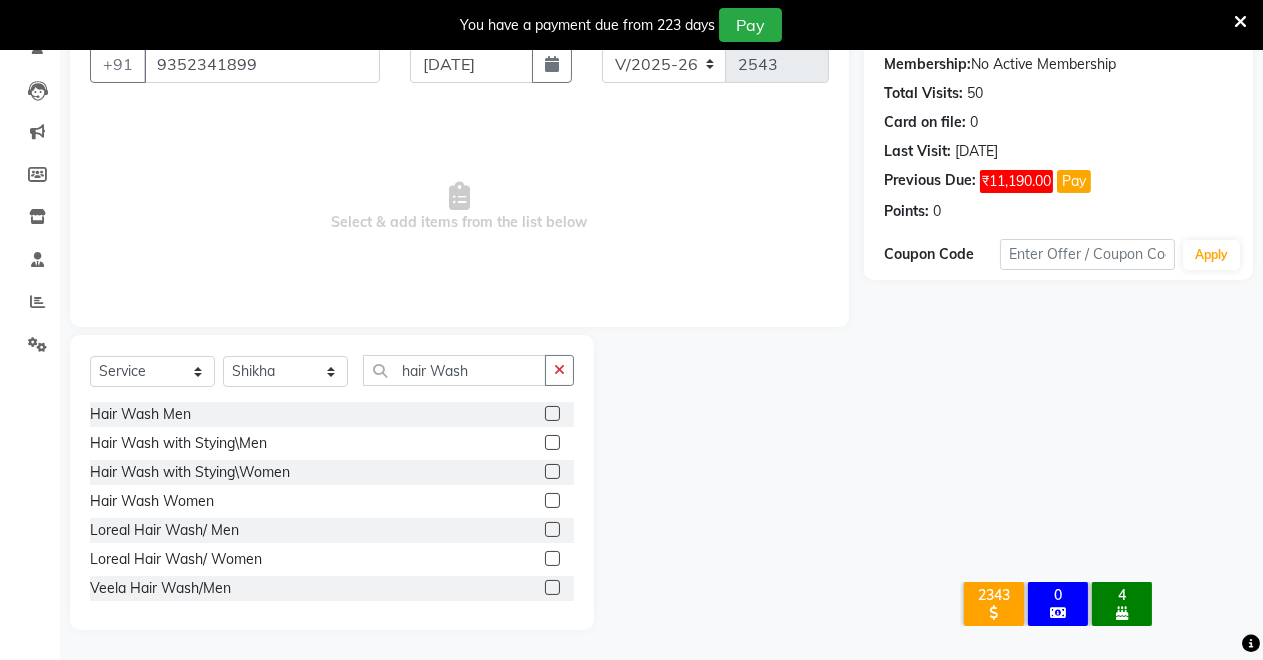 click 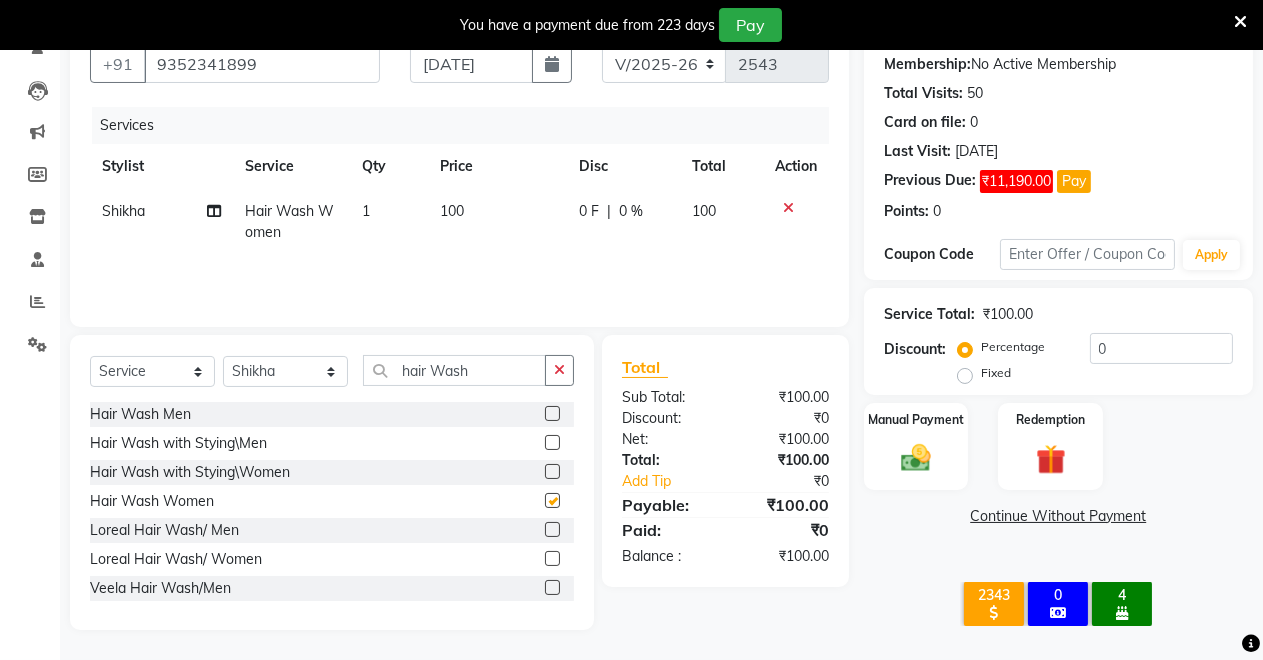 checkbox on "false" 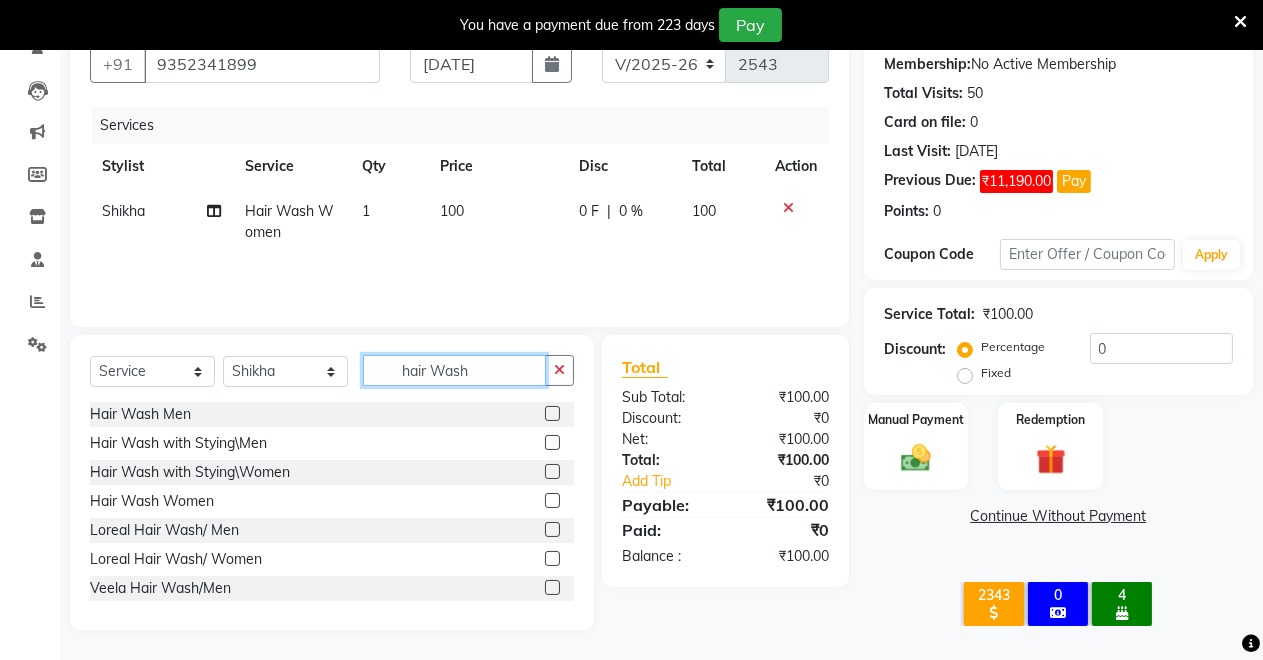 click on "hair Wash" 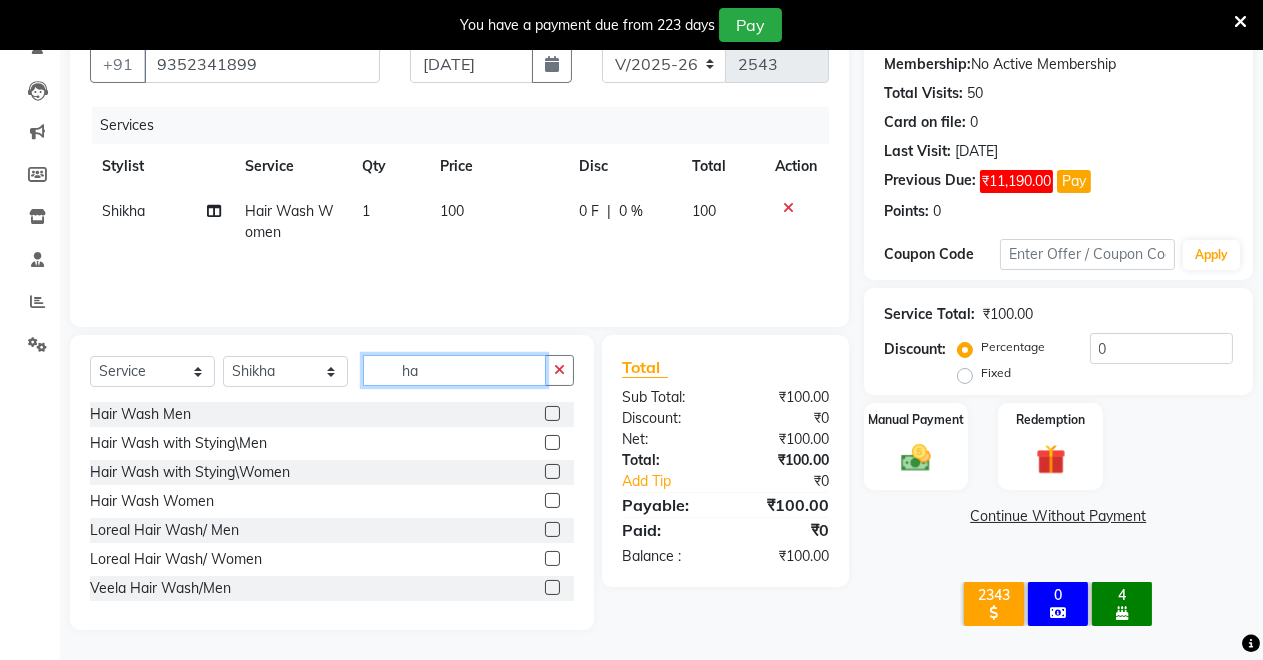 type on "h" 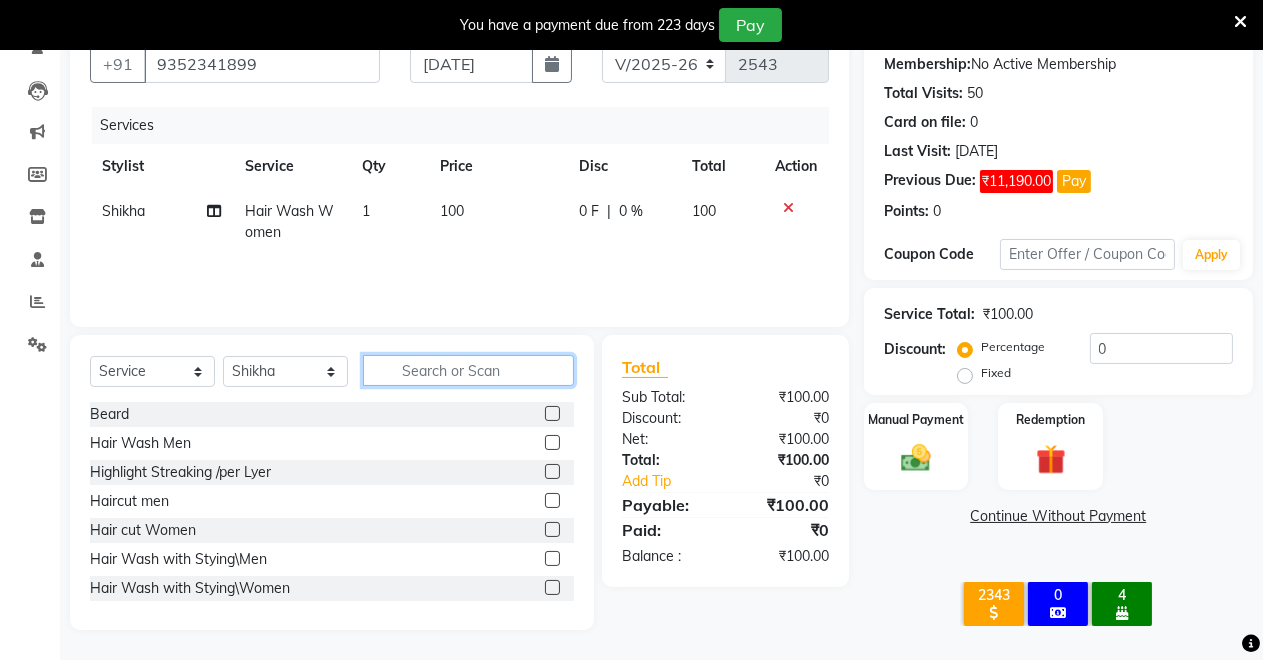 type 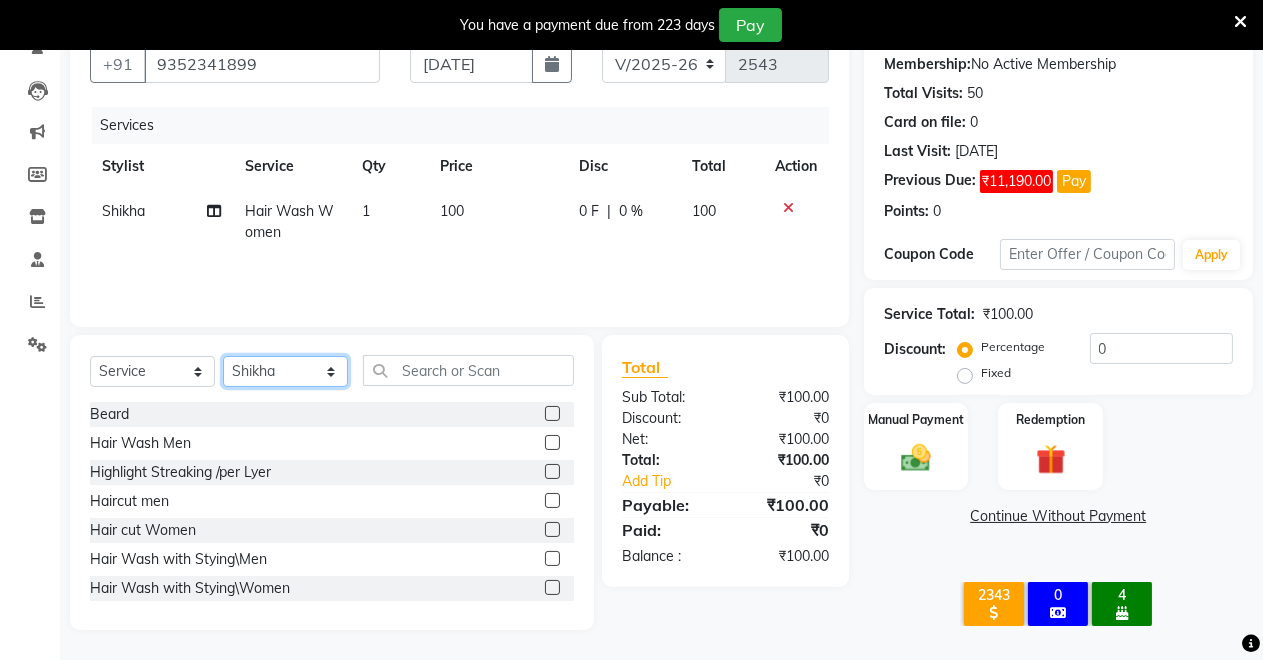 click on "Select Stylist [PERSON_NAME] [PERSON_NAME] kumar DEMO STAFF [PERSON_NAME] [PERSON_NAME] [MEDICAL_DATA][PERSON_NAME] [PERSON_NAME] Verma" 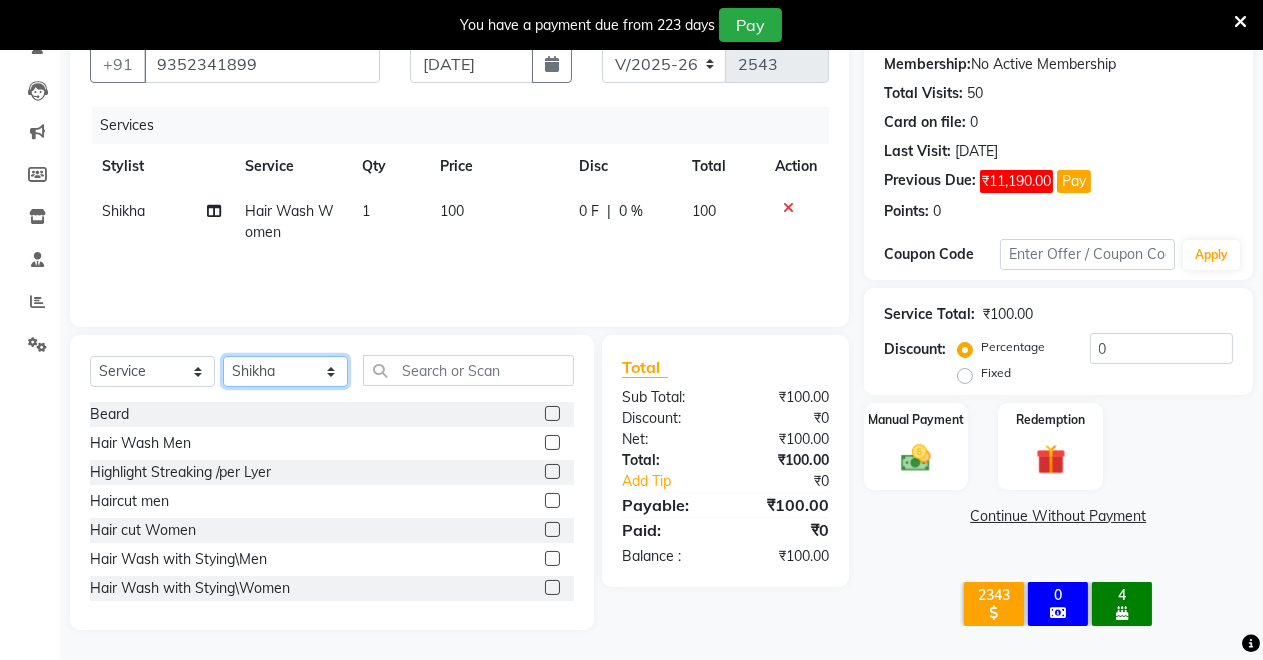 select on "75199" 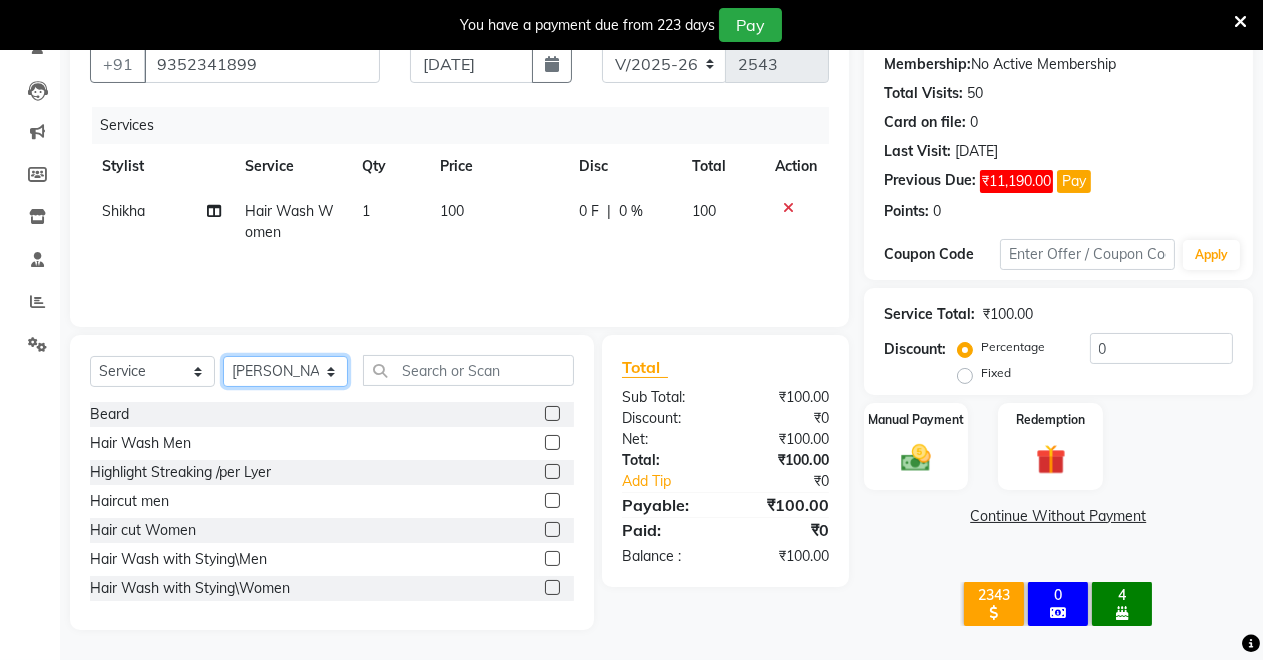 click on "Select Stylist [PERSON_NAME] [PERSON_NAME] kumar DEMO STAFF [PERSON_NAME] [PERSON_NAME] [MEDICAL_DATA][PERSON_NAME] [PERSON_NAME] Verma" 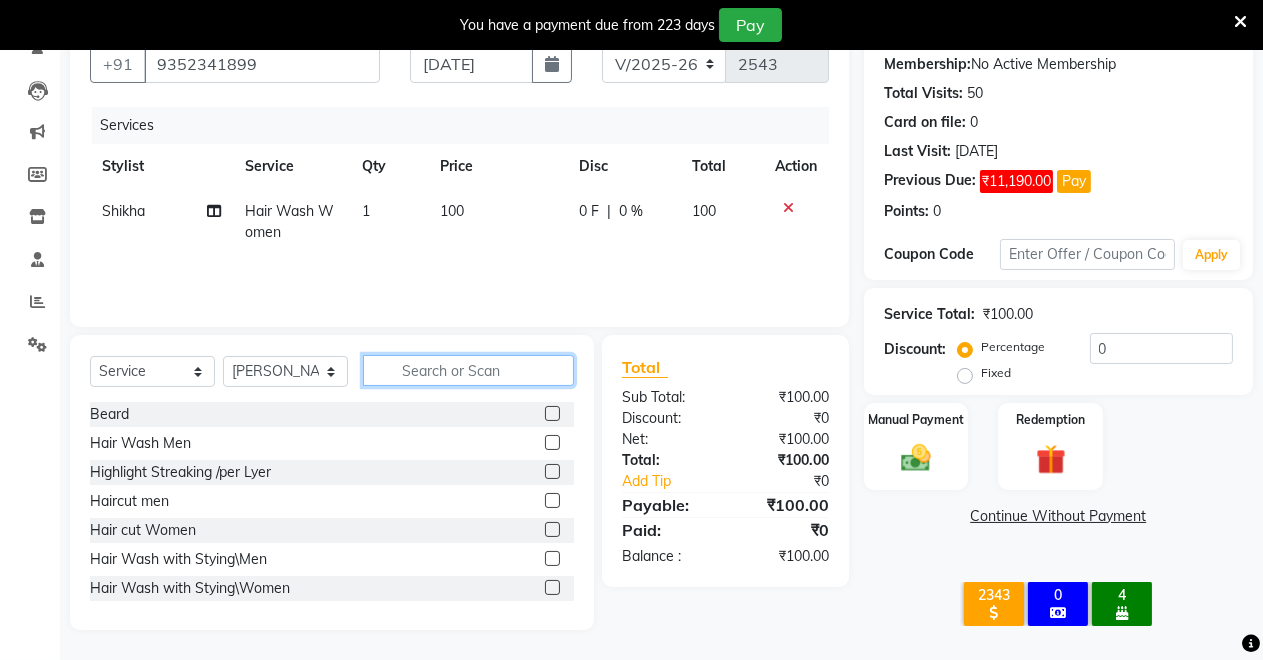 click 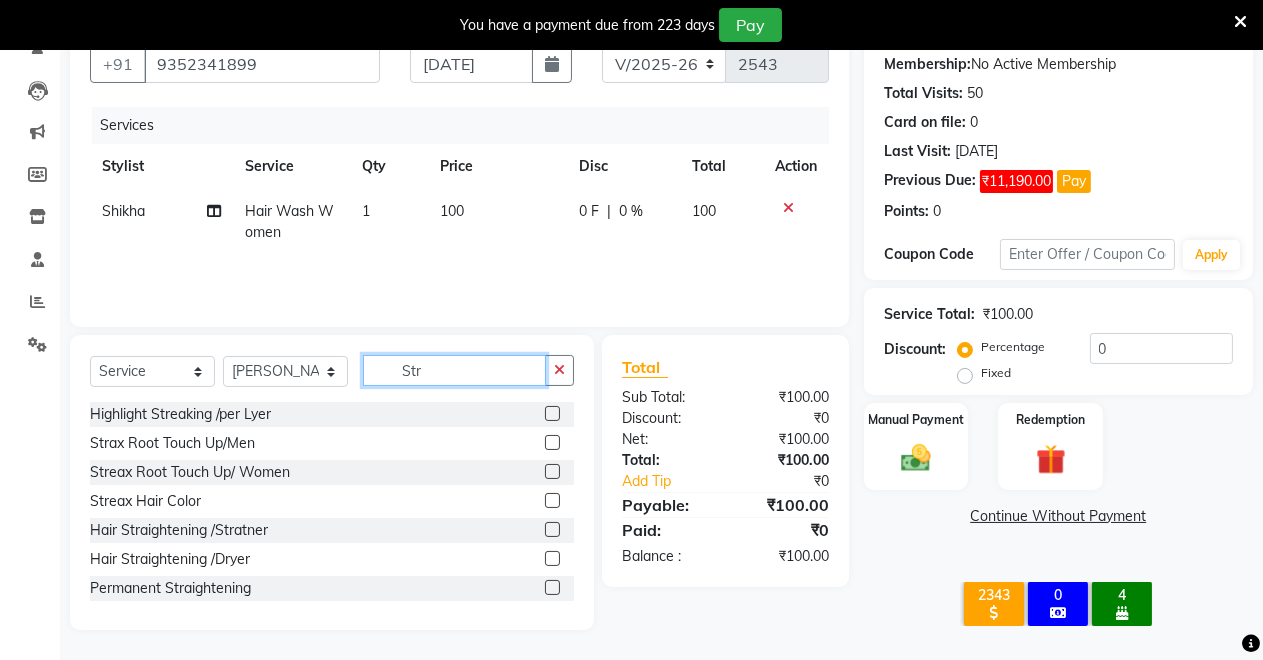 type on "Str" 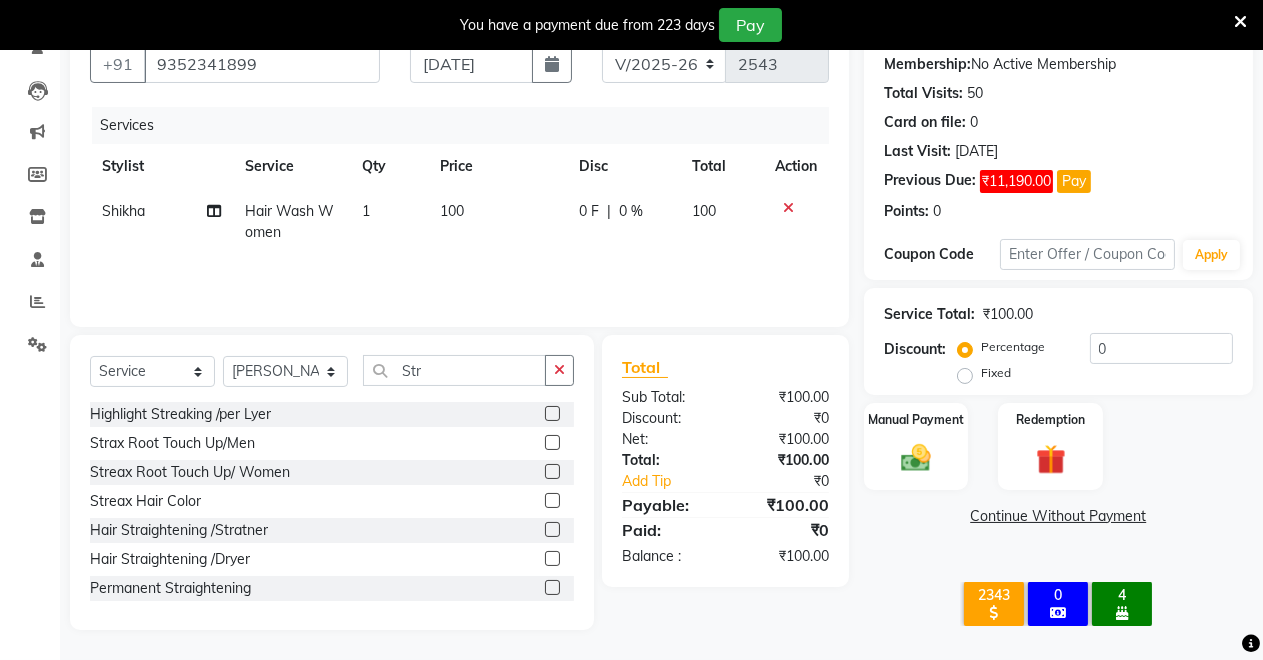 click 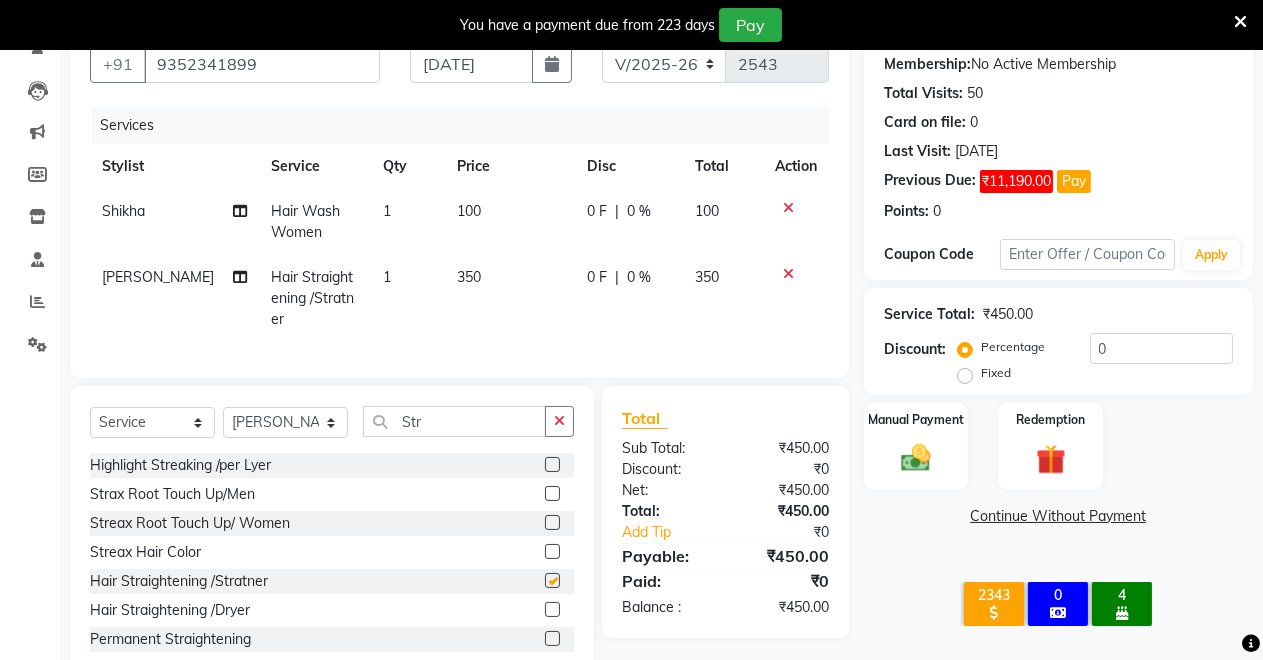 checkbox on "false" 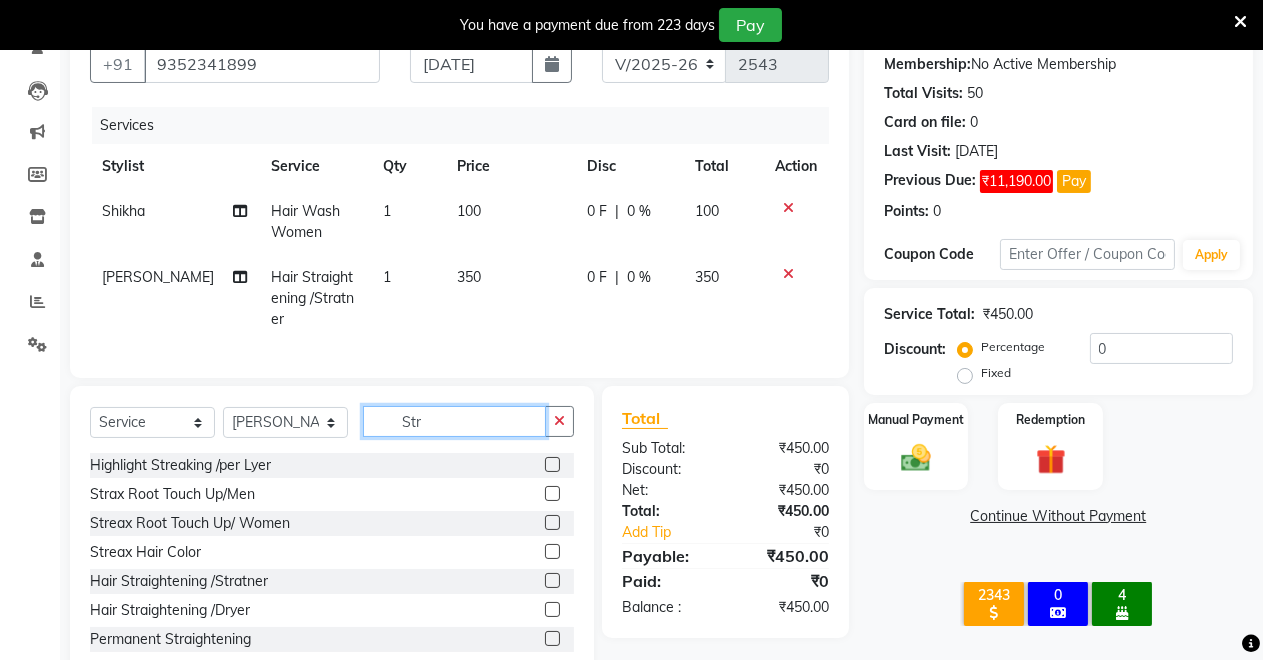 click on "Str" 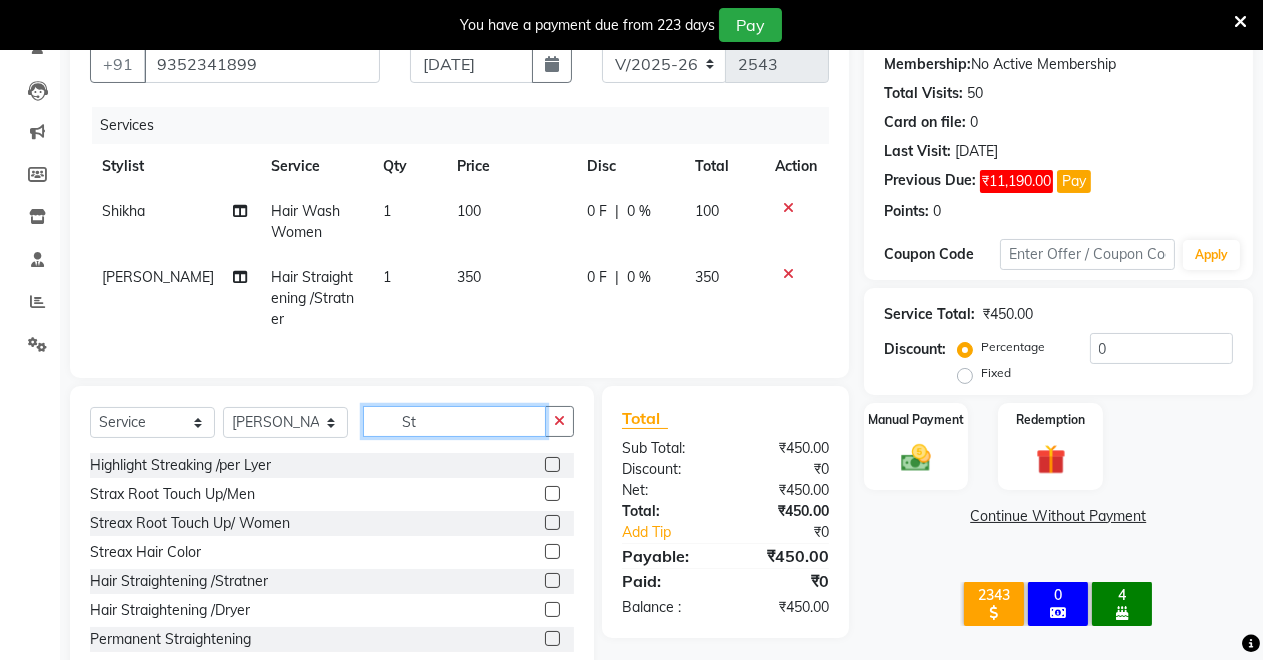 type on "S" 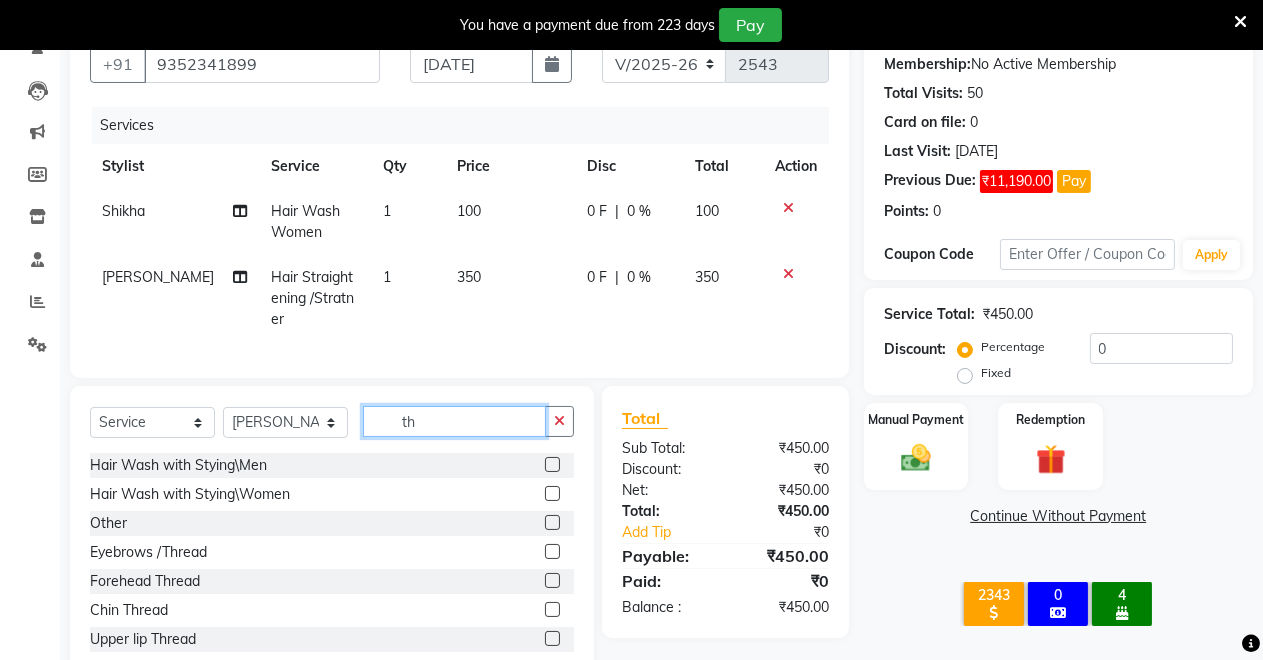 type on "th" 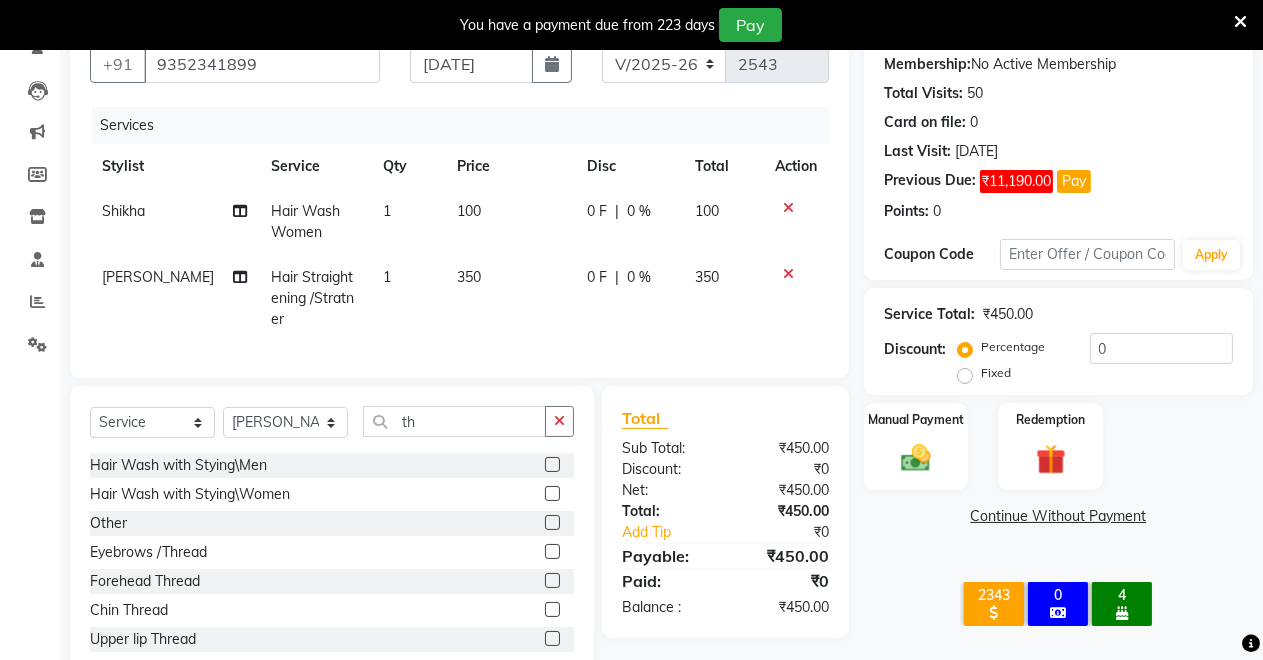 click 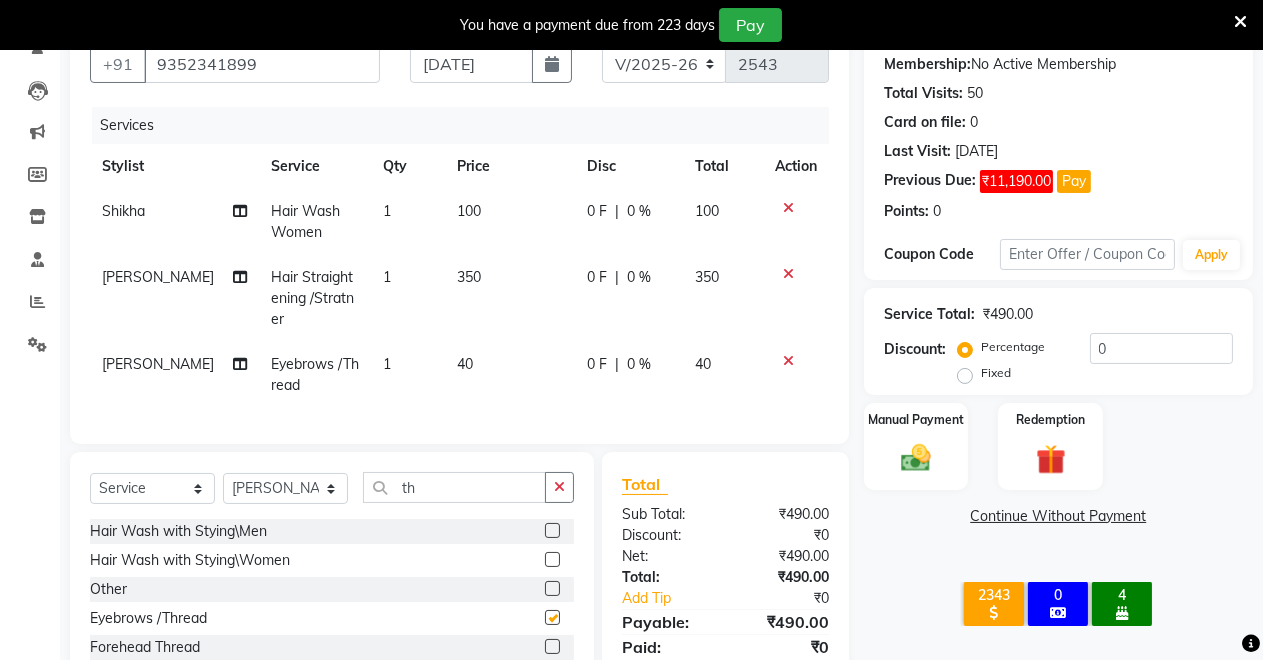 checkbox on "false" 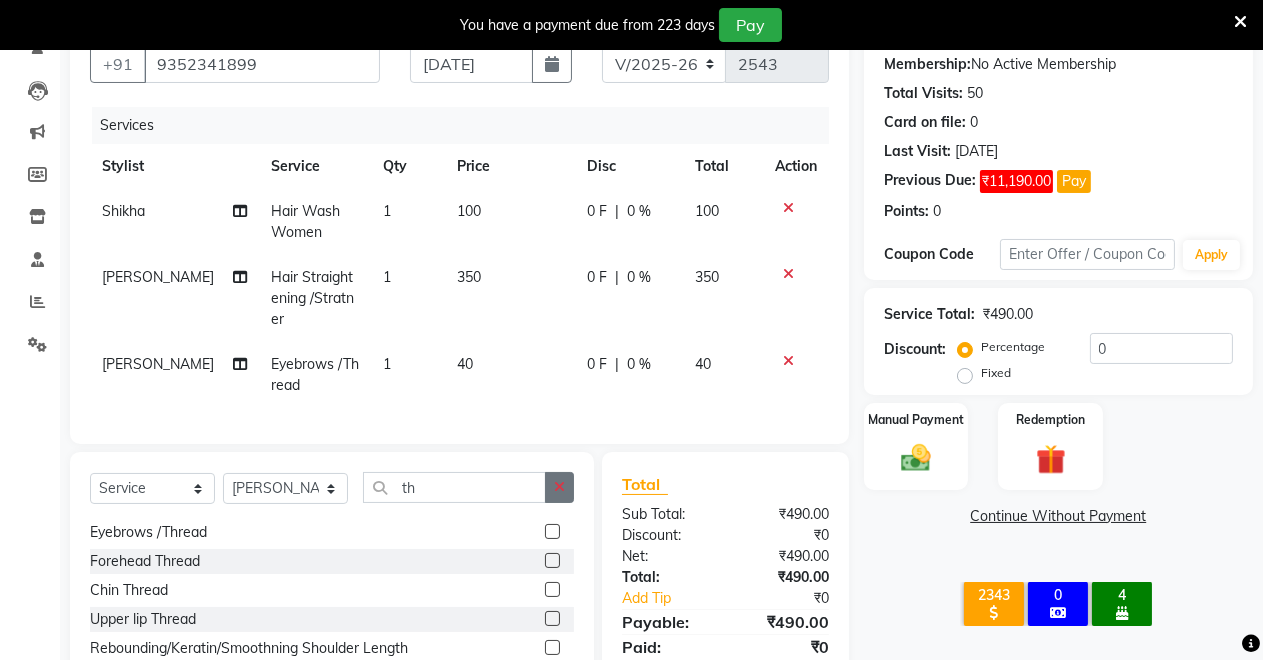 scroll, scrollTop: 119, scrollLeft: 0, axis: vertical 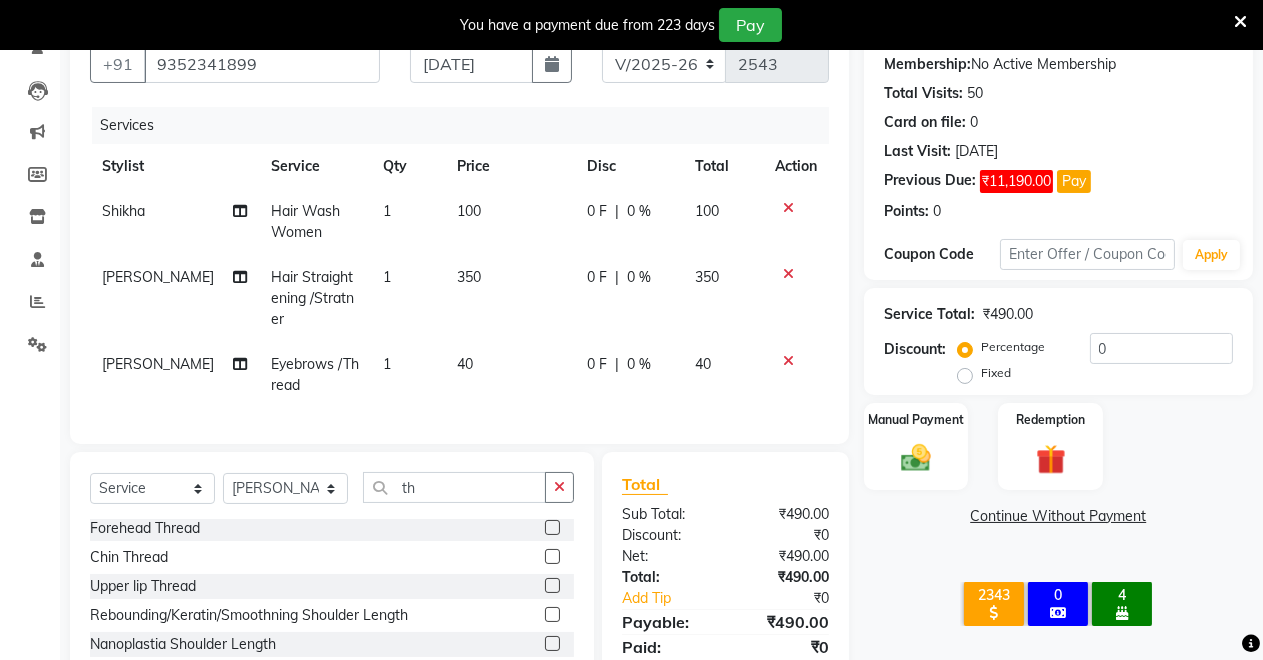 click 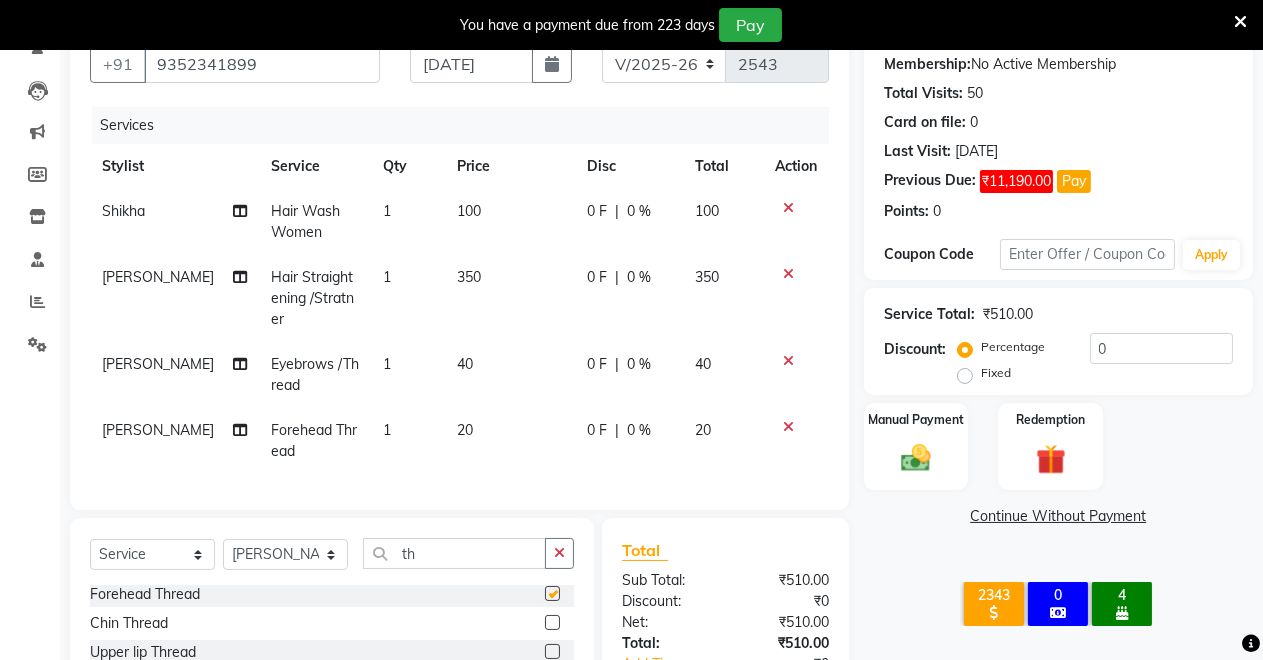 checkbox on "false" 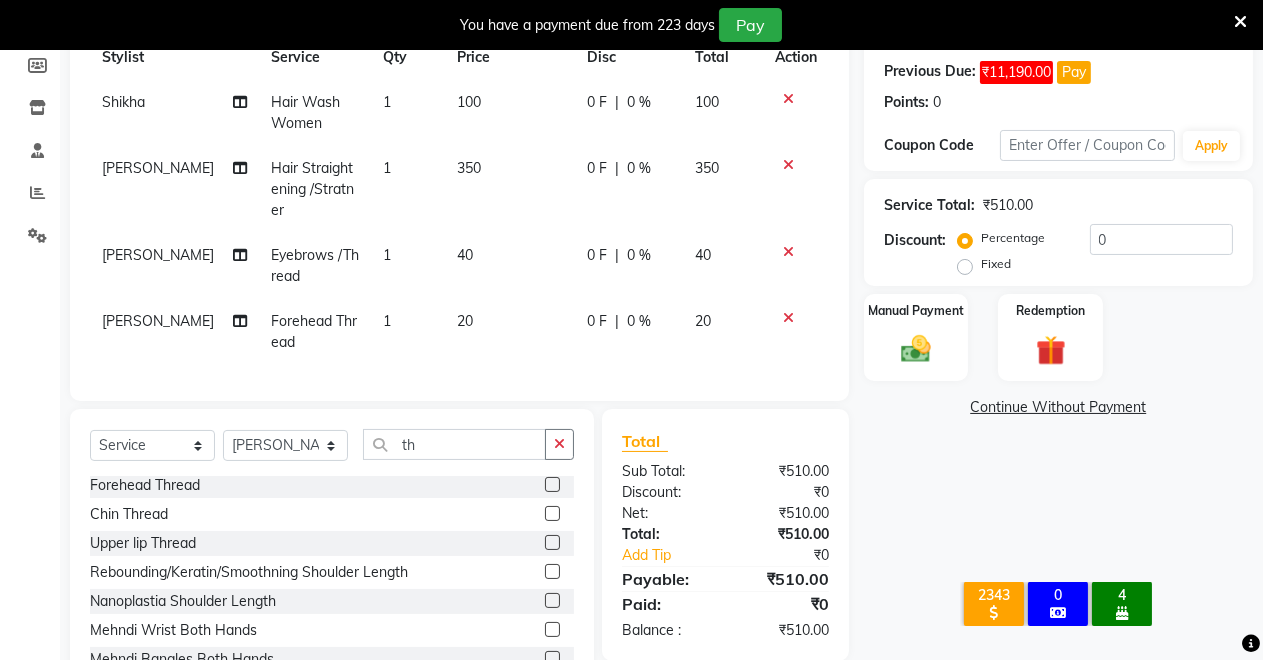 scroll, scrollTop: 369, scrollLeft: 0, axis: vertical 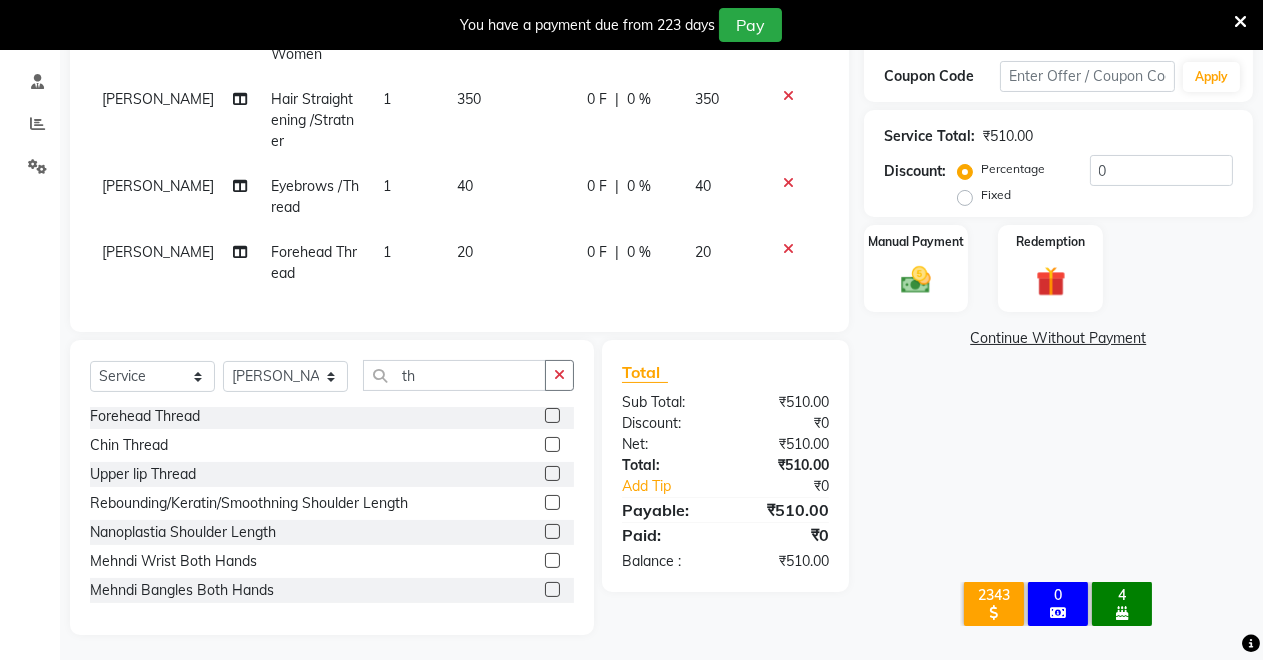 click on "Fixed" 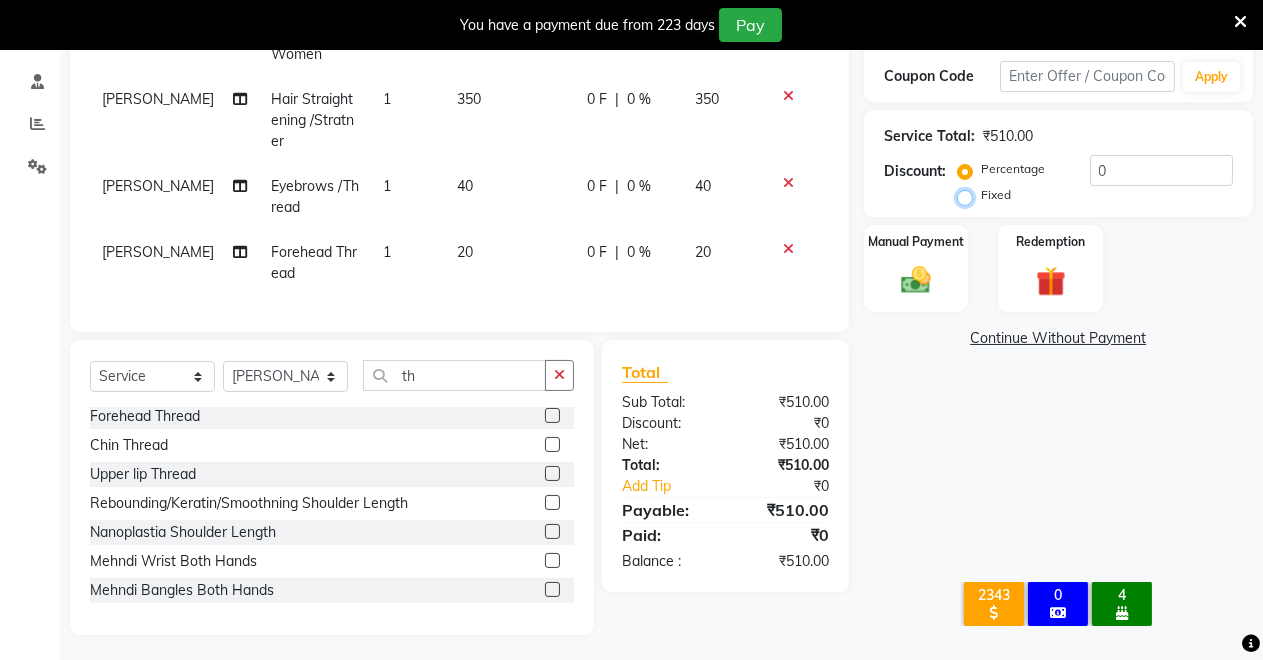 click on "Fixed" at bounding box center [969, 195] 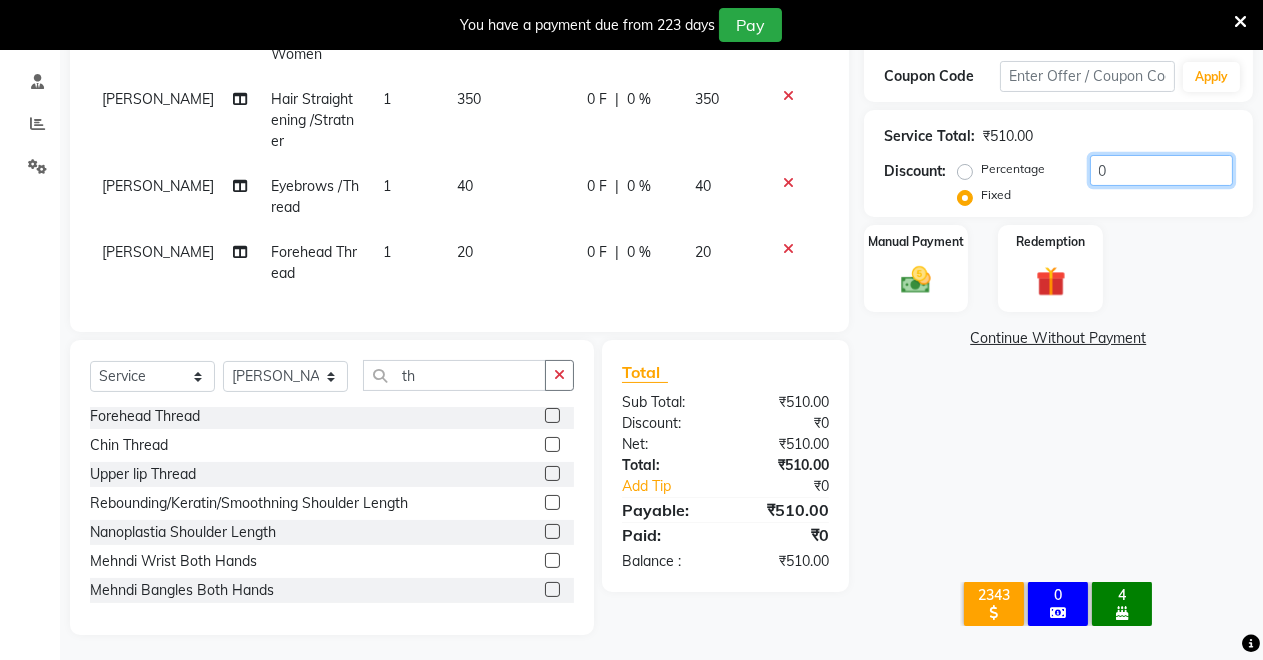 click on "0" 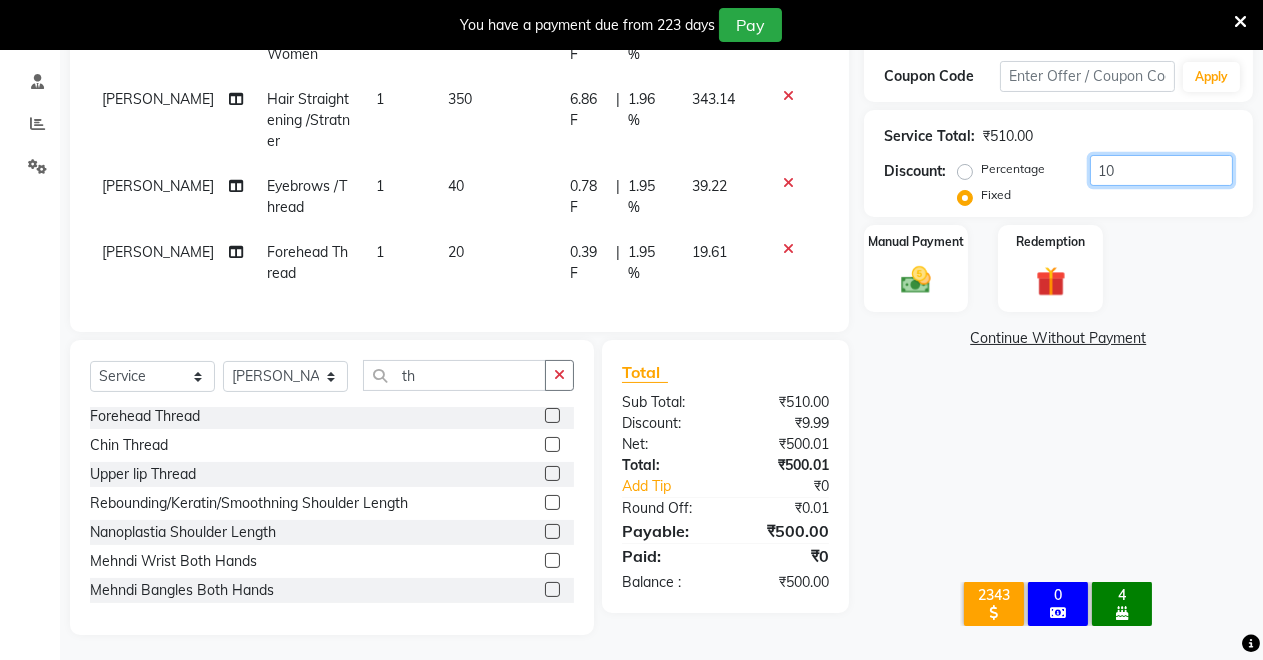 type on "10" 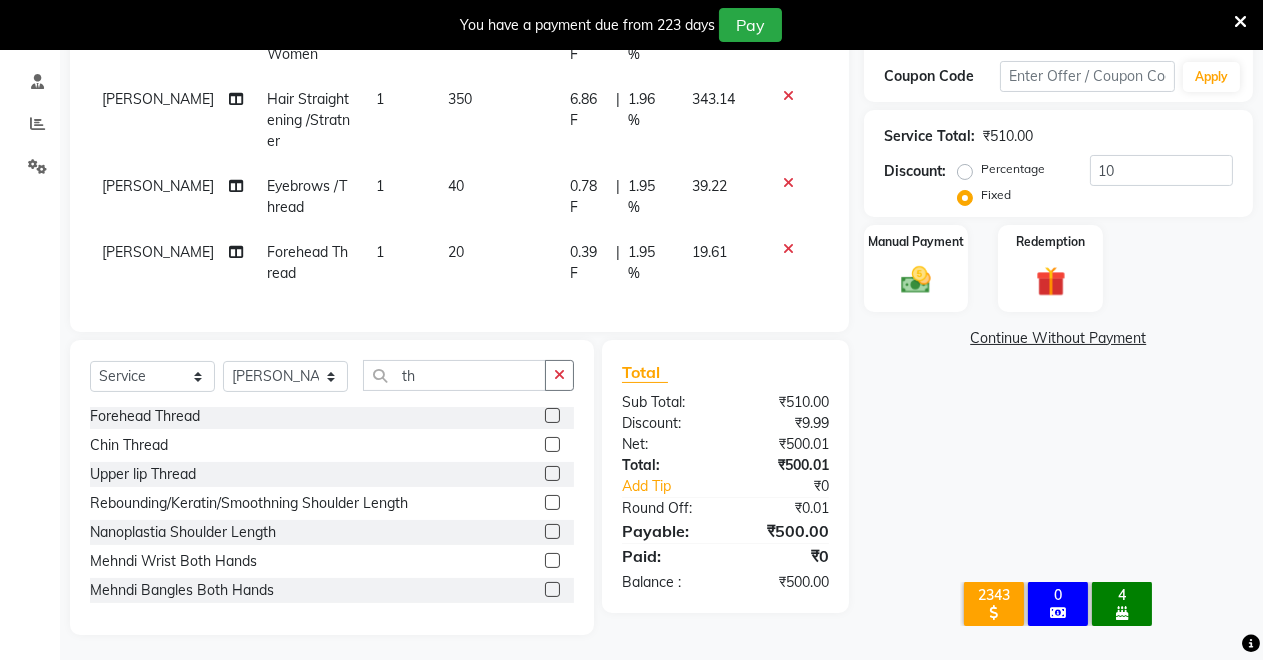 click on "Name: [PERSON_NAME] Membership:  No Active Membership  Total Visits:  50 Card on file:  0 Last Visit:   [DATE] Previous Due:  ₹11,190.00 Pay Points:   0  Coupon Code Apply Service Total:  ₹510.00  Discount:  Percentage   Fixed  10 Manual Payment Redemption  Continue Without Payment" 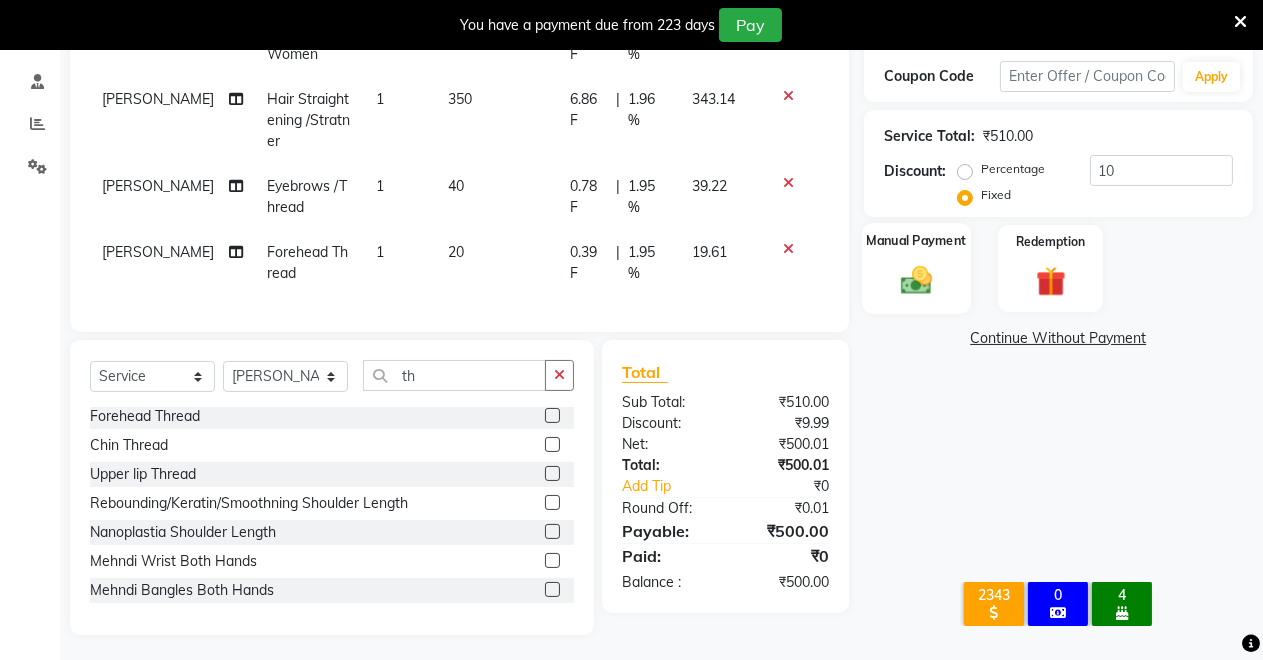 click 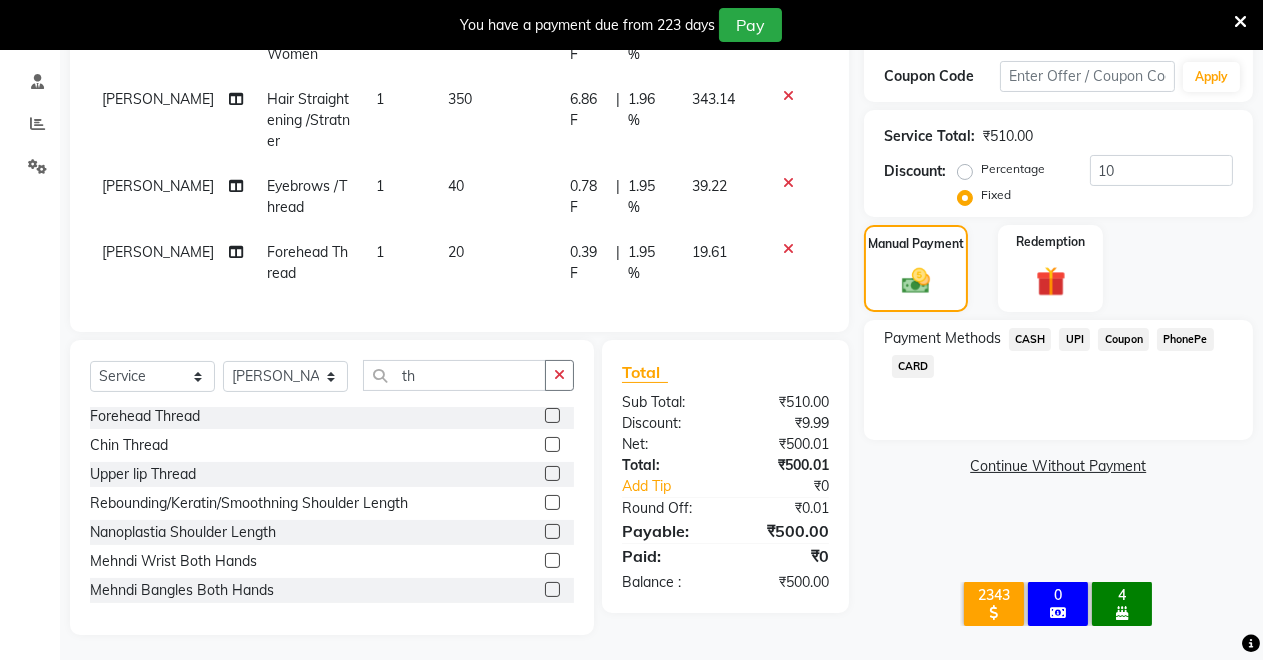 click on "UPI" 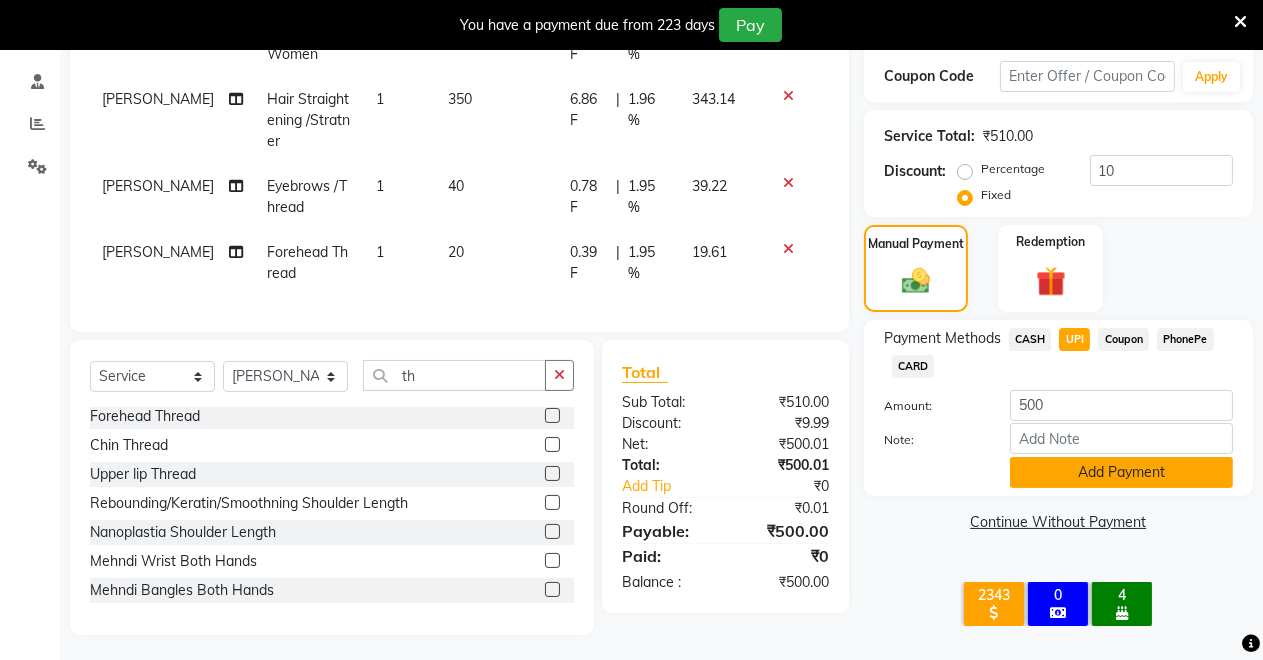 click on "Add Payment" 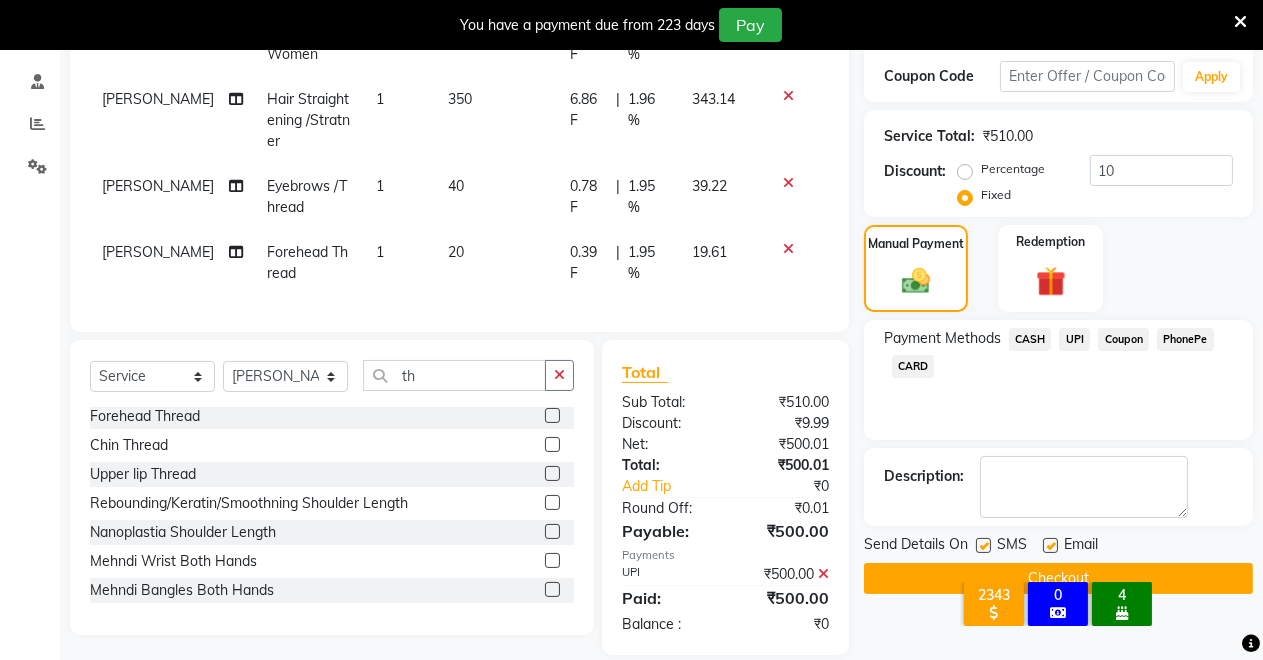 scroll, scrollTop: 410, scrollLeft: 0, axis: vertical 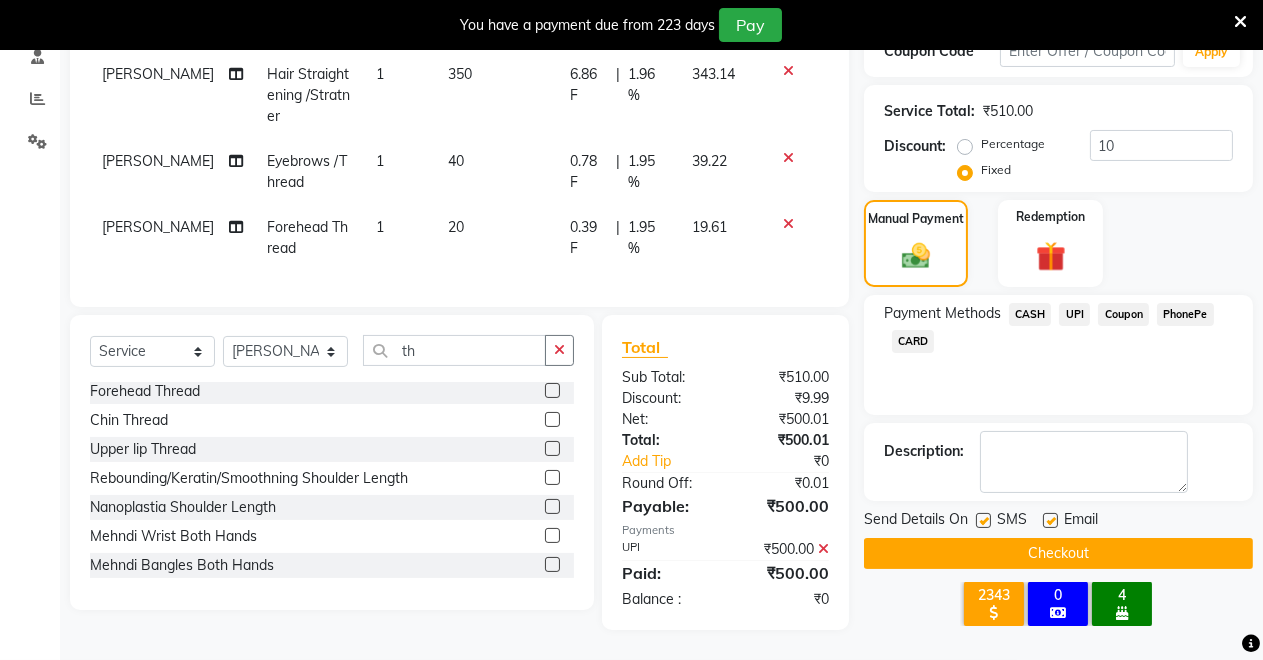 click on "Checkout" 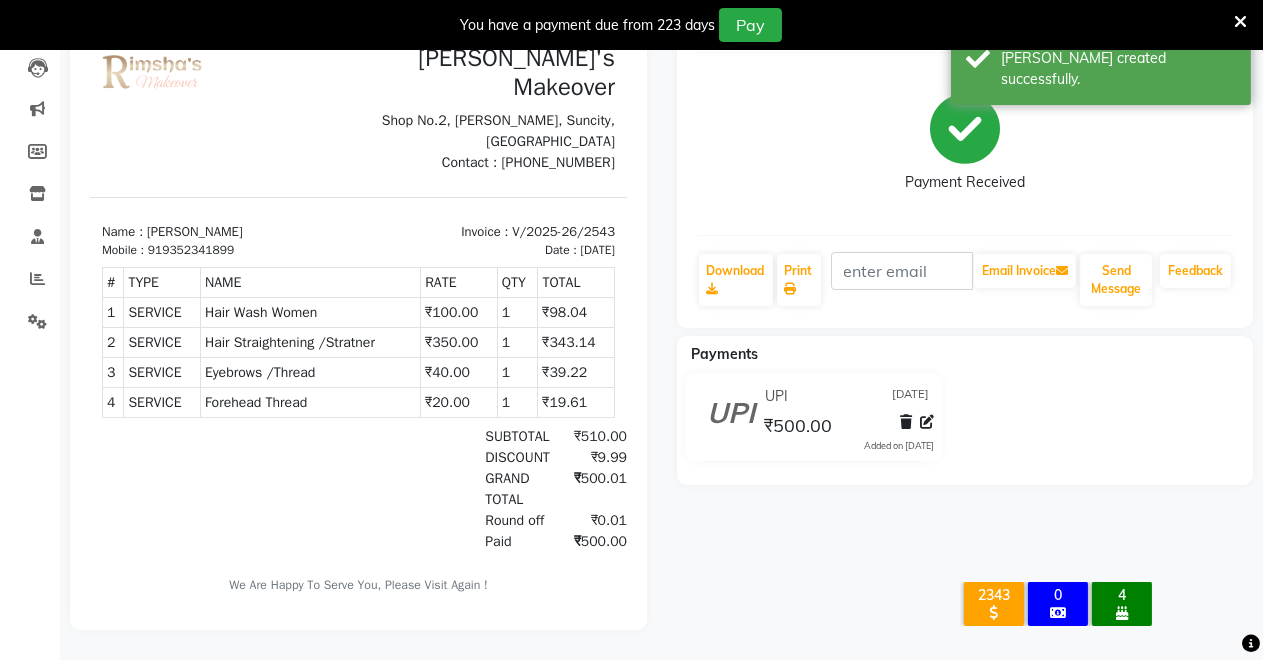 scroll, scrollTop: 0, scrollLeft: 0, axis: both 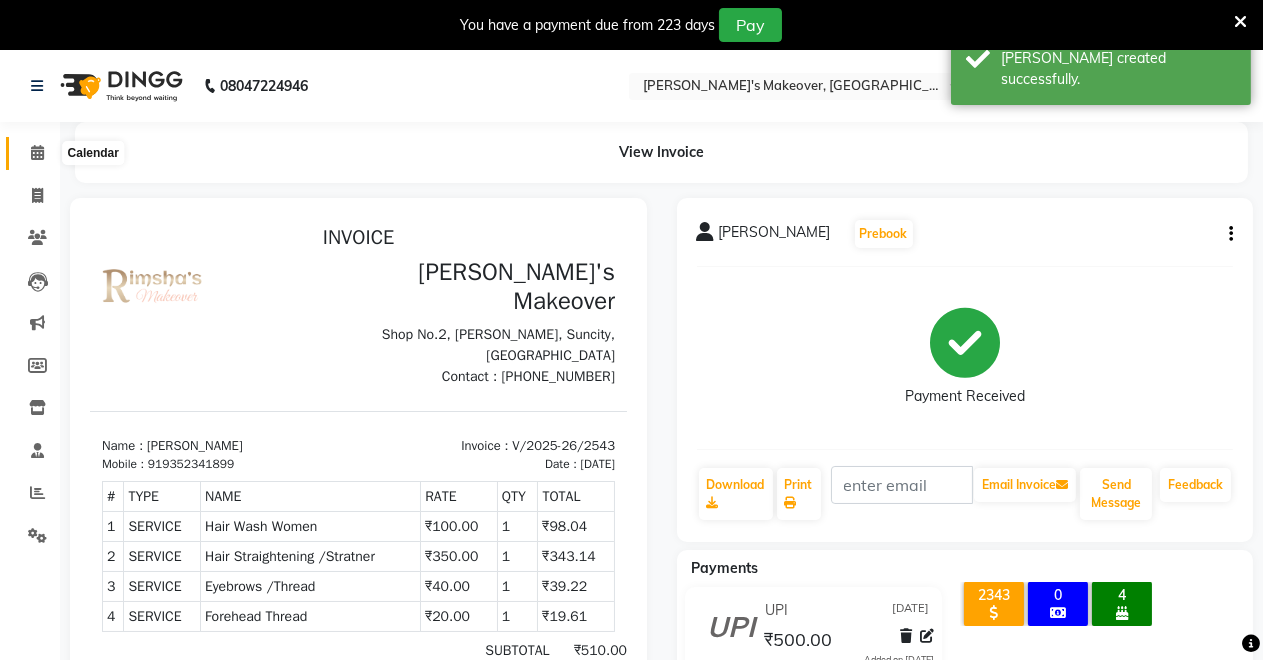 click 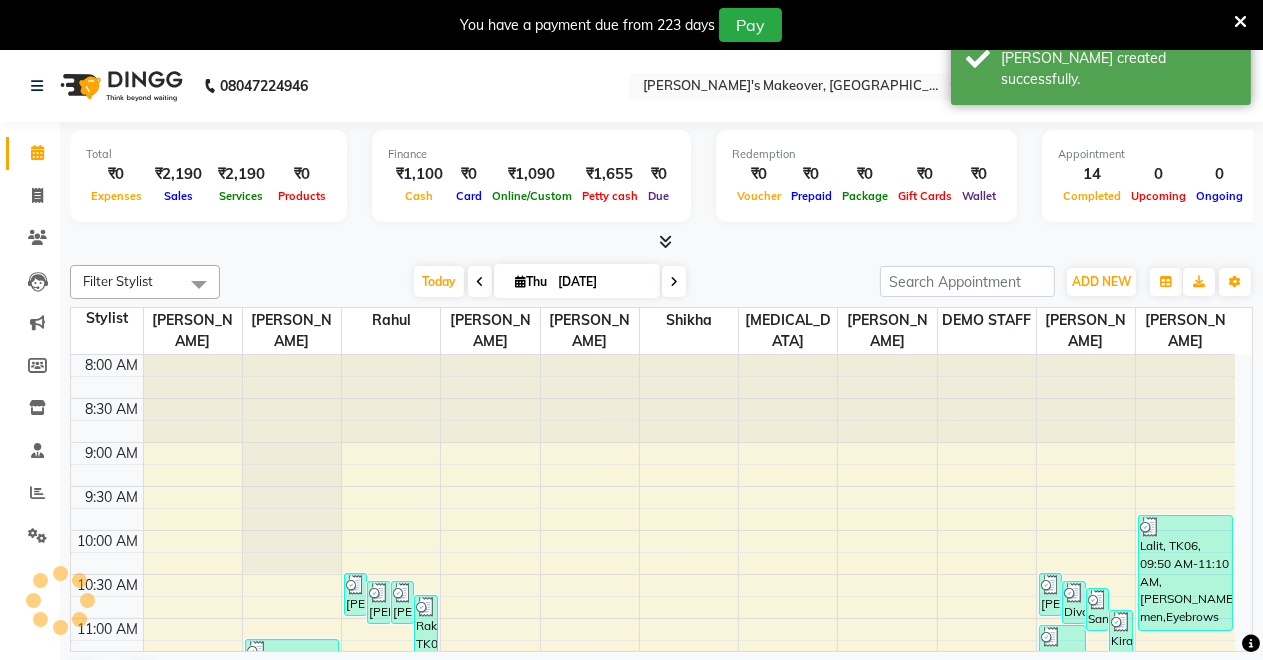 scroll, scrollTop: 0, scrollLeft: 0, axis: both 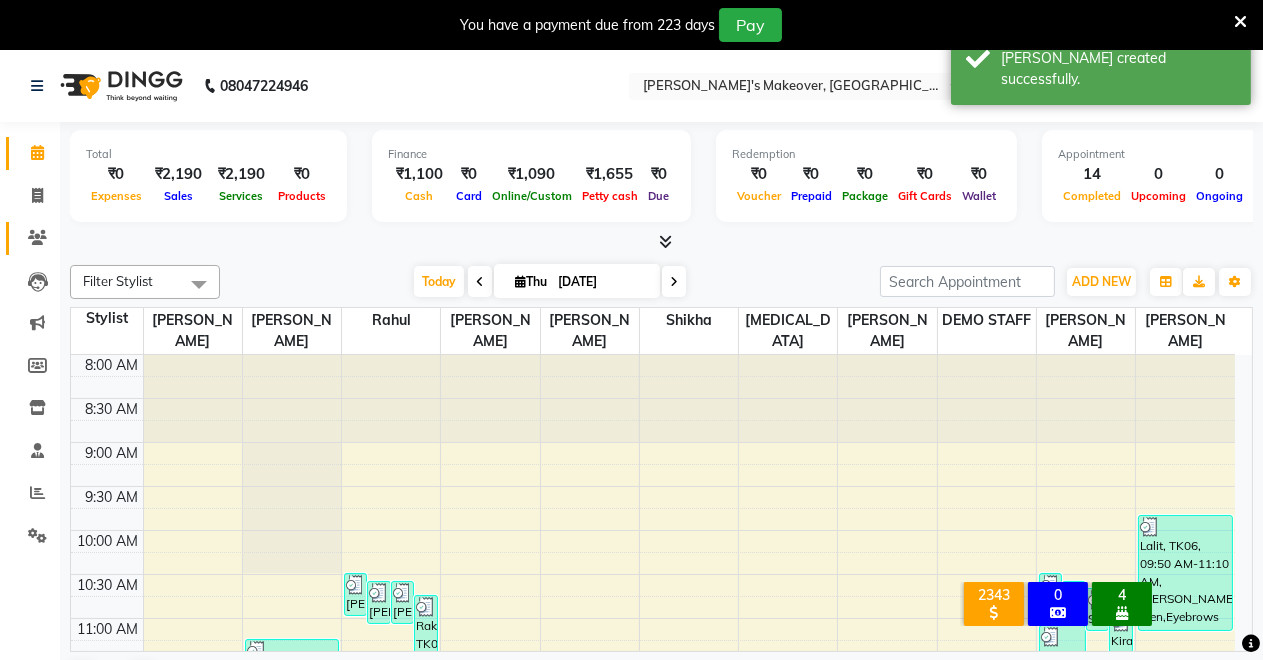 click on "Clients" 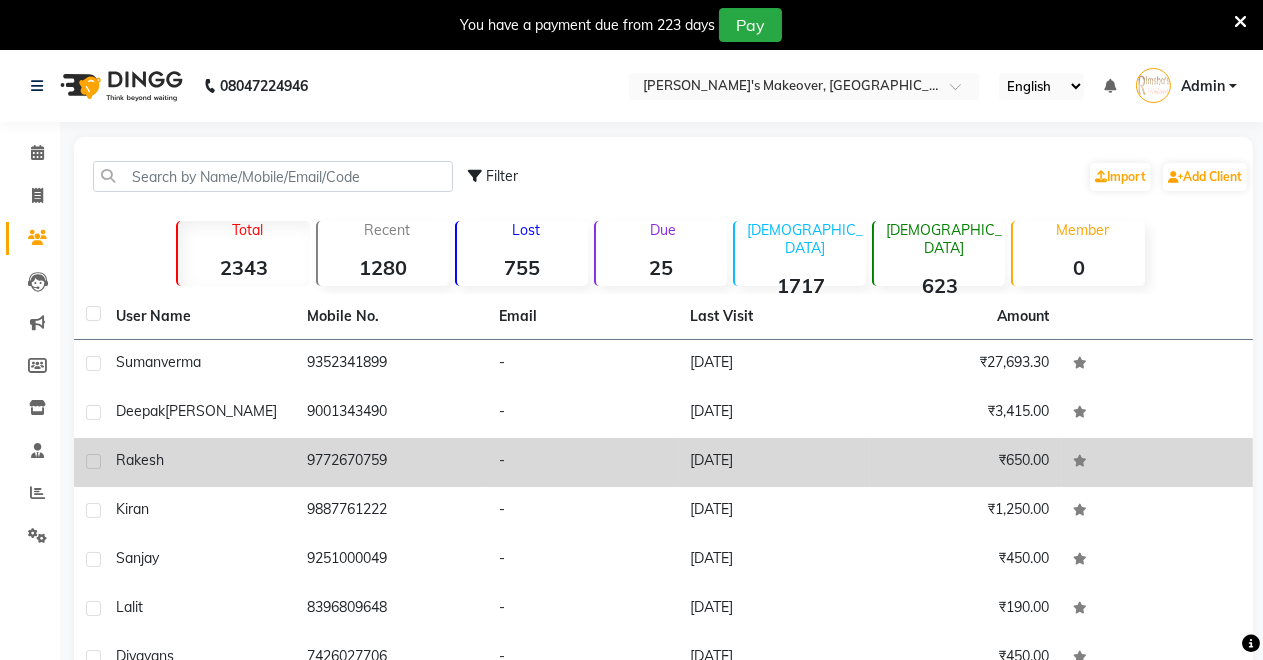 click on "Rakesh" 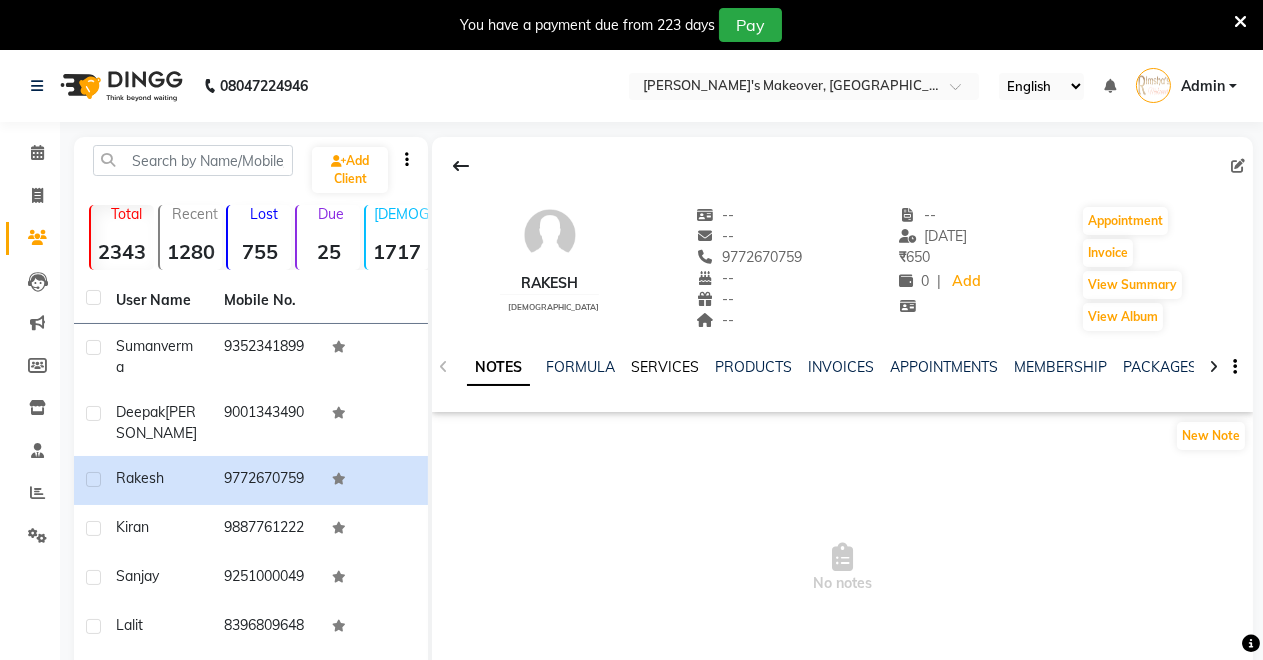 click on "SERVICES" 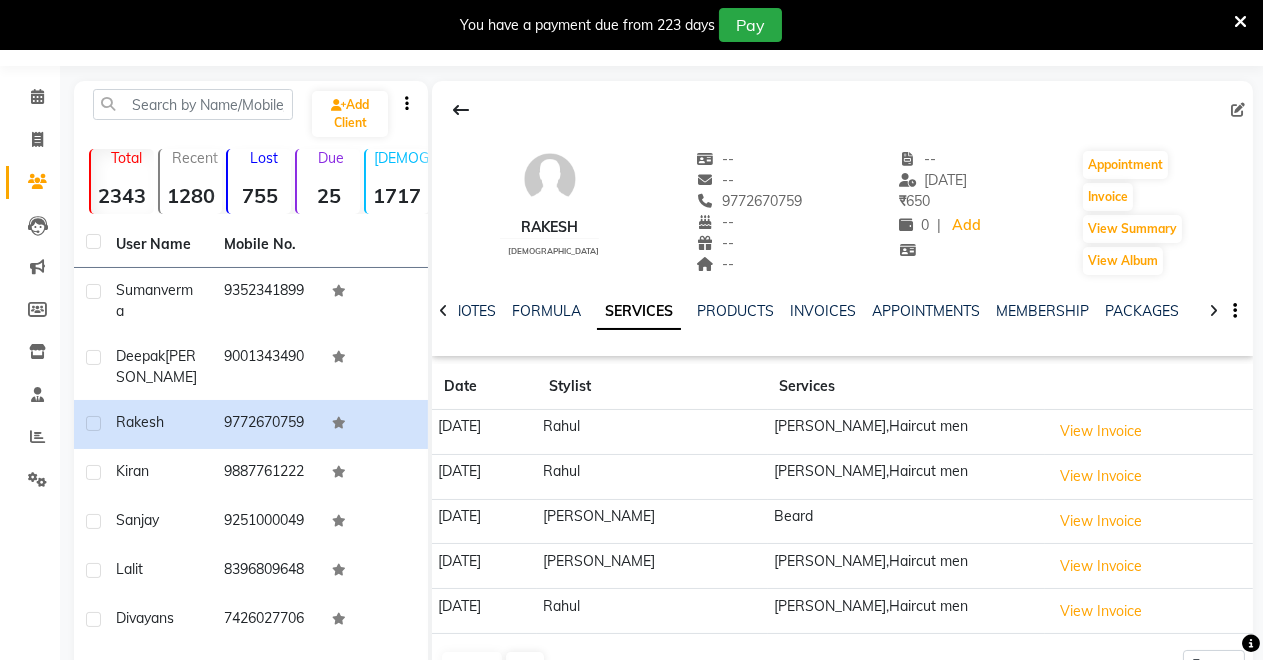 scroll, scrollTop: 0, scrollLeft: 0, axis: both 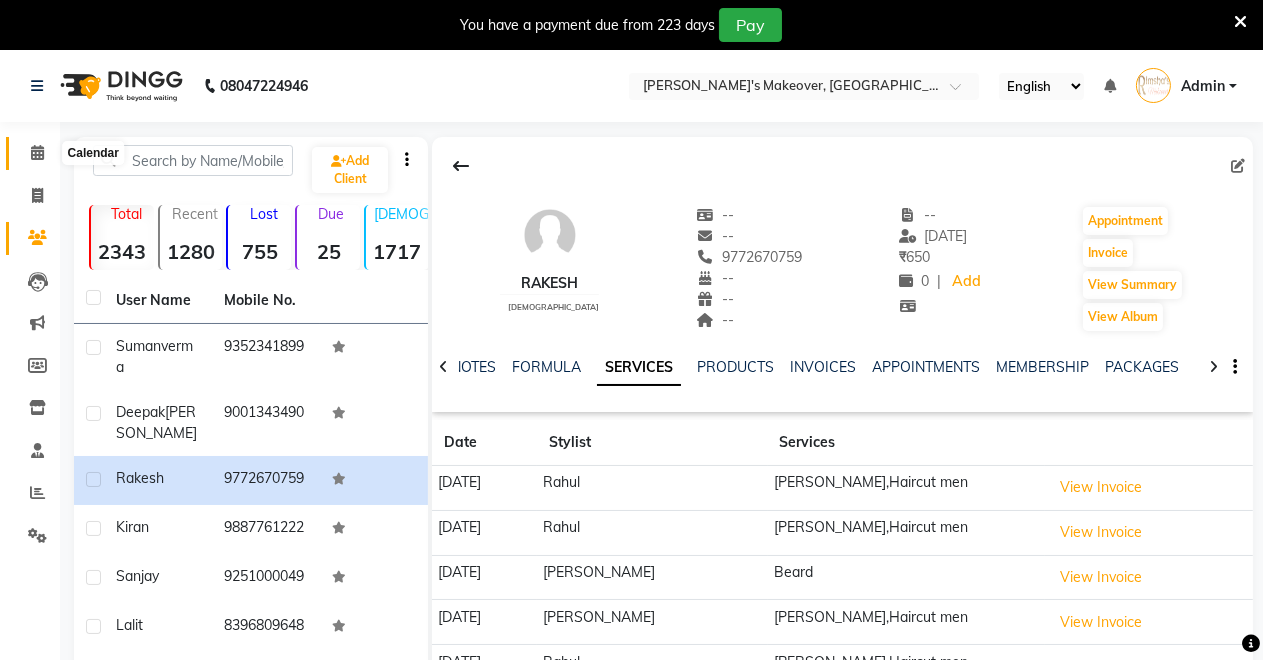 click 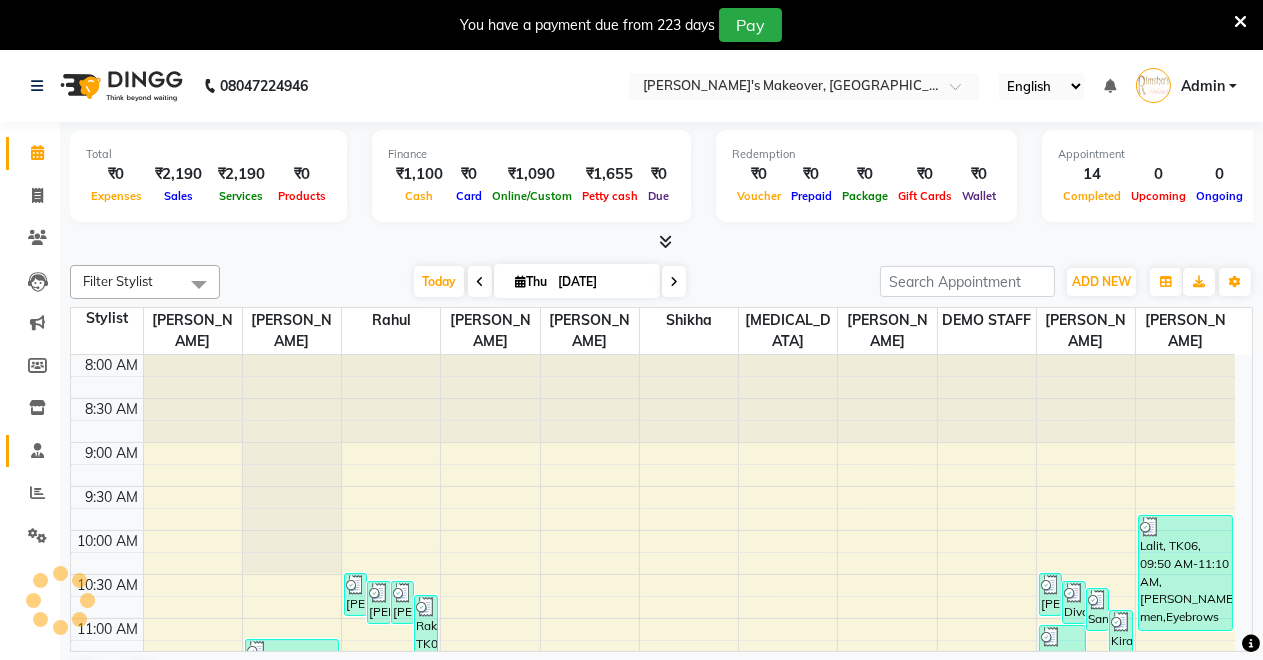 scroll, scrollTop: 0, scrollLeft: 0, axis: both 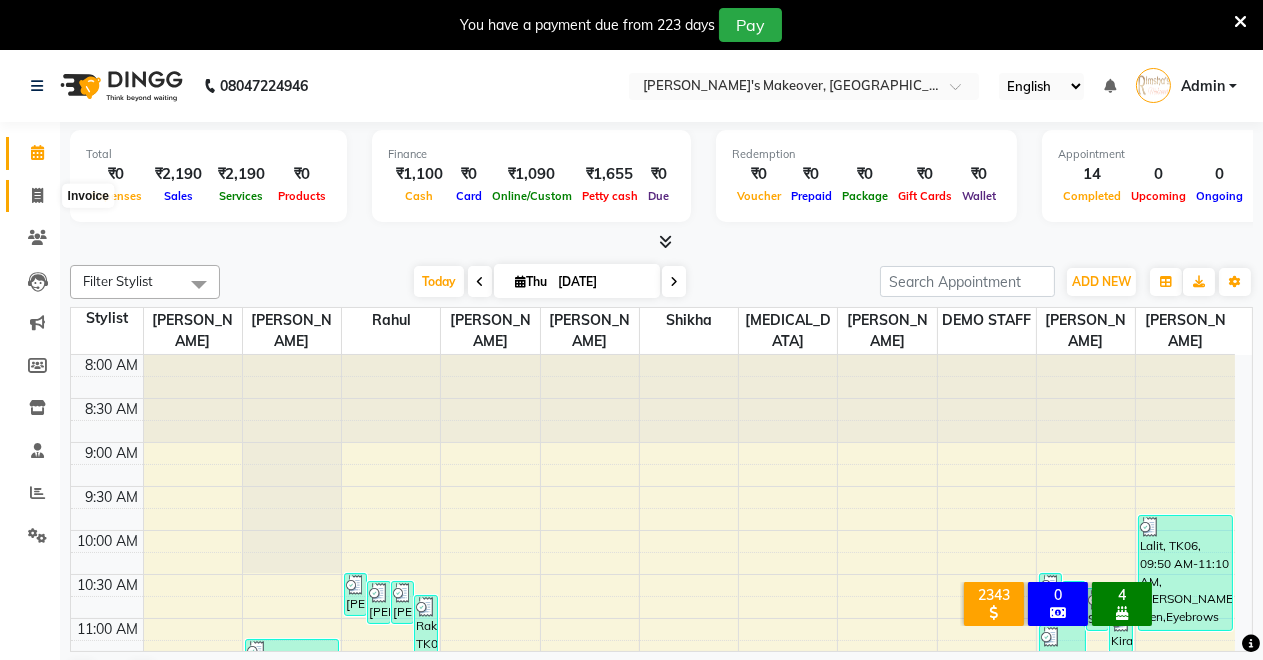 click 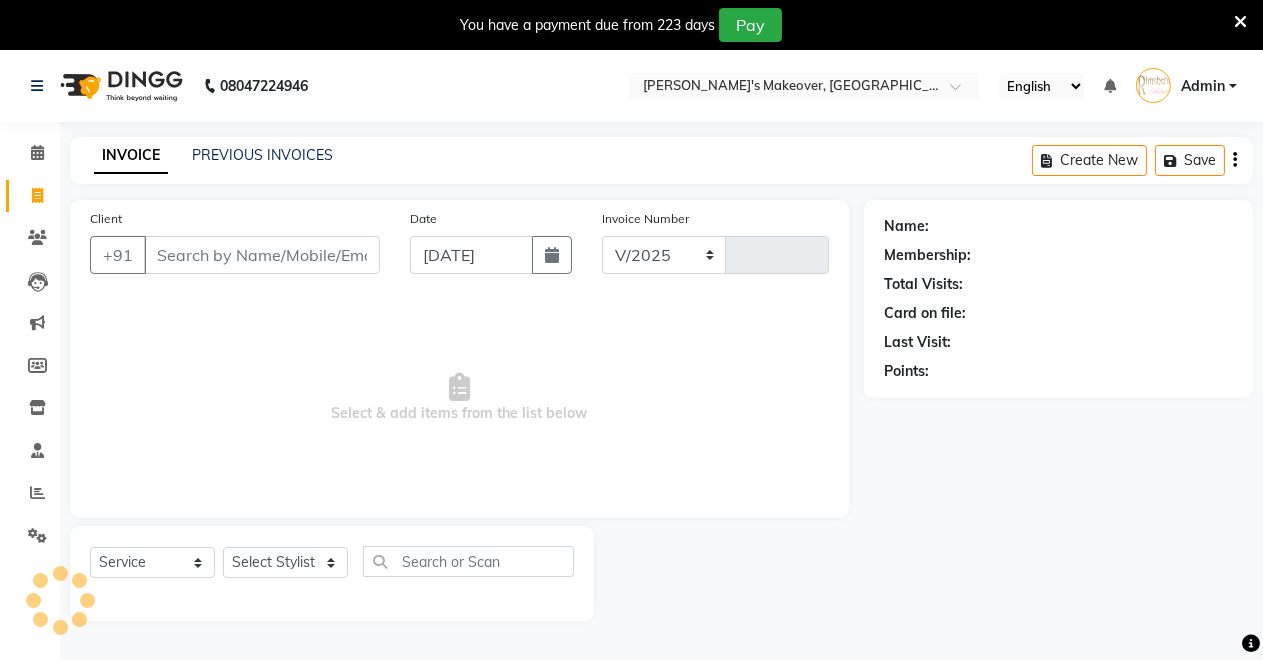 select on "7317" 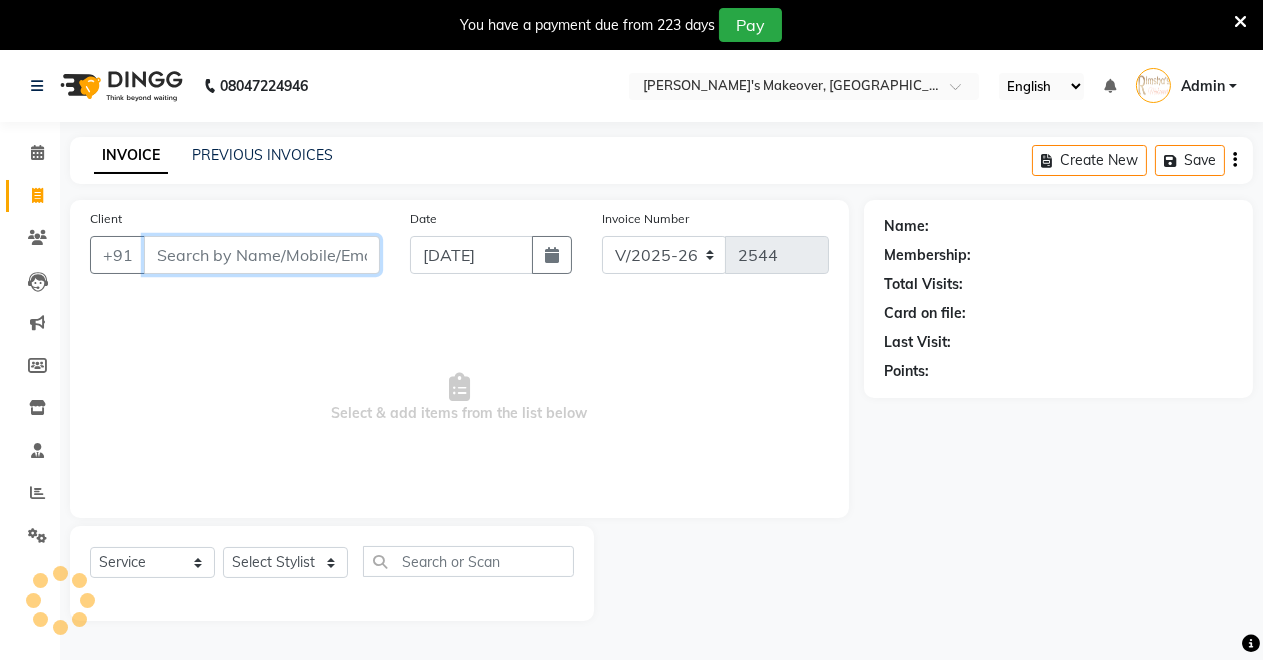 click on "Client" at bounding box center [262, 255] 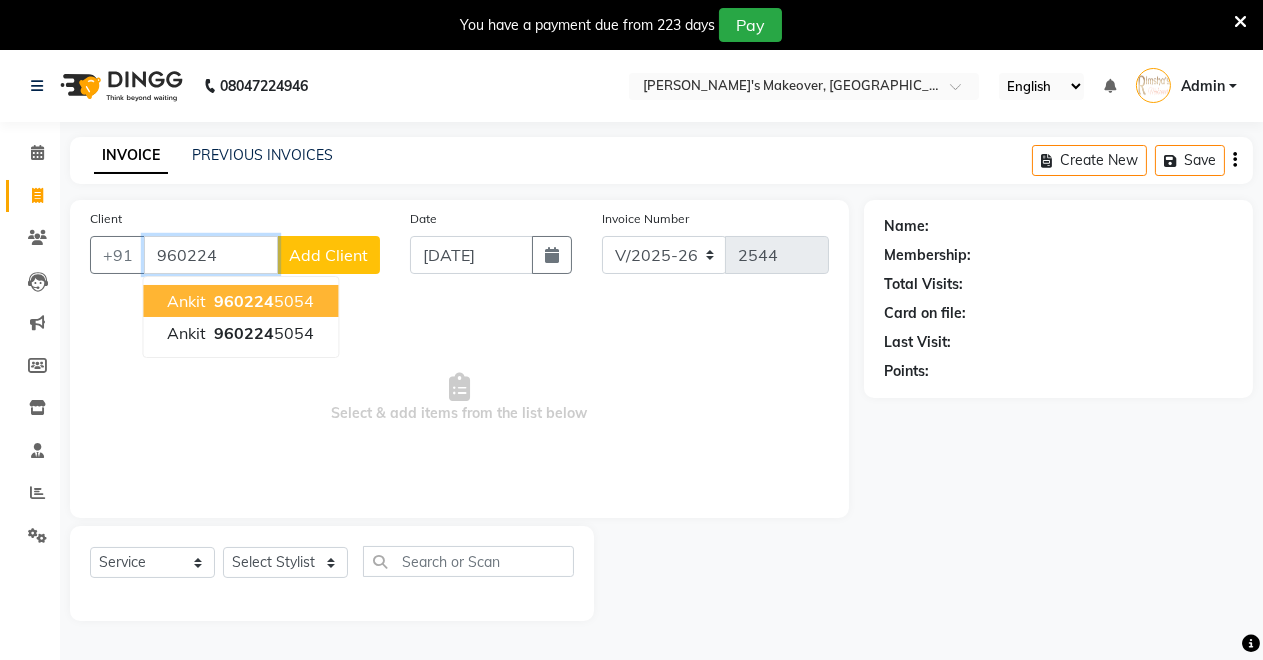 click on "Ankit   960224 5054" at bounding box center (240, 301) 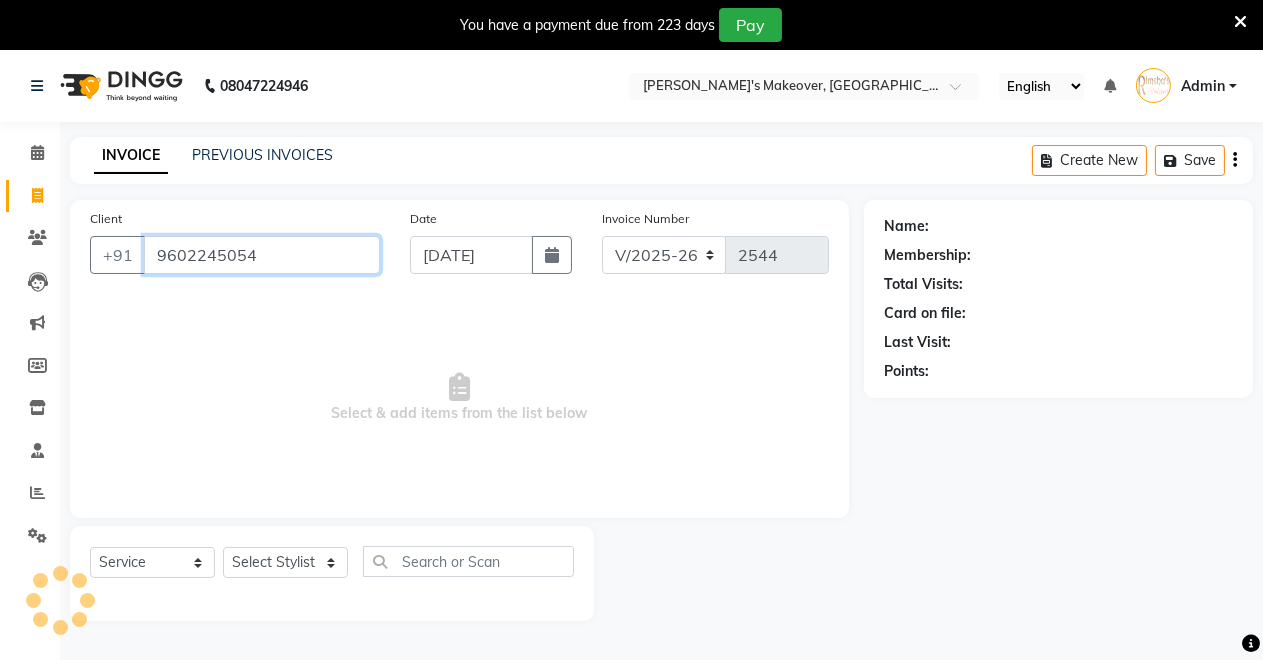 type on "9602245054" 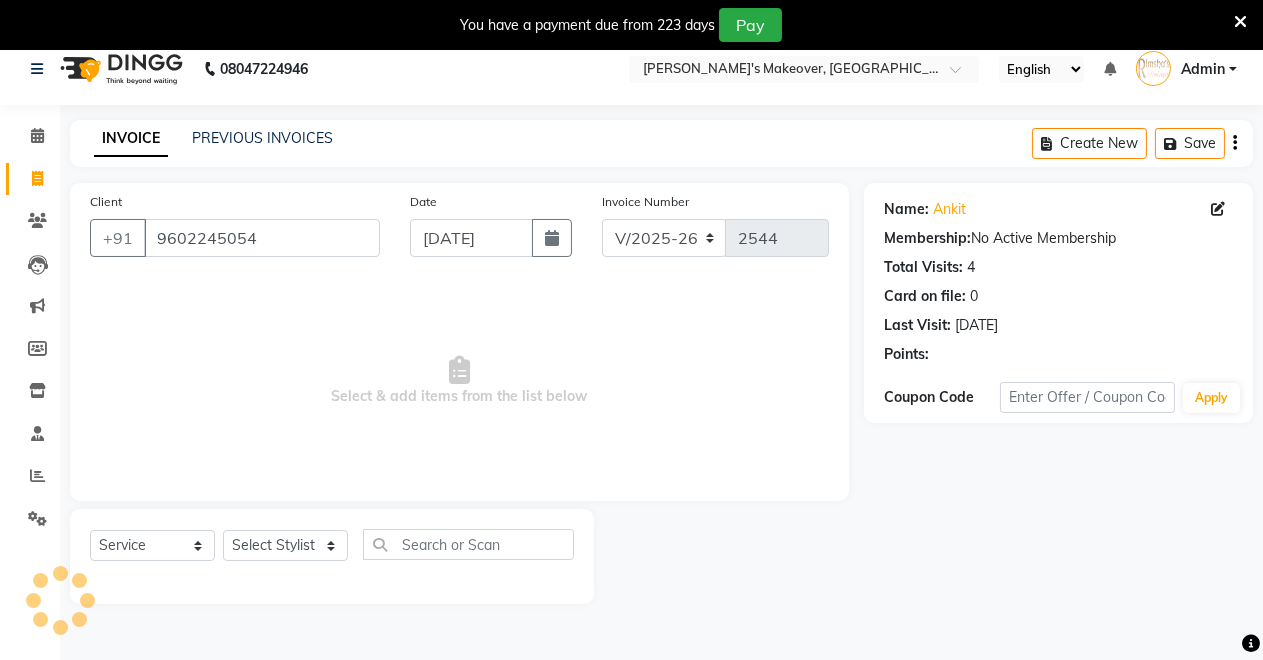 scroll, scrollTop: 49, scrollLeft: 0, axis: vertical 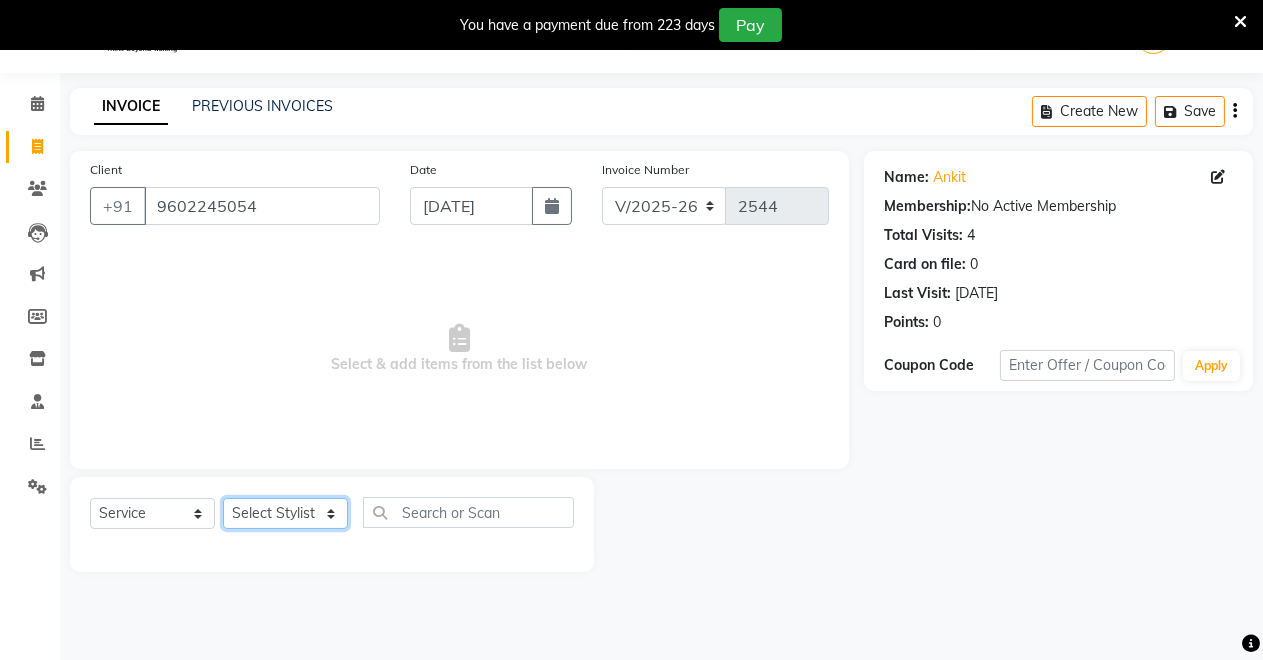 click on "Select Stylist [PERSON_NAME] [PERSON_NAME] kumar DEMO STAFF [PERSON_NAME] [PERSON_NAME] [MEDICAL_DATA][PERSON_NAME] [PERSON_NAME] Verma" 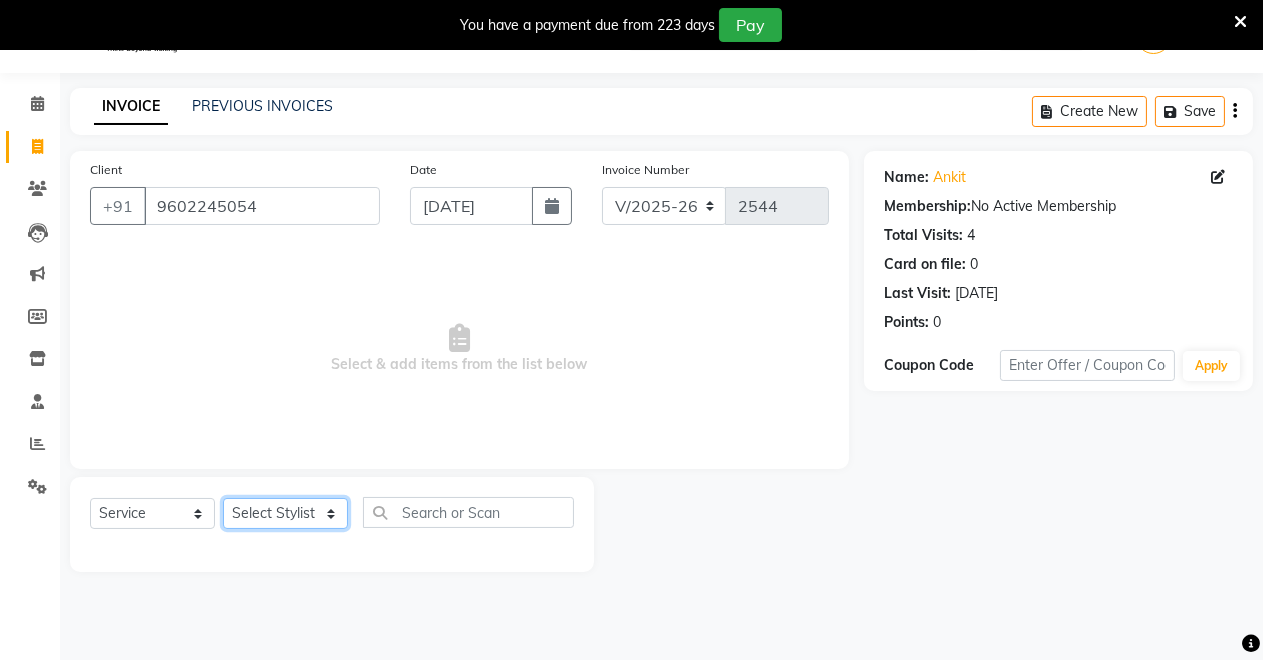 select on "84062" 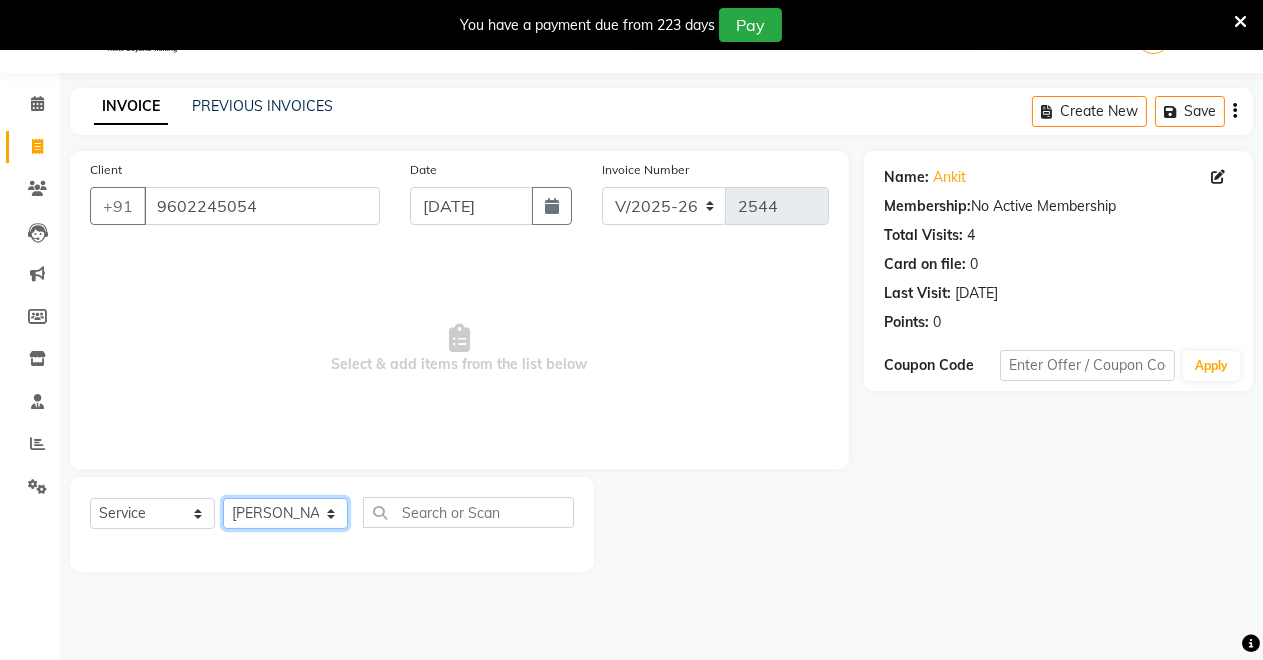 click on "Select Stylist [PERSON_NAME] [PERSON_NAME] kumar DEMO STAFF [PERSON_NAME] [PERSON_NAME] [MEDICAL_DATA][PERSON_NAME] [PERSON_NAME] Verma" 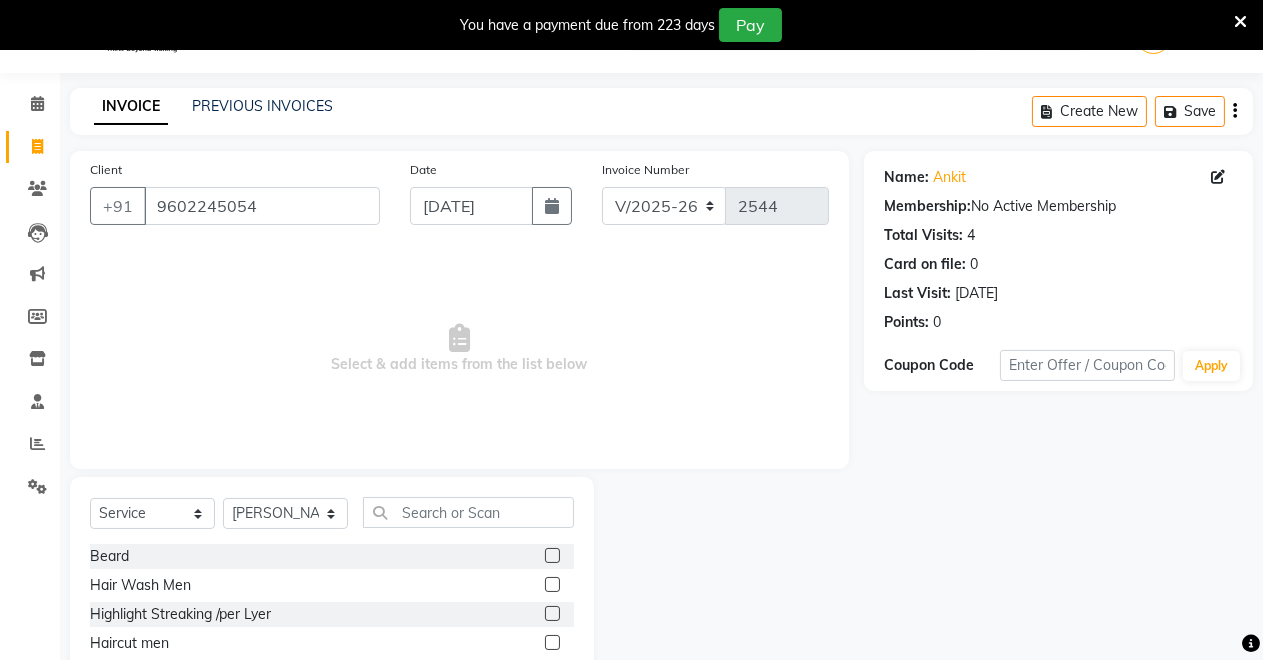 click 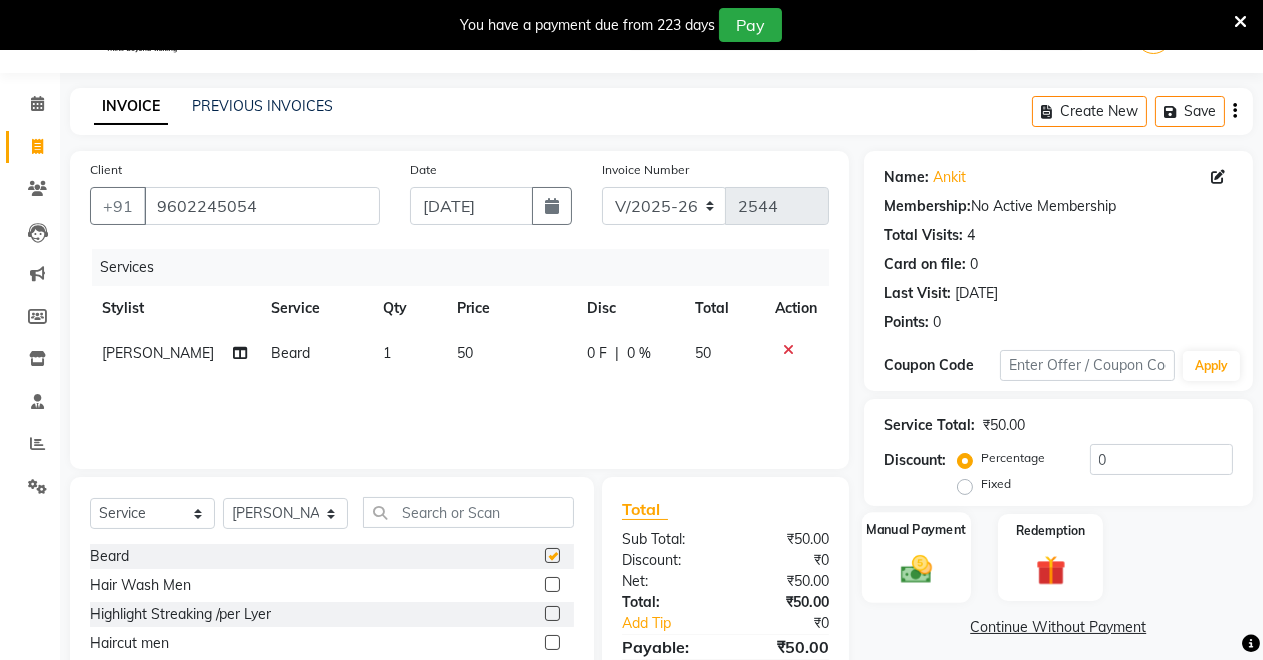 checkbox on "false" 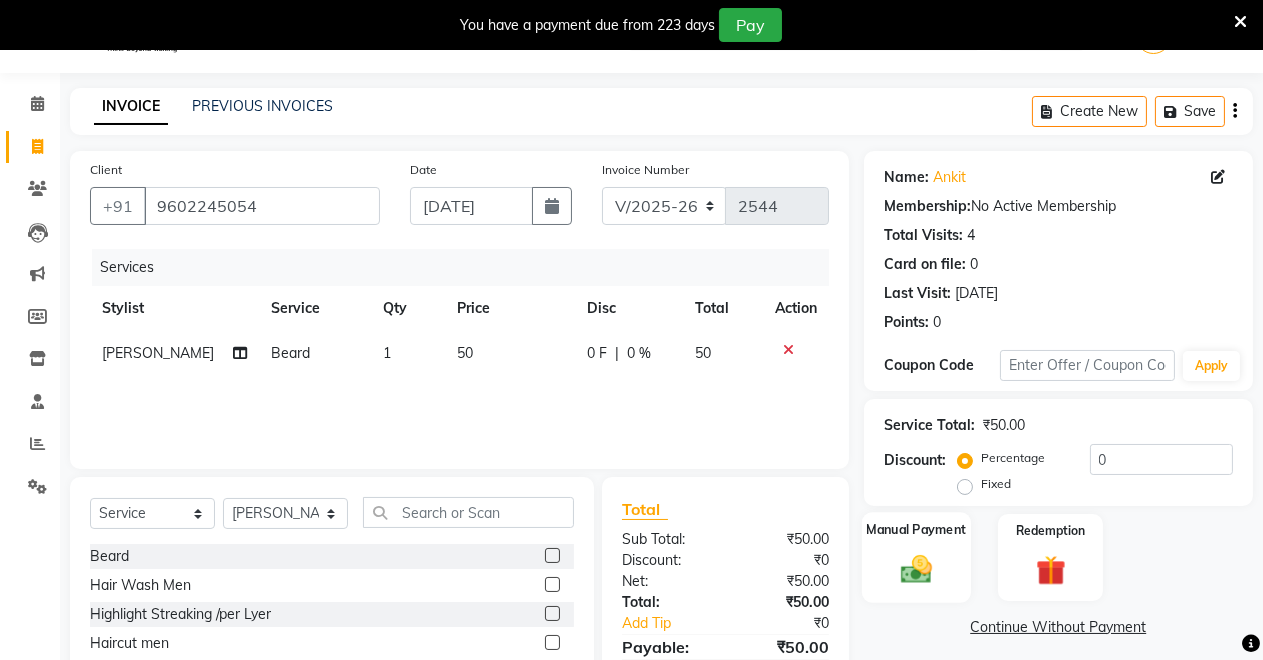 click on "Manual Payment" 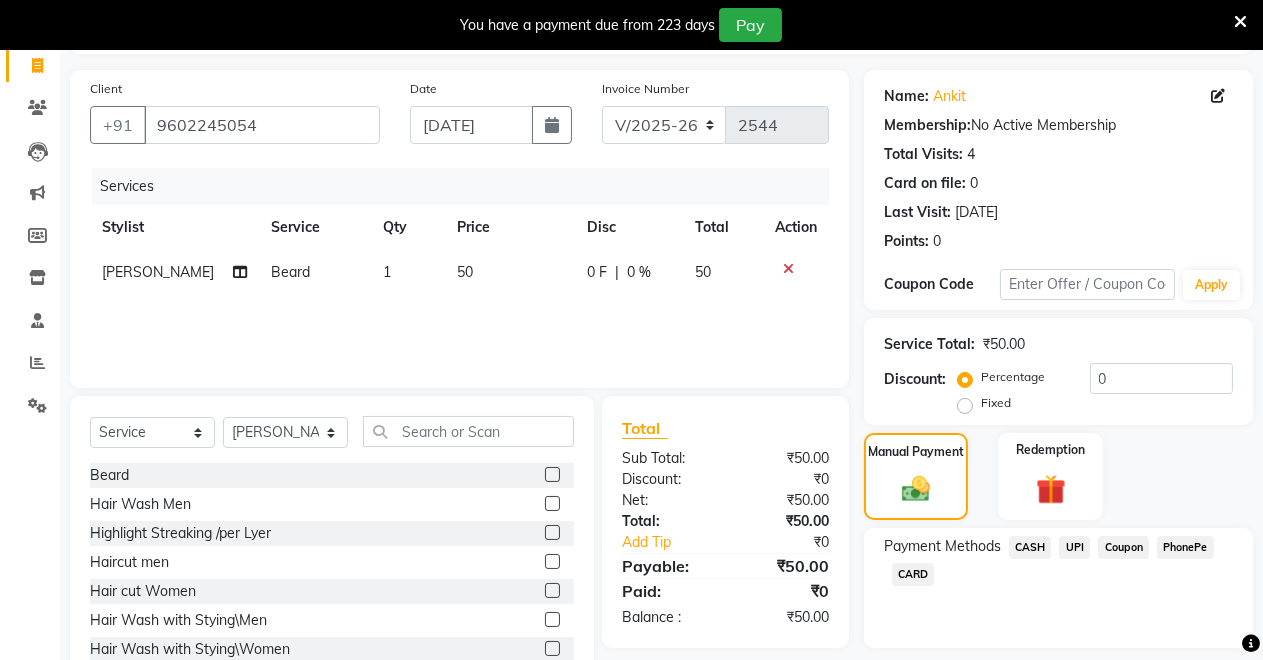 scroll, scrollTop: 191, scrollLeft: 0, axis: vertical 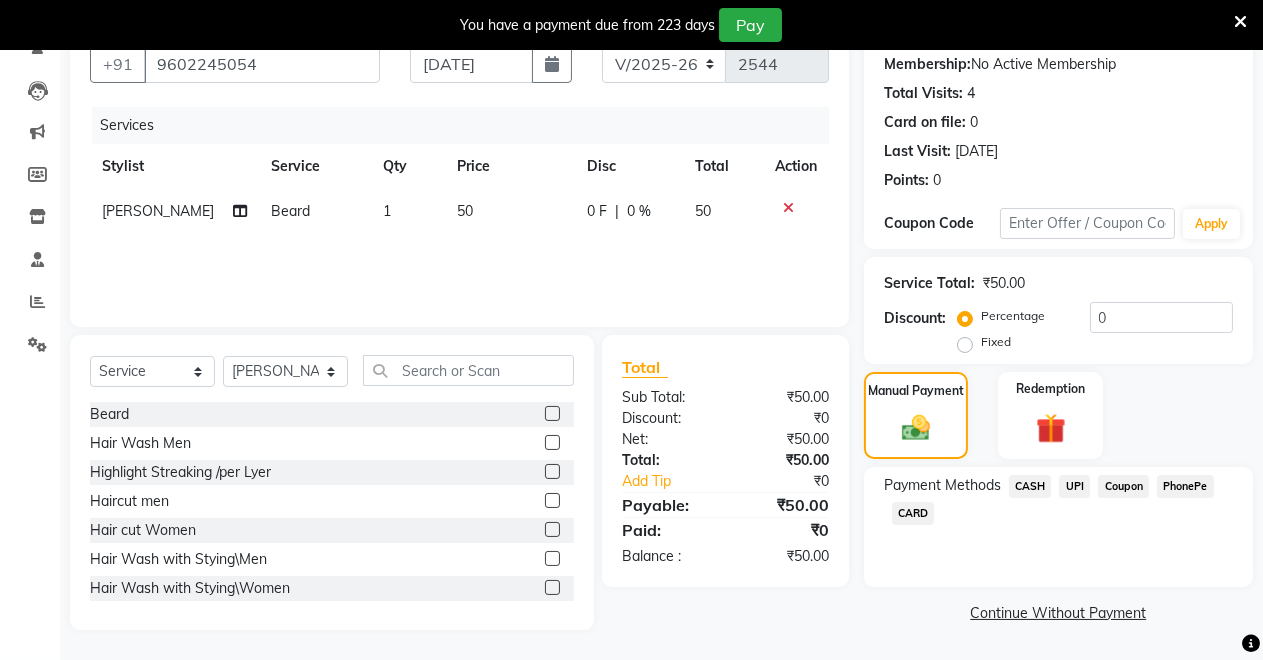 click on "UPI" 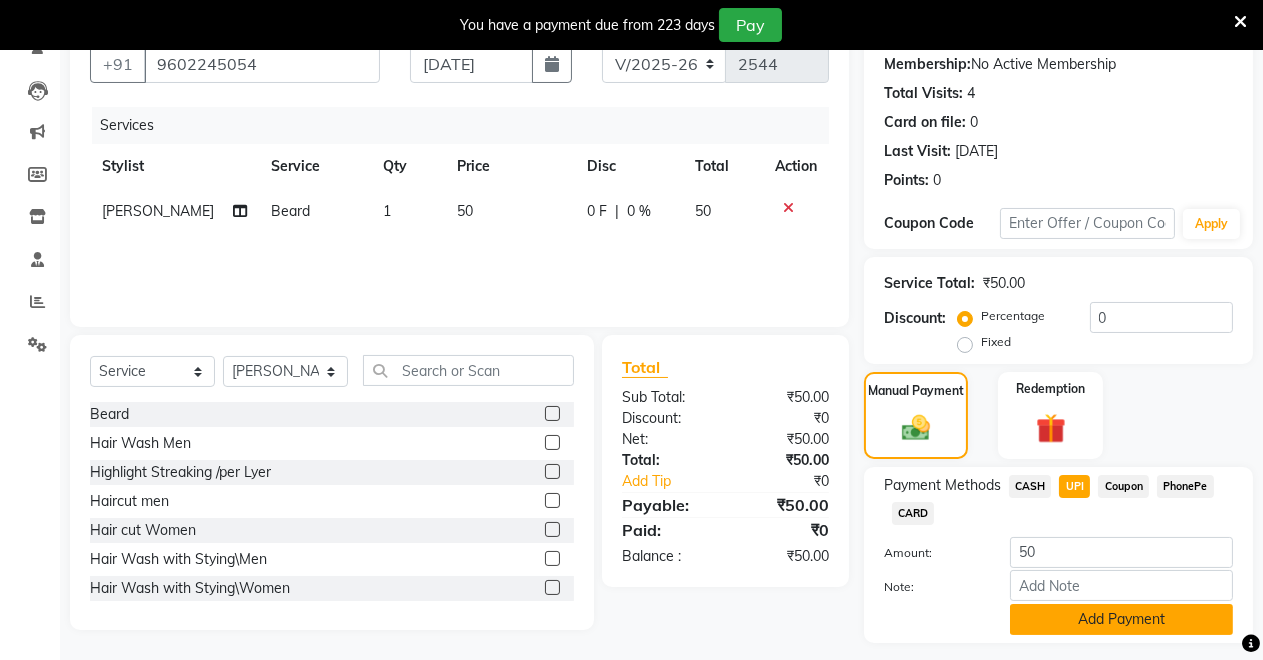 click on "Add Payment" 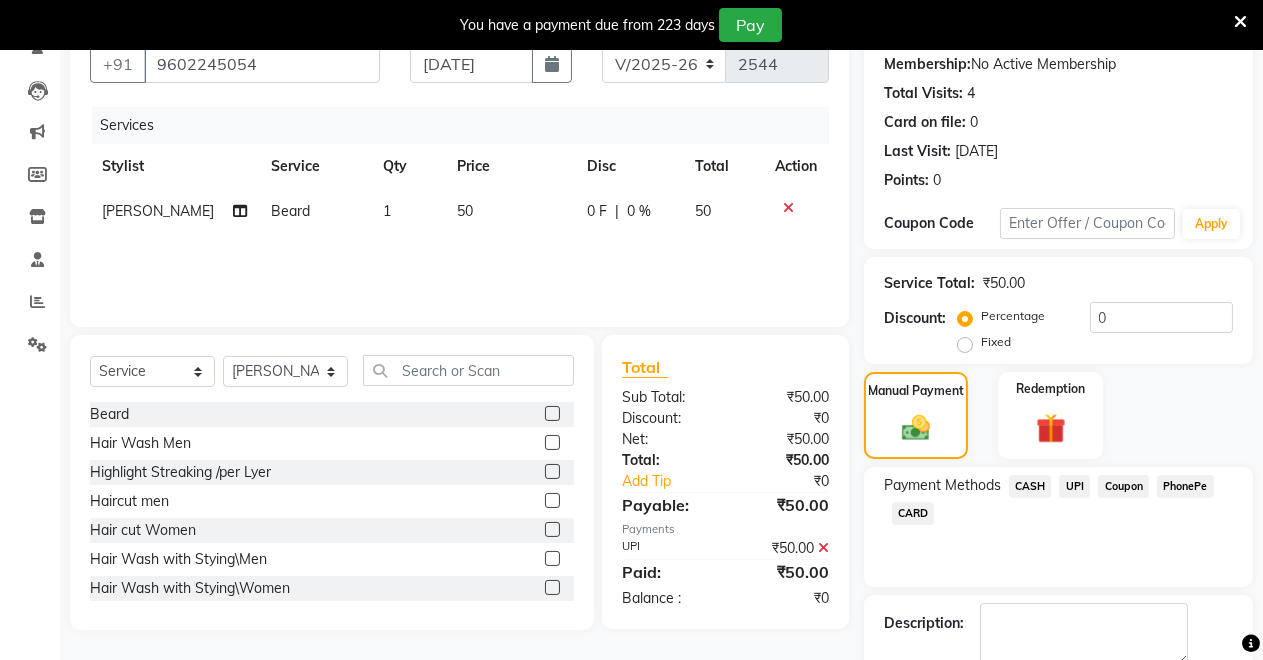 scroll, scrollTop: 302, scrollLeft: 0, axis: vertical 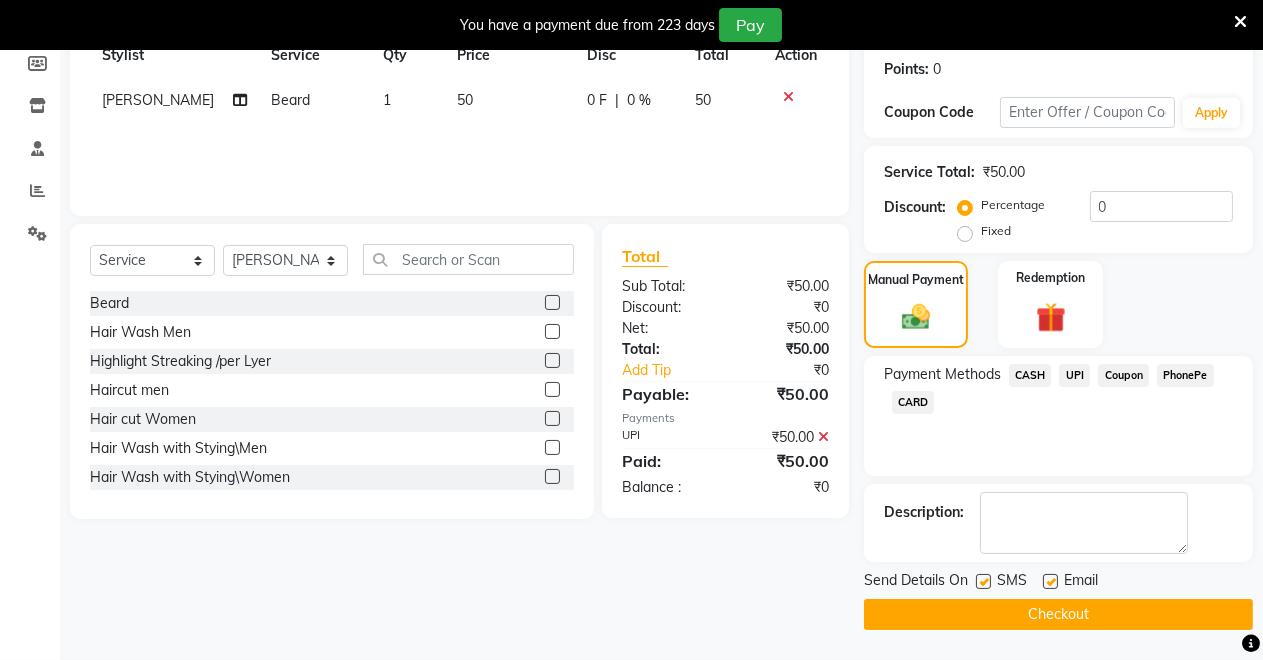 click on "Checkout" 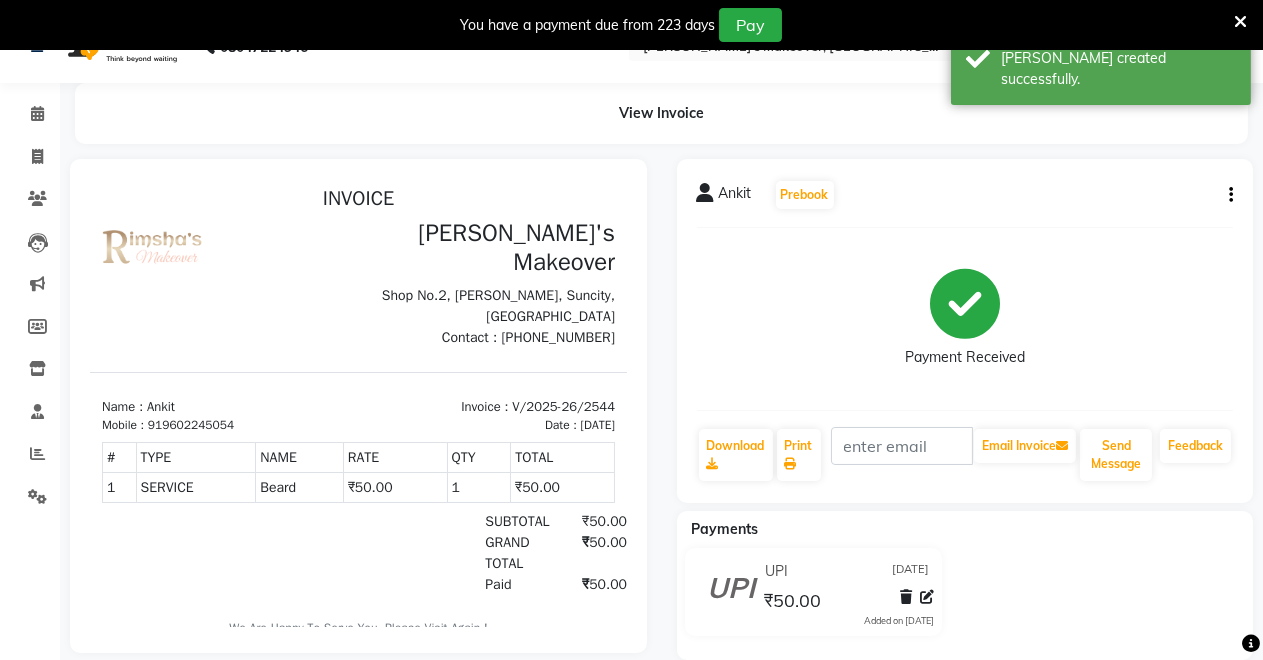 scroll, scrollTop: 0, scrollLeft: 0, axis: both 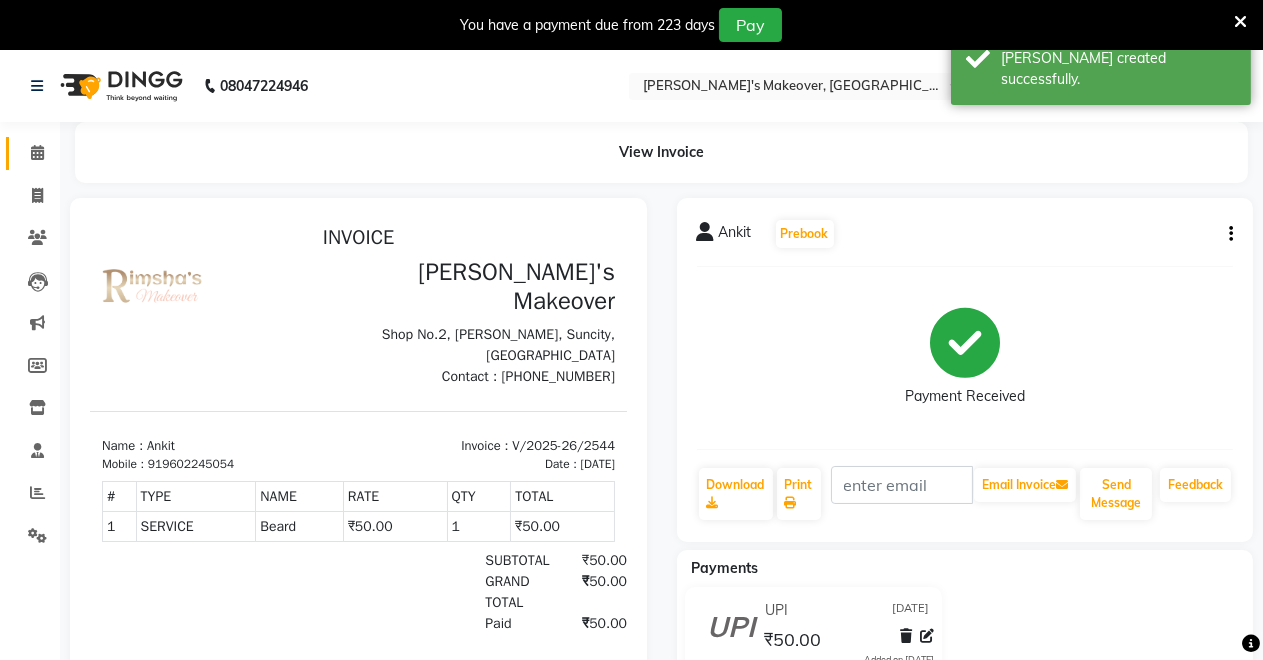 click 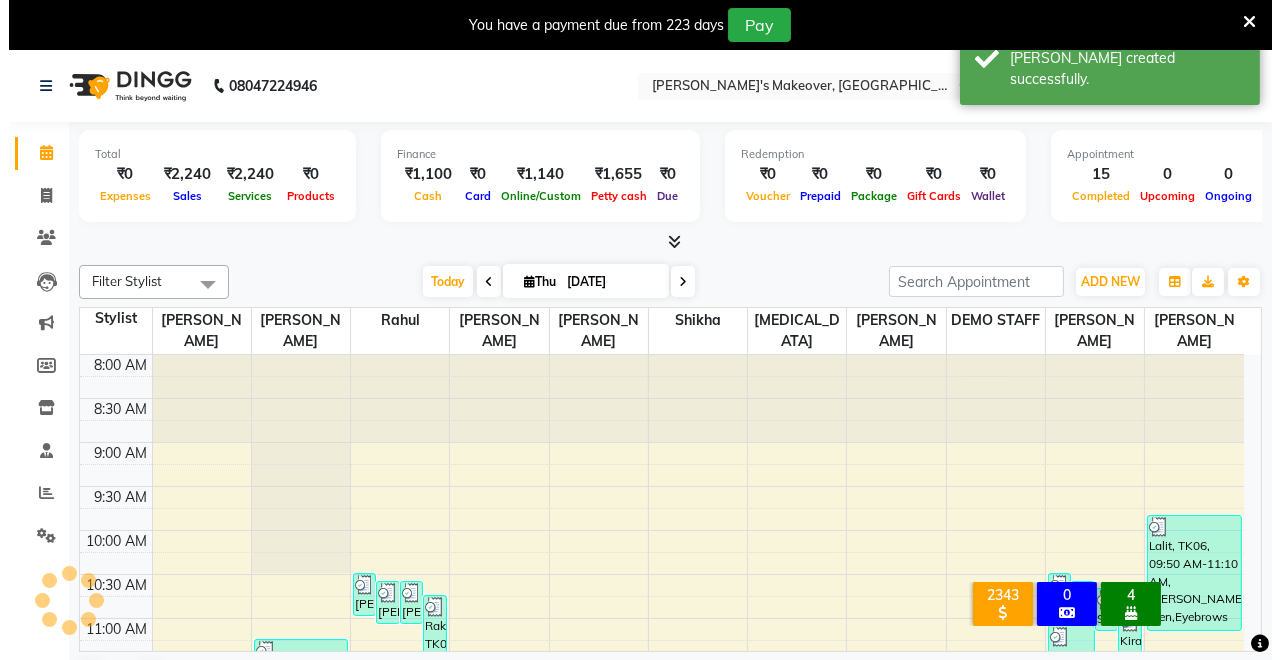 scroll, scrollTop: 351, scrollLeft: 0, axis: vertical 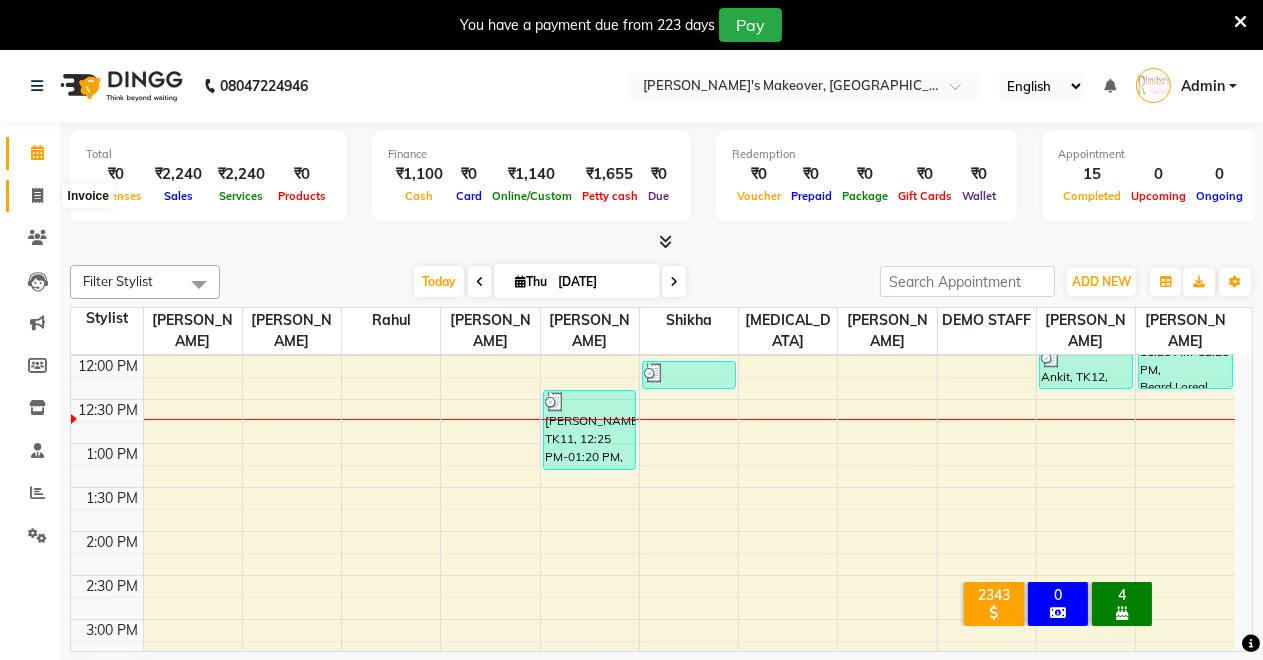 click 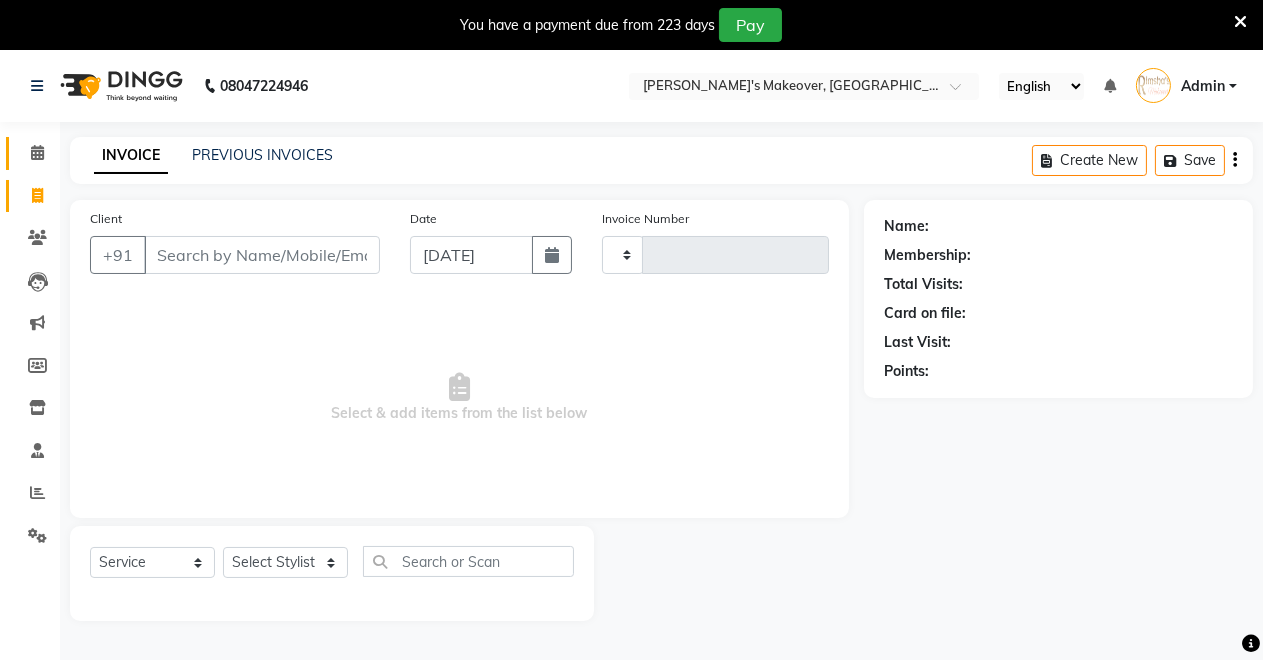 type on "2545" 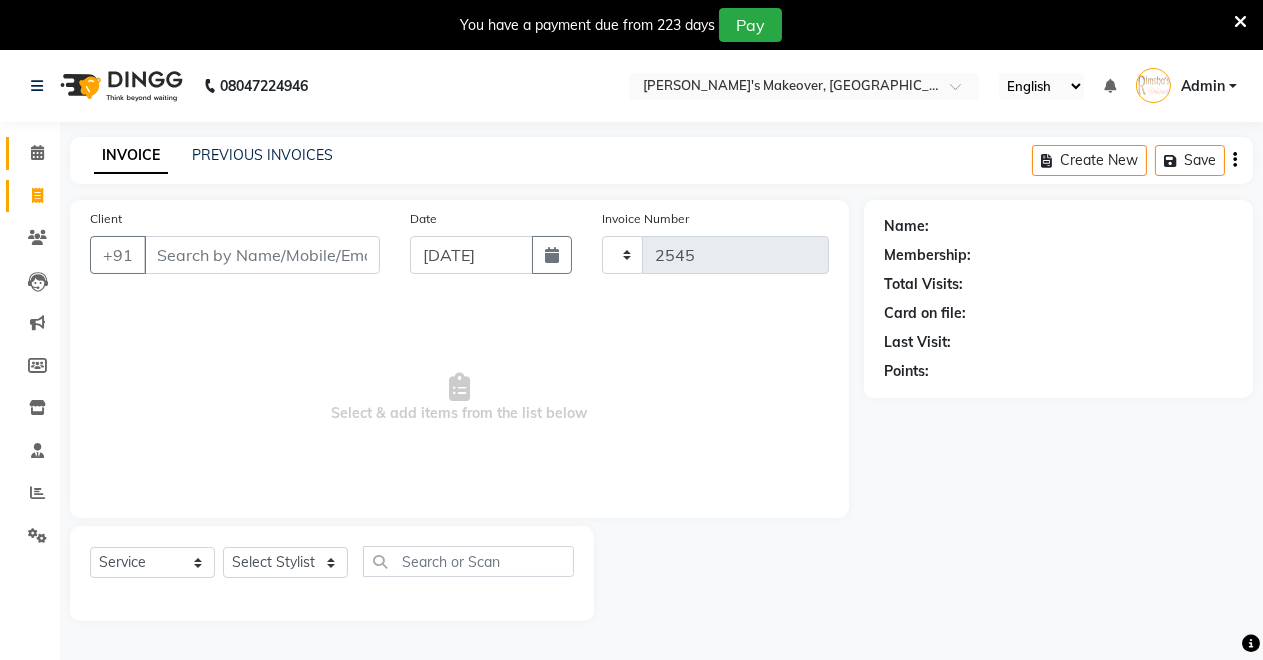 select on "7317" 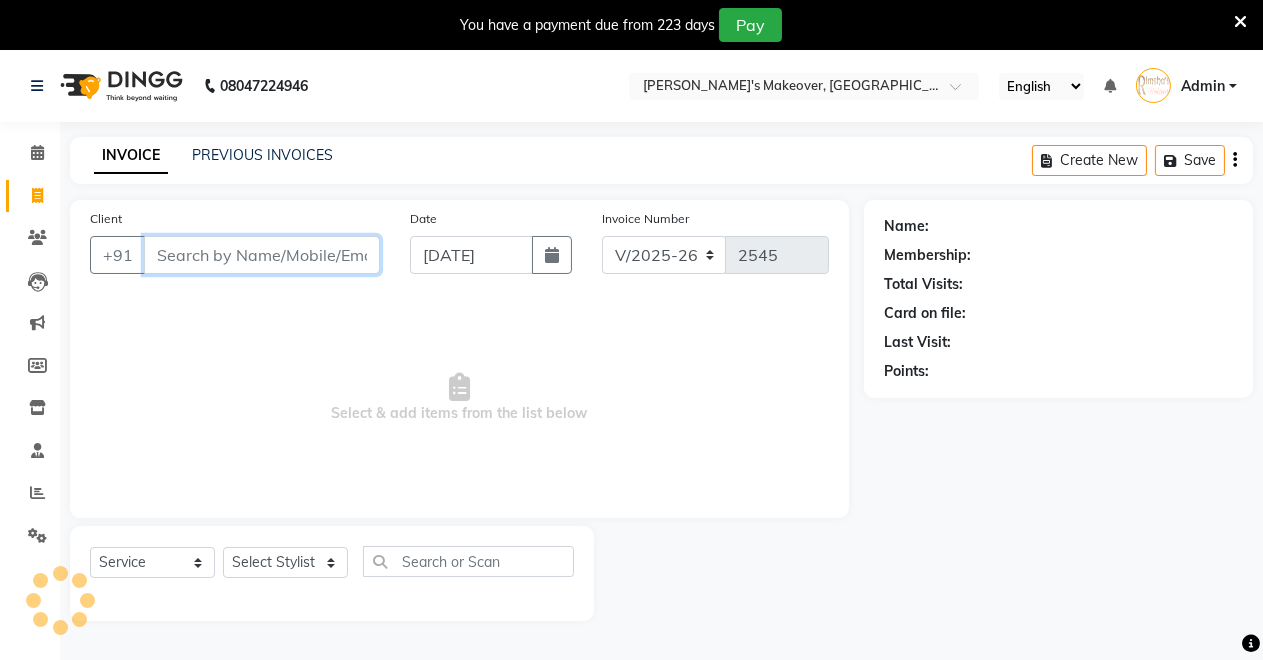 click on "Client" at bounding box center [262, 255] 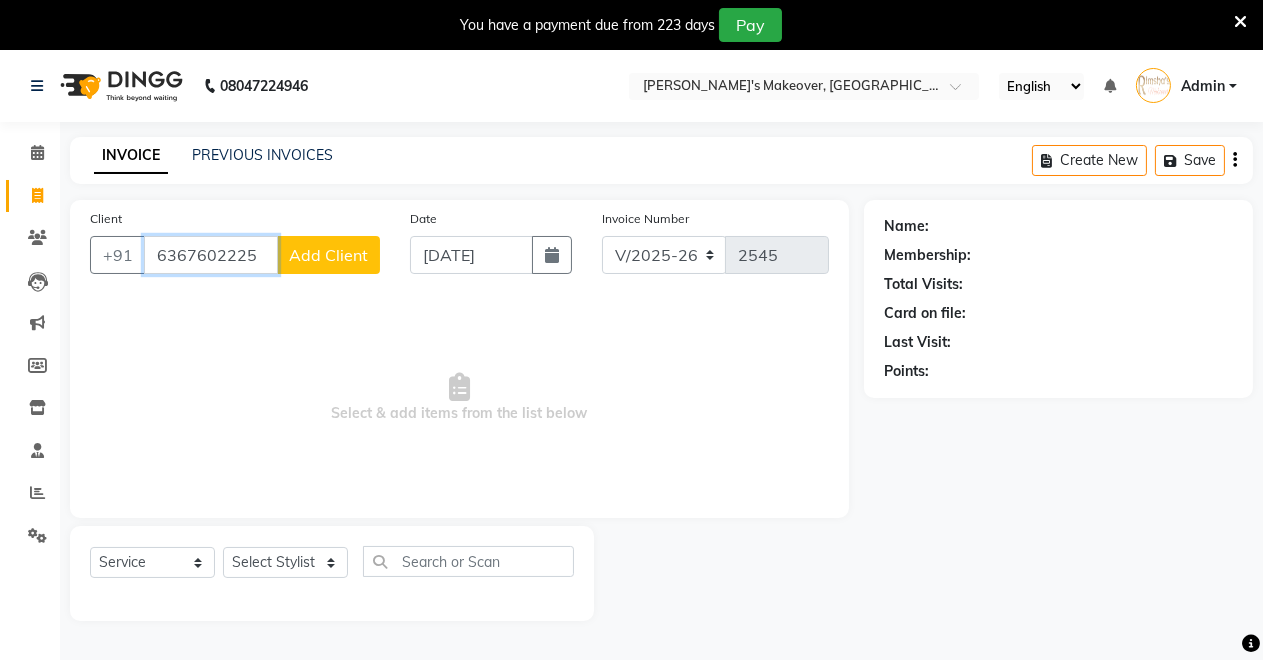 type on "6367602225" 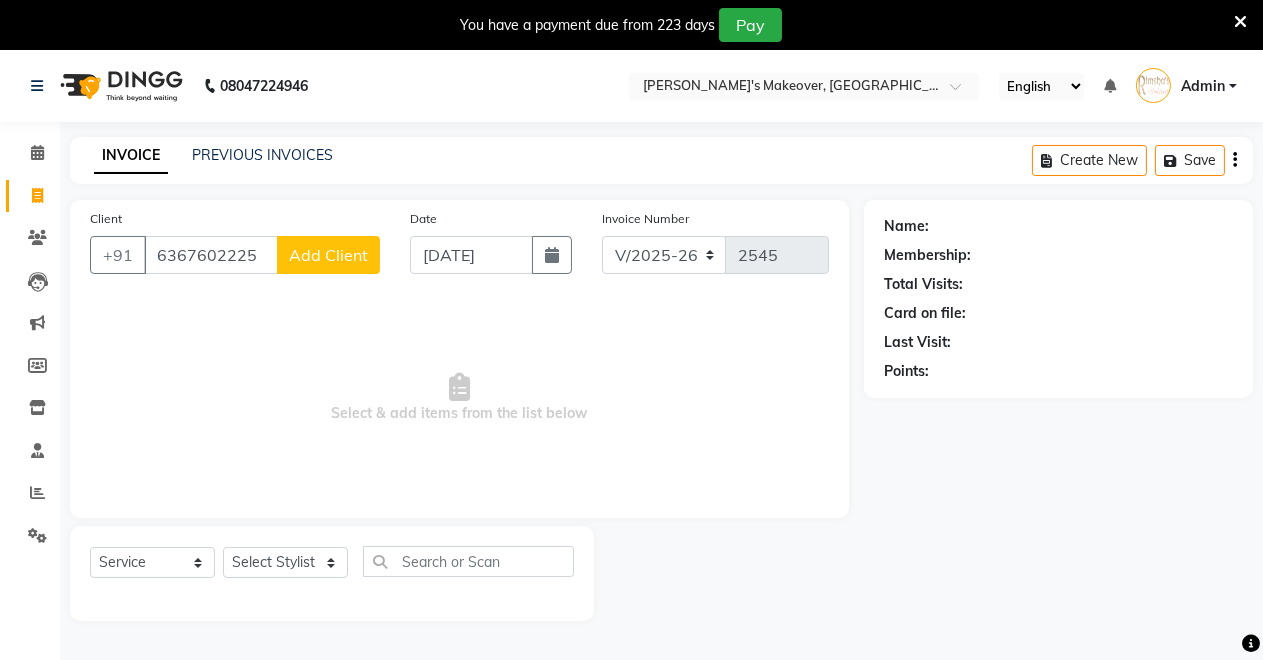 click on "Add Client" 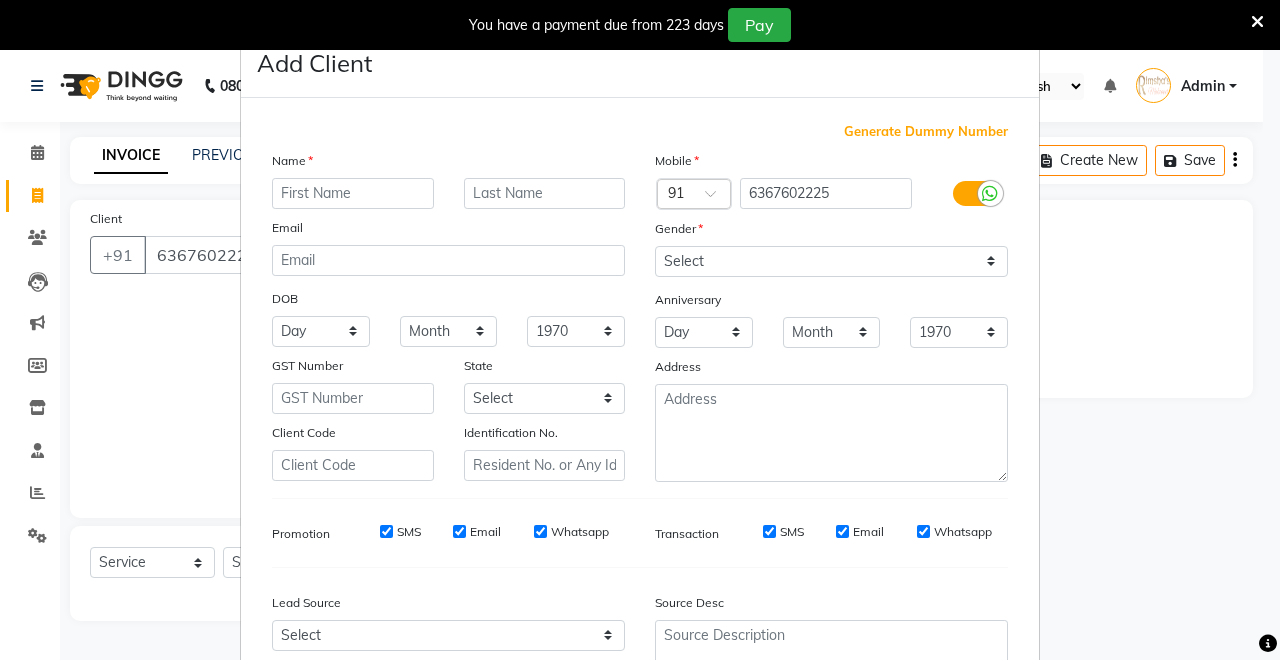 click at bounding box center [353, 193] 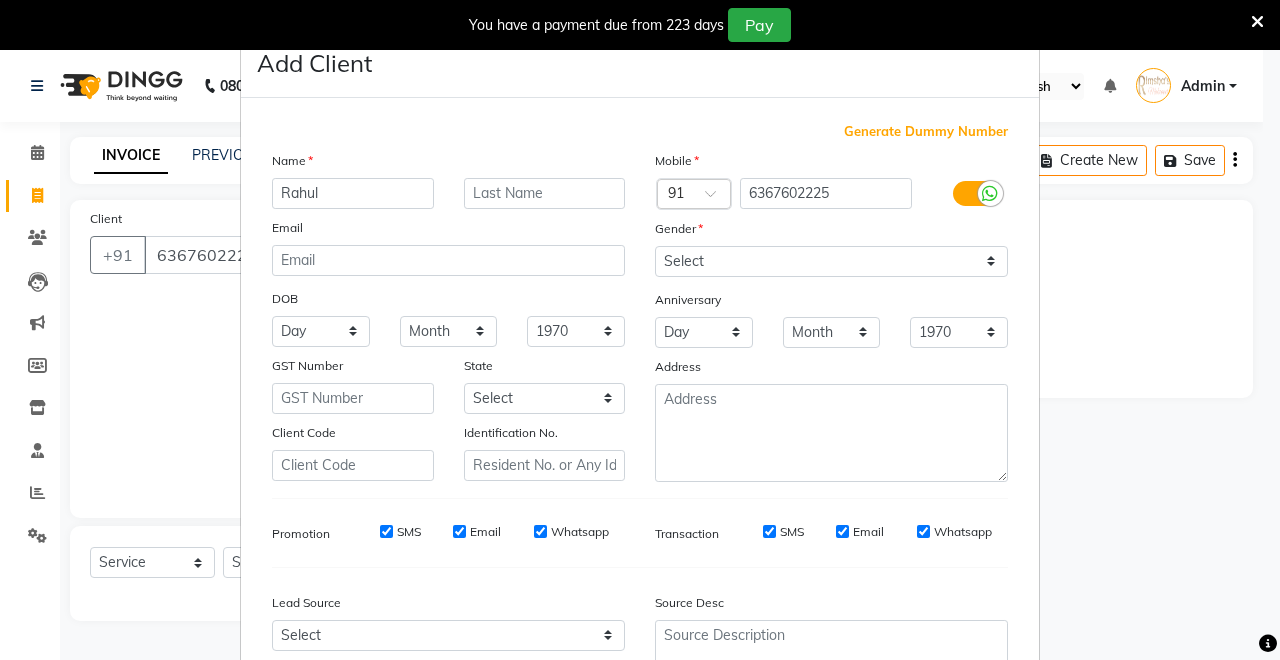 type on "Rahul" 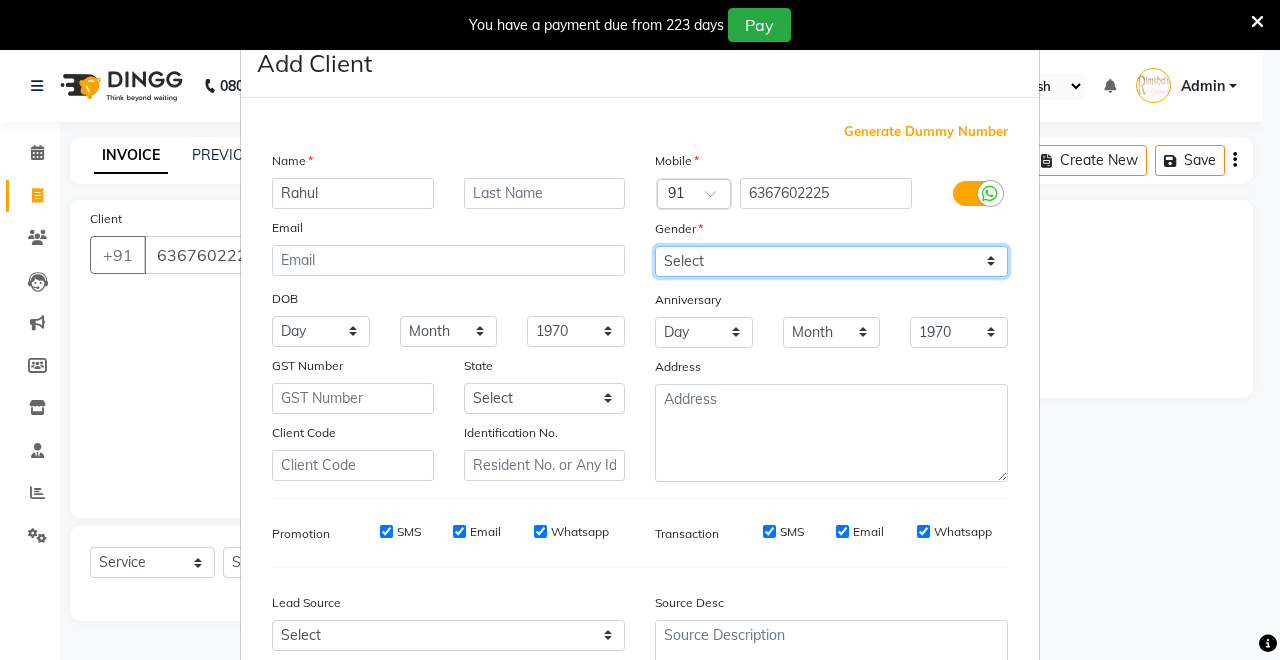 click on "Select [DEMOGRAPHIC_DATA] [DEMOGRAPHIC_DATA] Other Prefer Not To Say" at bounding box center [831, 261] 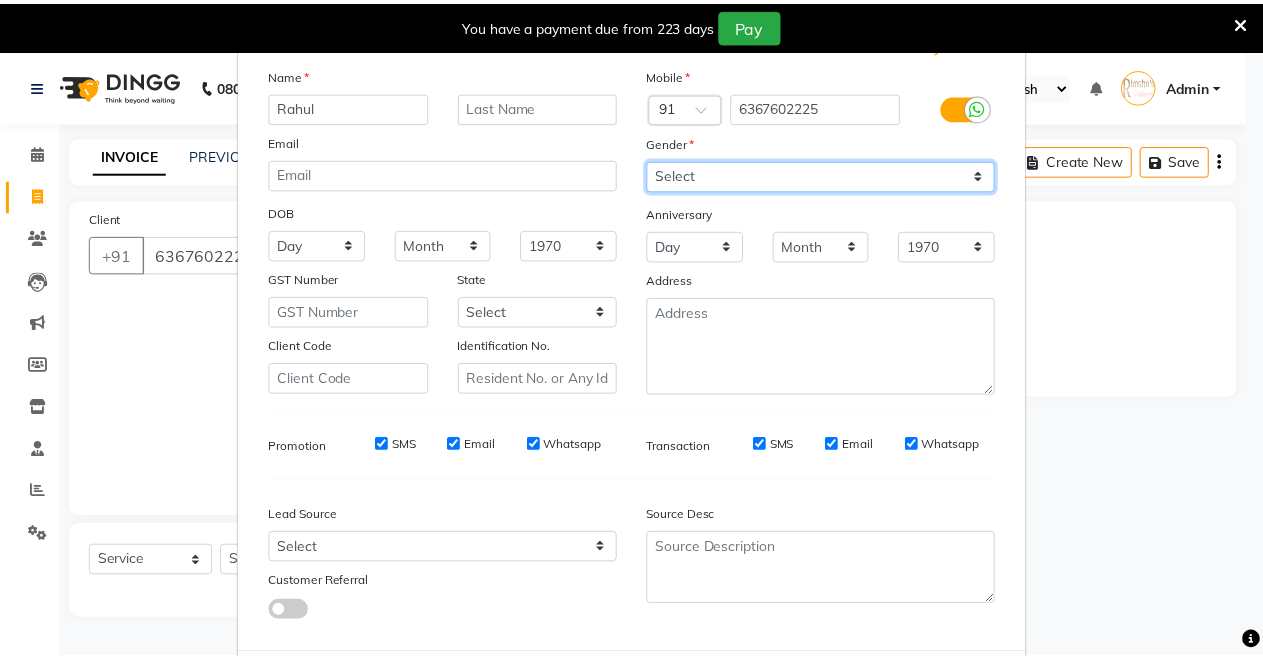scroll, scrollTop: 185, scrollLeft: 0, axis: vertical 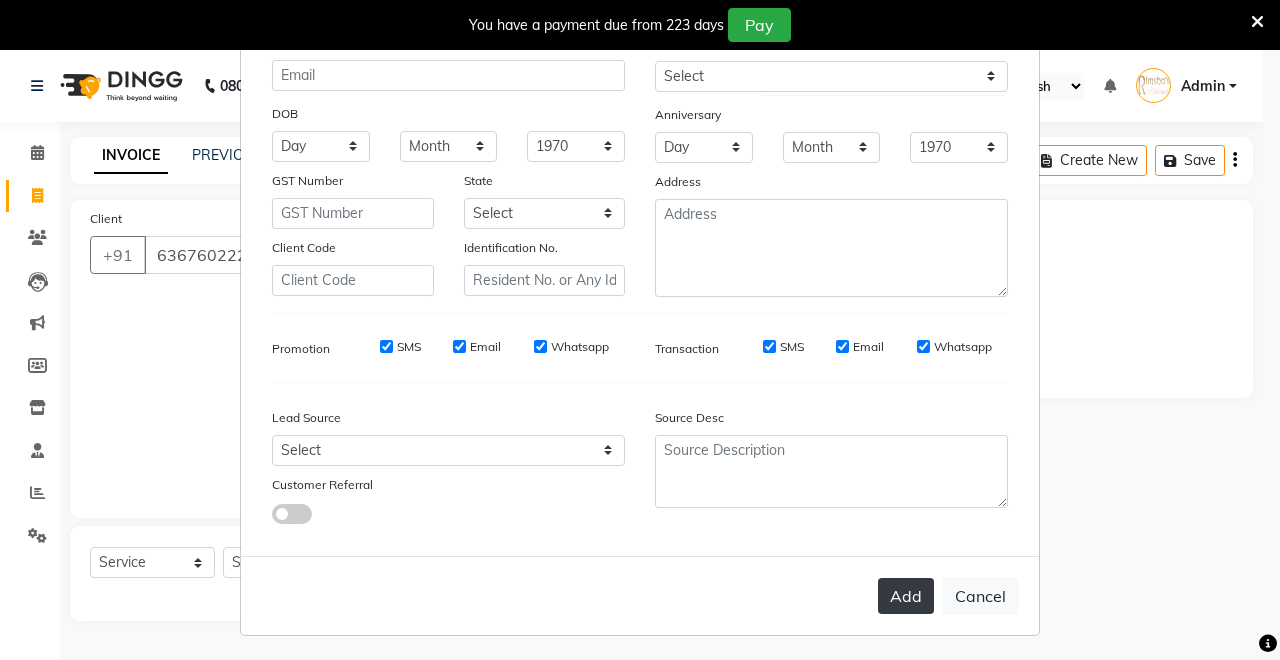 click on "Add" at bounding box center (906, 596) 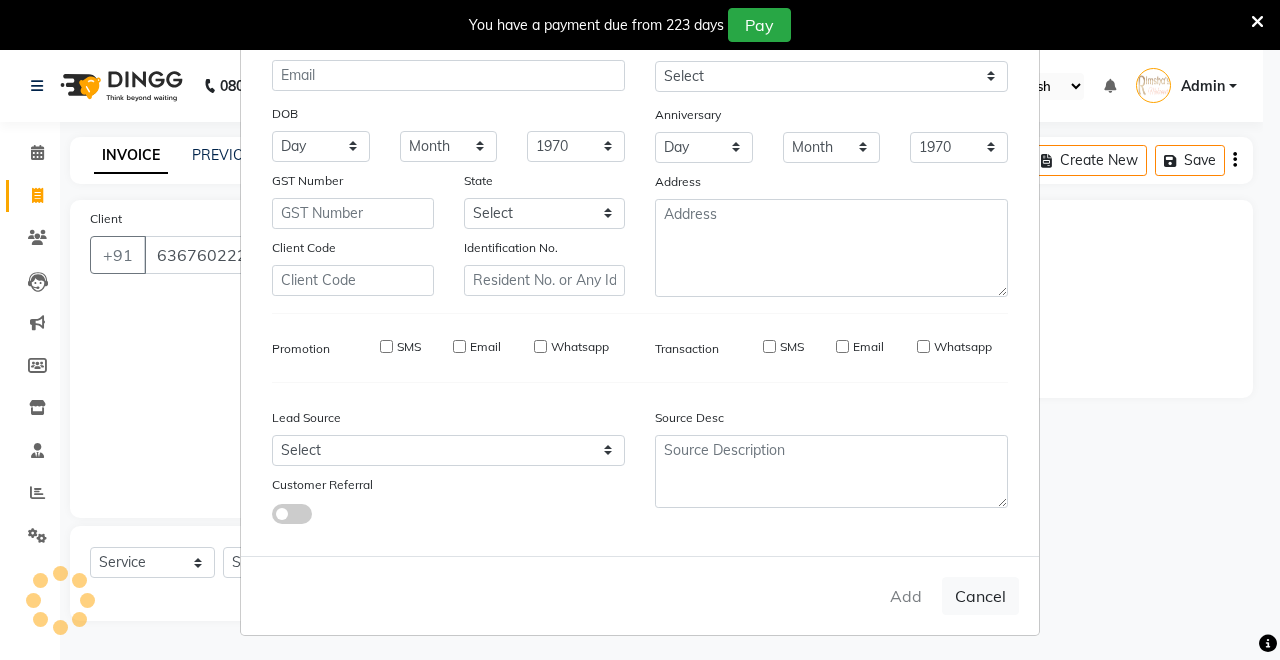 type 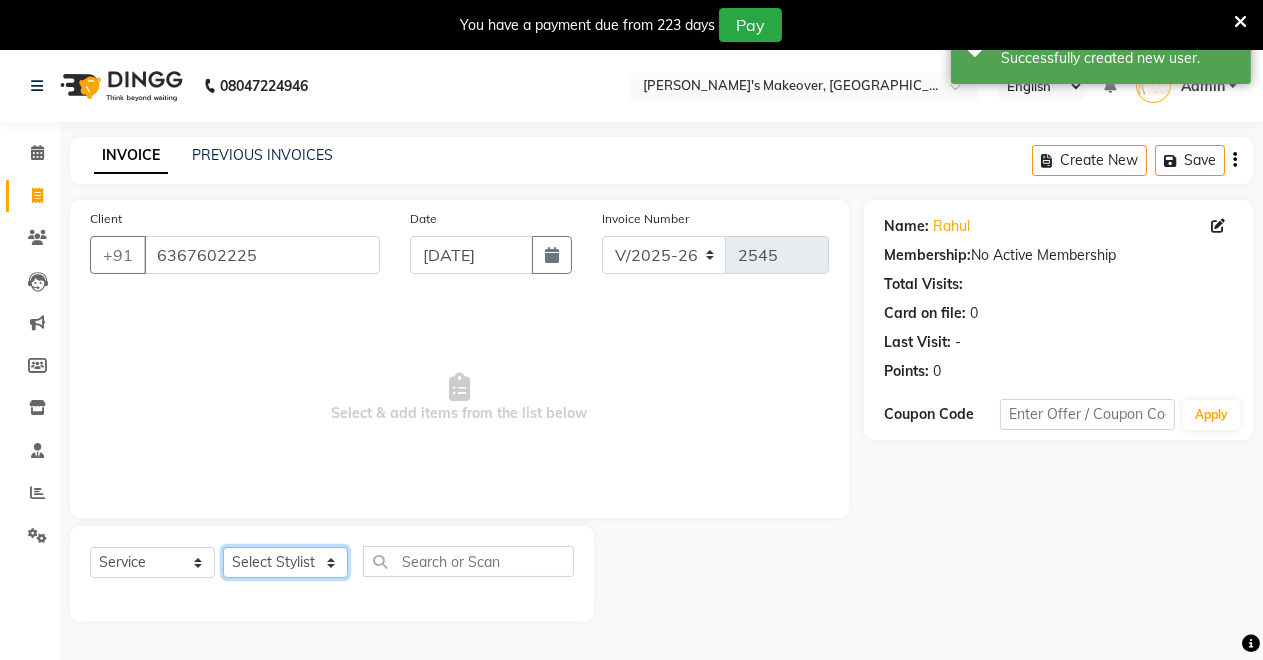 click on "Select Stylist [PERSON_NAME] [PERSON_NAME] kumar DEMO STAFF [PERSON_NAME] [PERSON_NAME] [MEDICAL_DATA][PERSON_NAME] [PERSON_NAME] Verma" 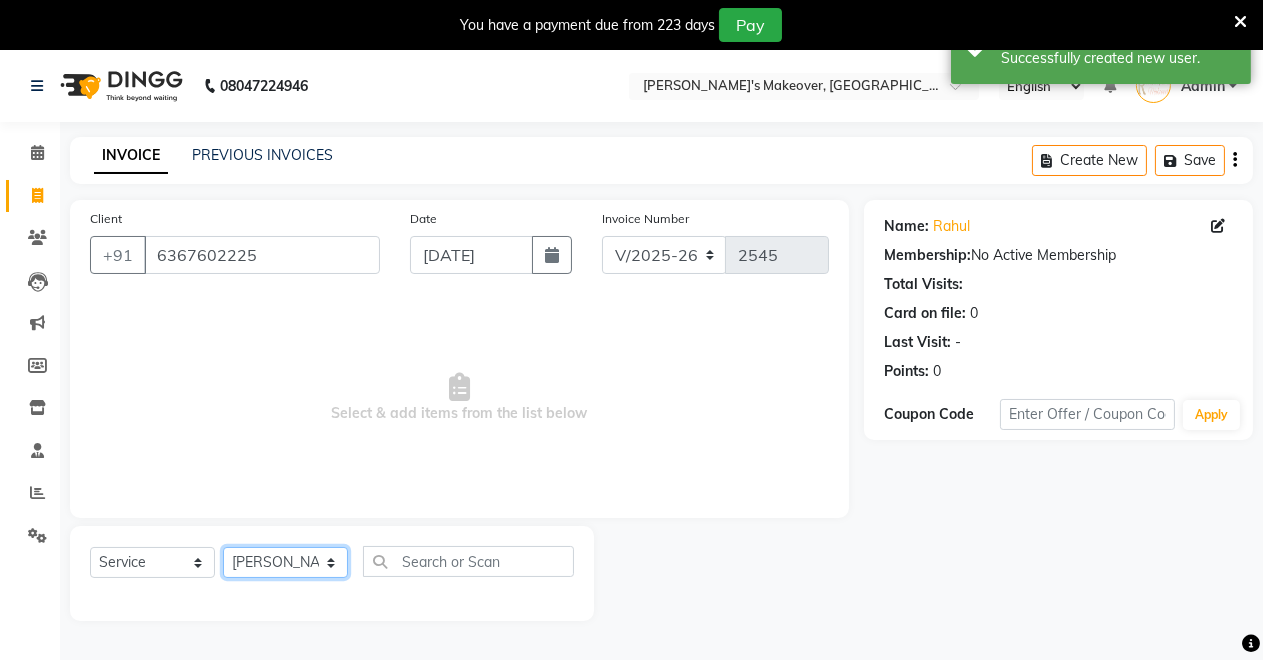 click on "Select Stylist [PERSON_NAME] [PERSON_NAME] kumar DEMO STAFF [PERSON_NAME] [PERSON_NAME] [MEDICAL_DATA][PERSON_NAME] [PERSON_NAME] Verma" 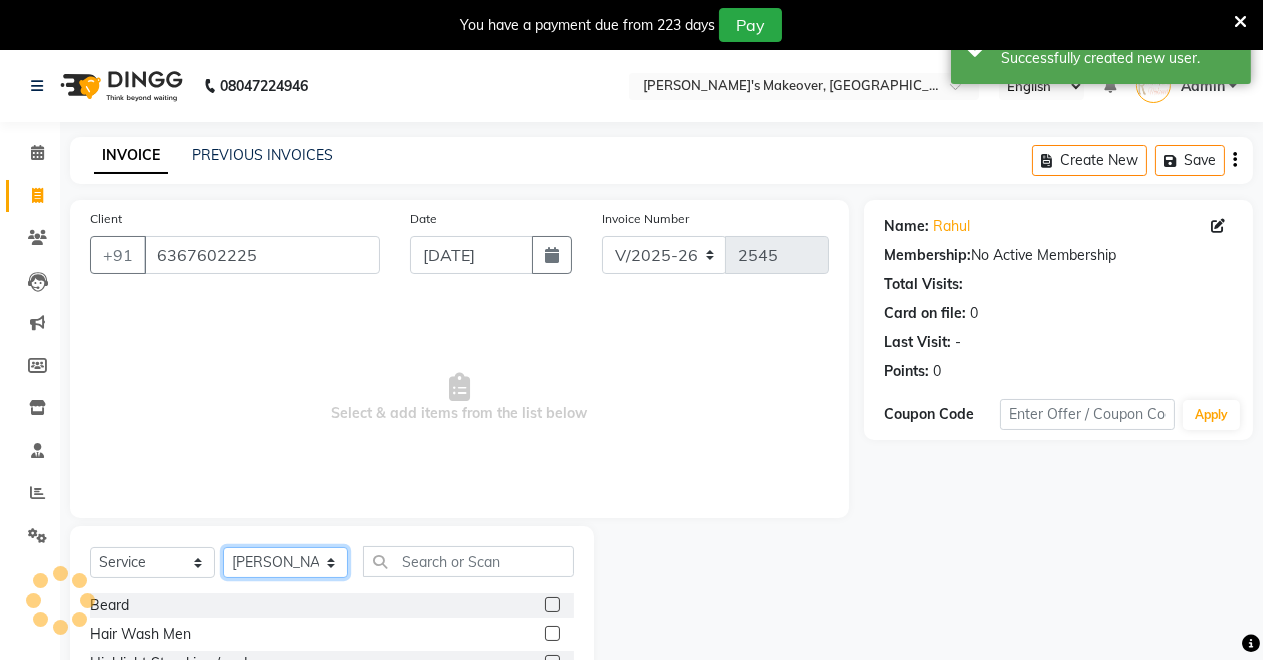 scroll, scrollTop: 191, scrollLeft: 0, axis: vertical 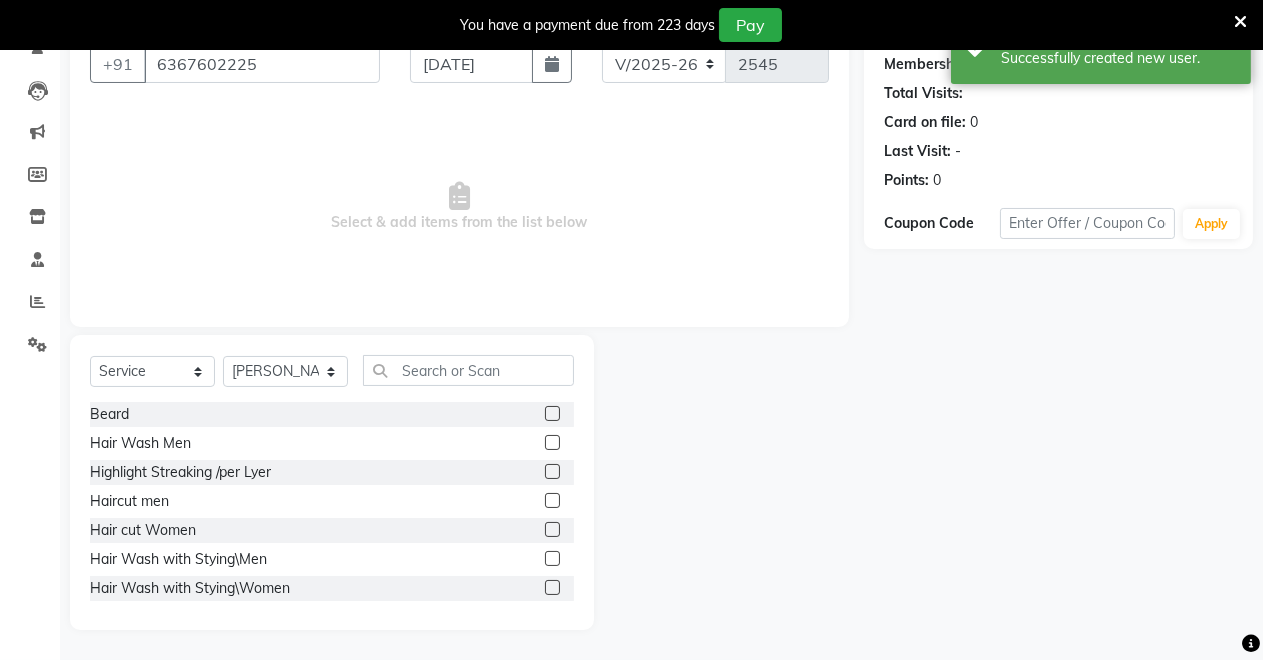 click 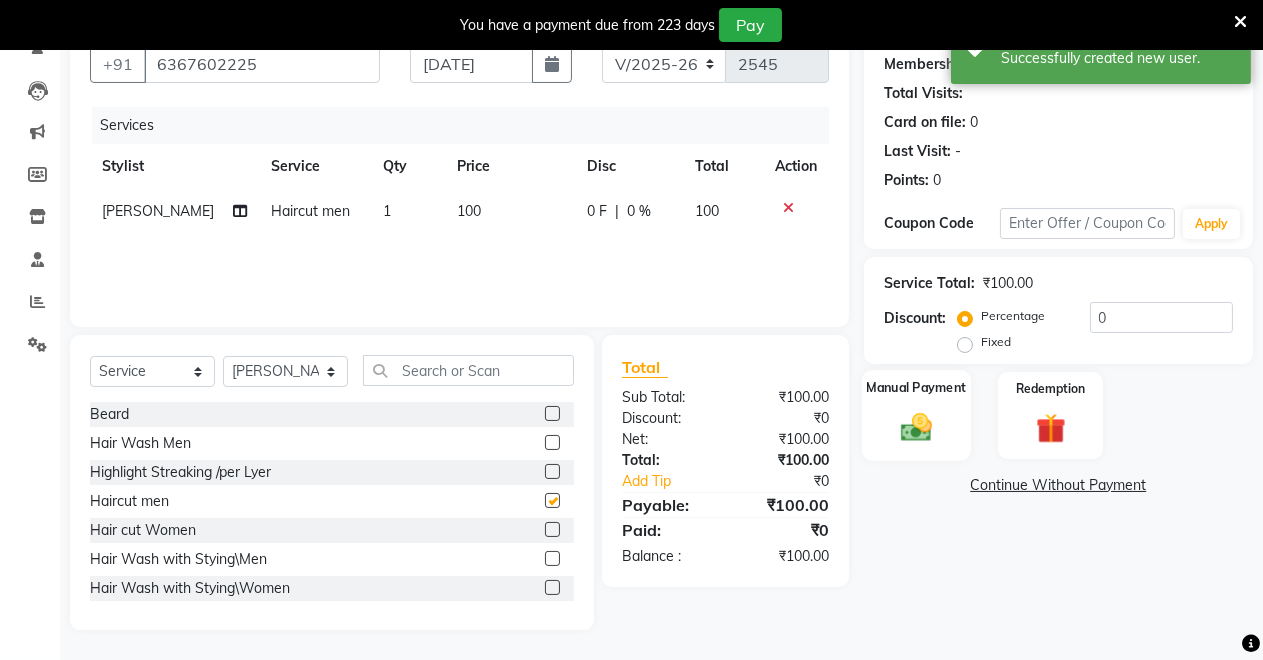 checkbox on "false" 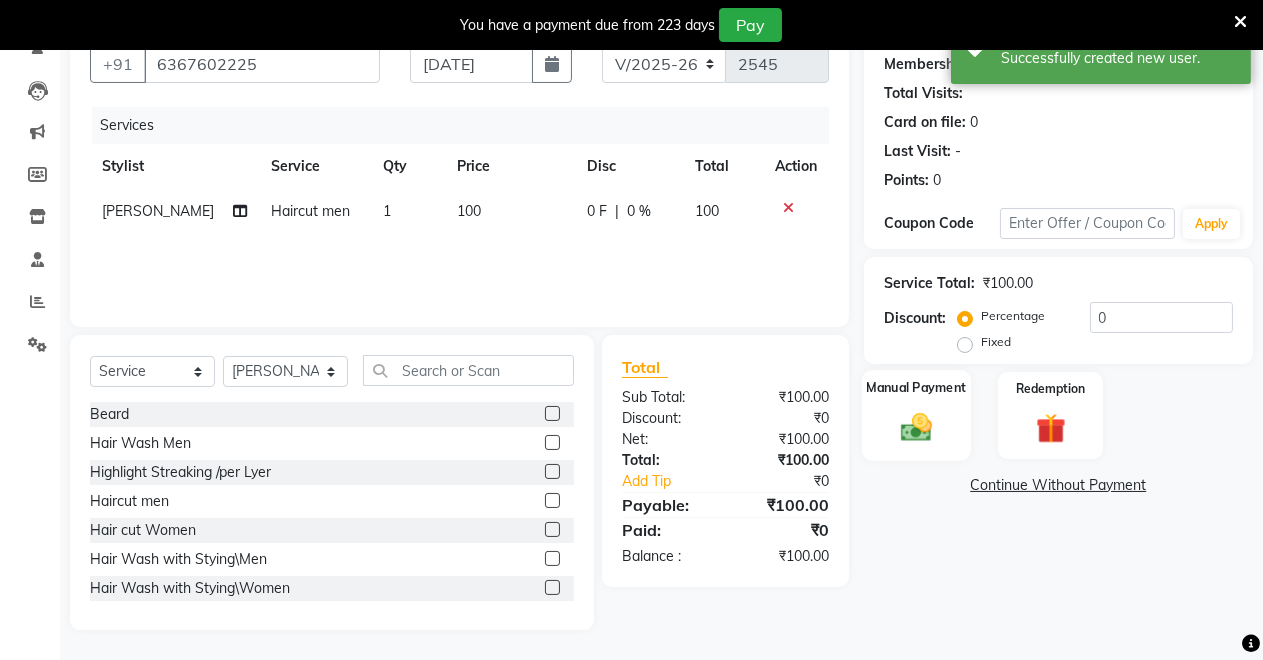 click 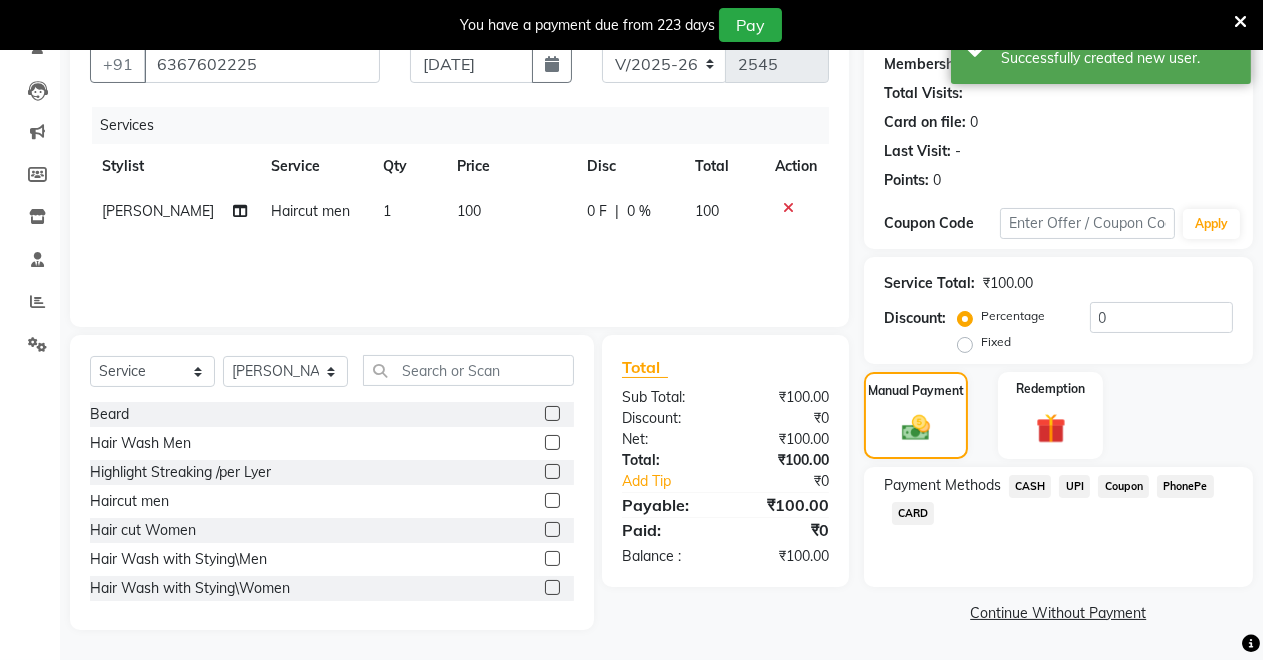 click on "CASH" 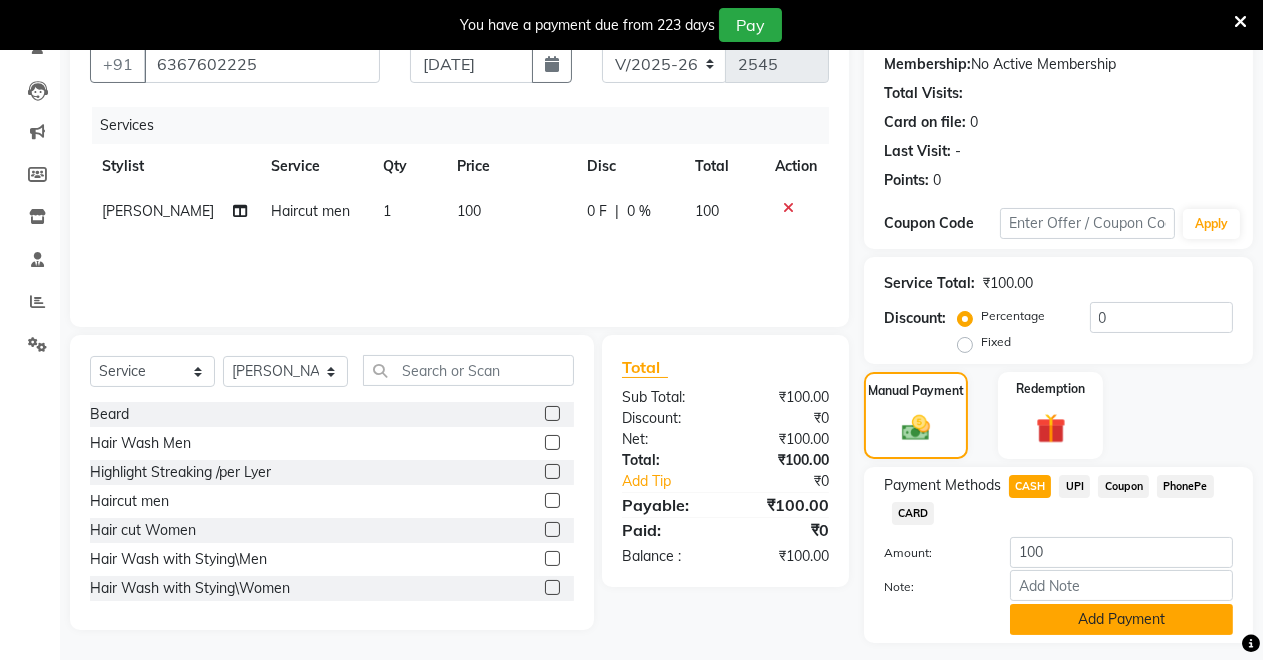 click on "Add Payment" 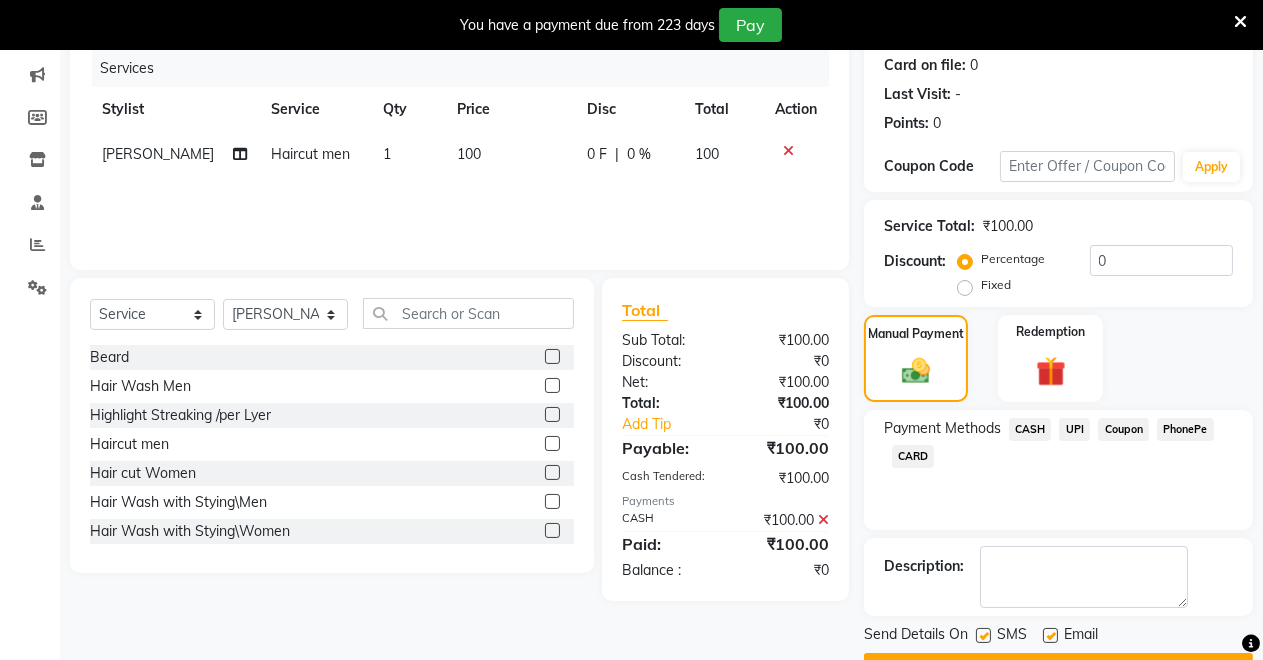 scroll, scrollTop: 302, scrollLeft: 0, axis: vertical 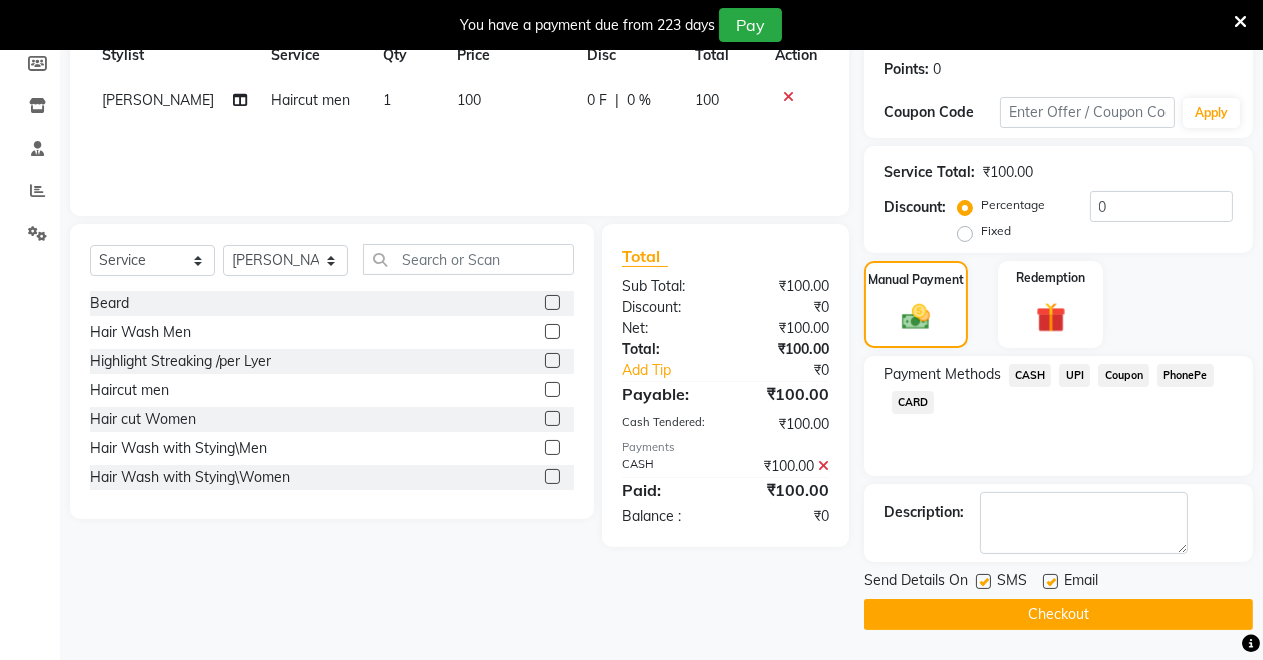 click on "Checkout" 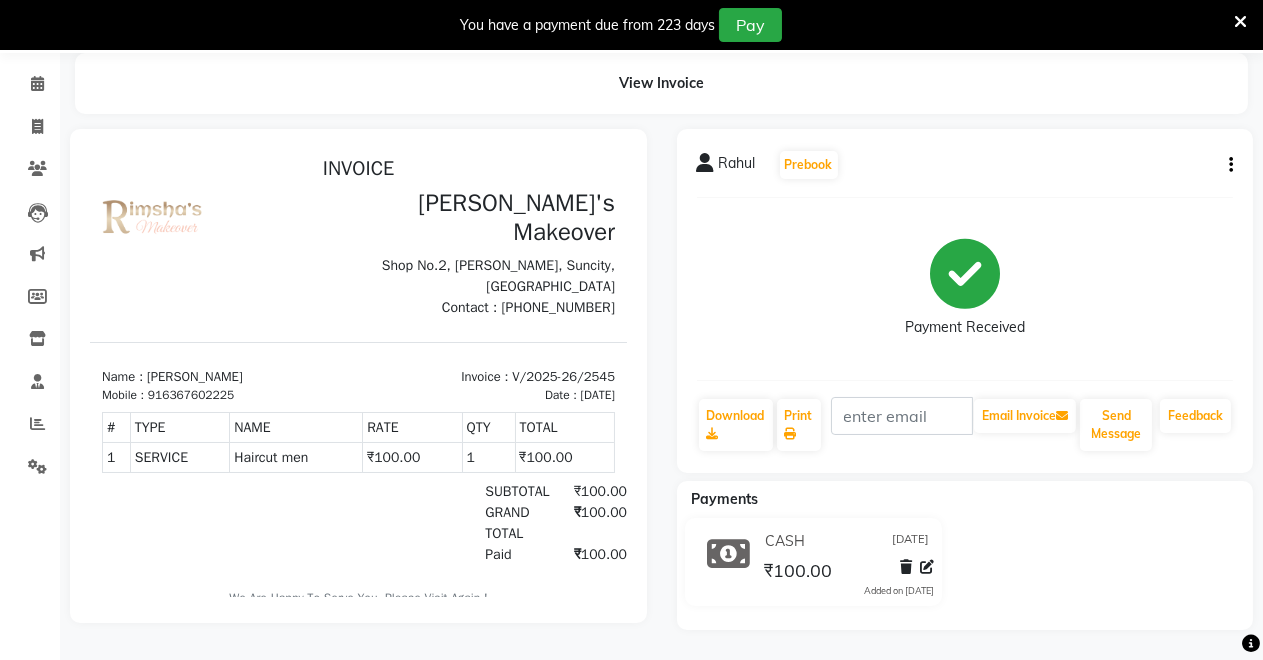 scroll, scrollTop: 0, scrollLeft: 0, axis: both 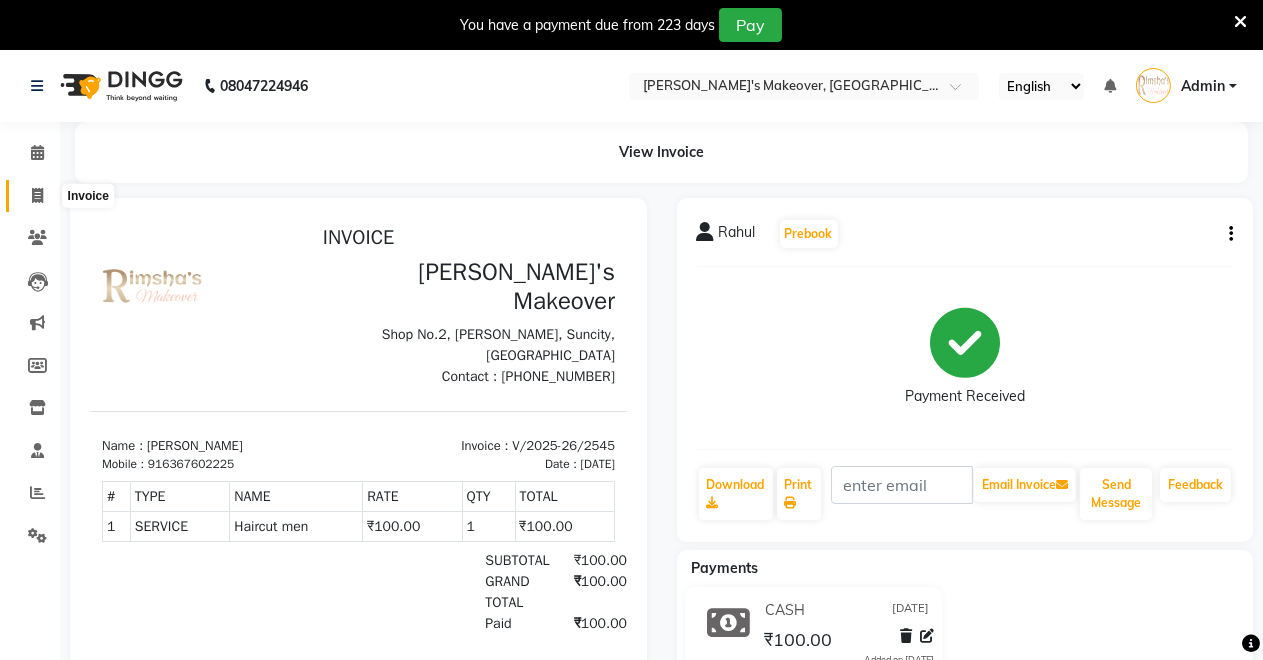 click 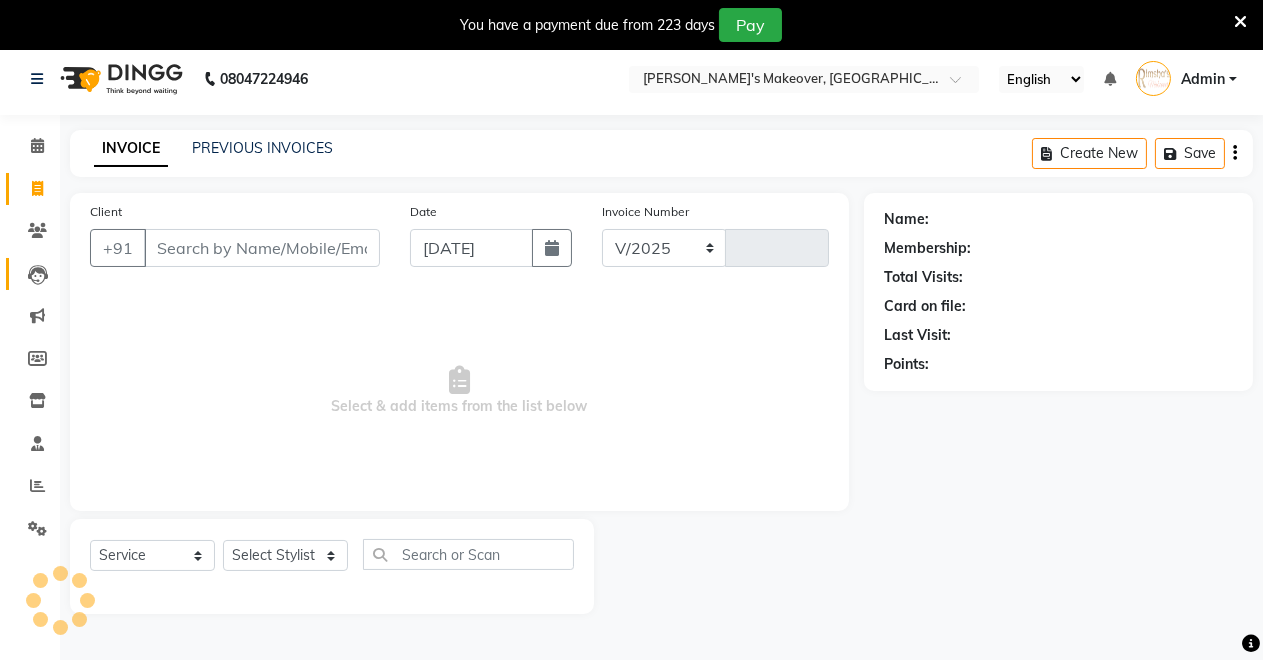 select on "7317" 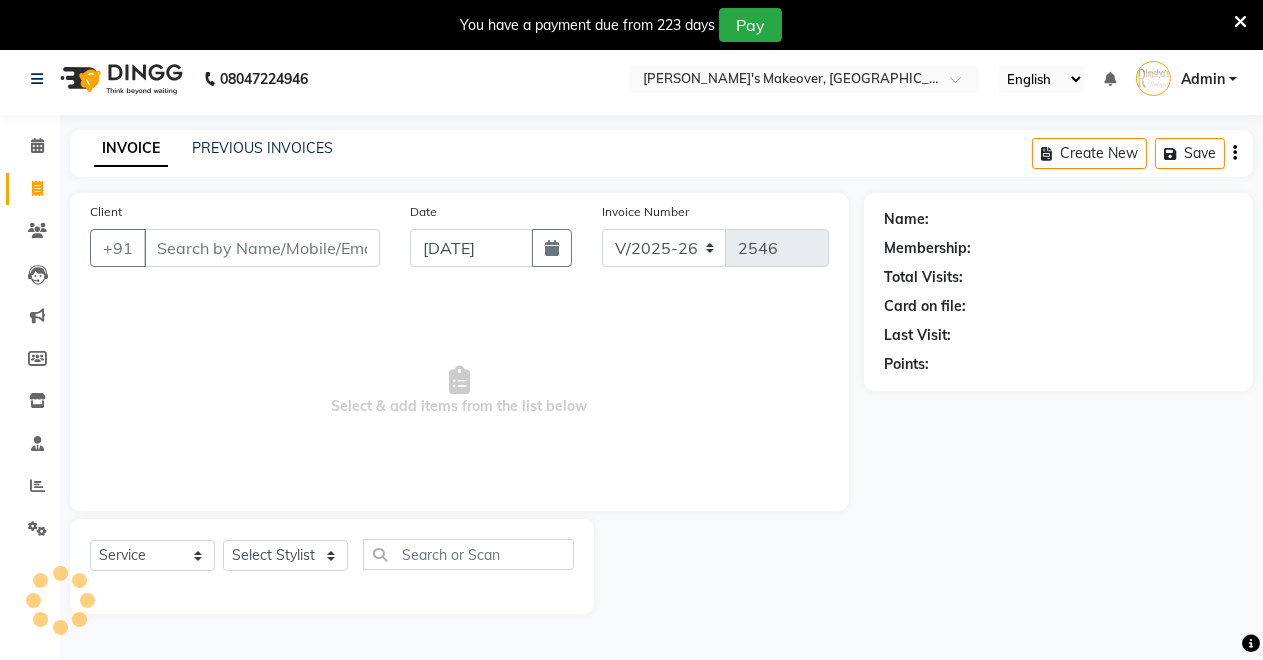 scroll, scrollTop: 49, scrollLeft: 0, axis: vertical 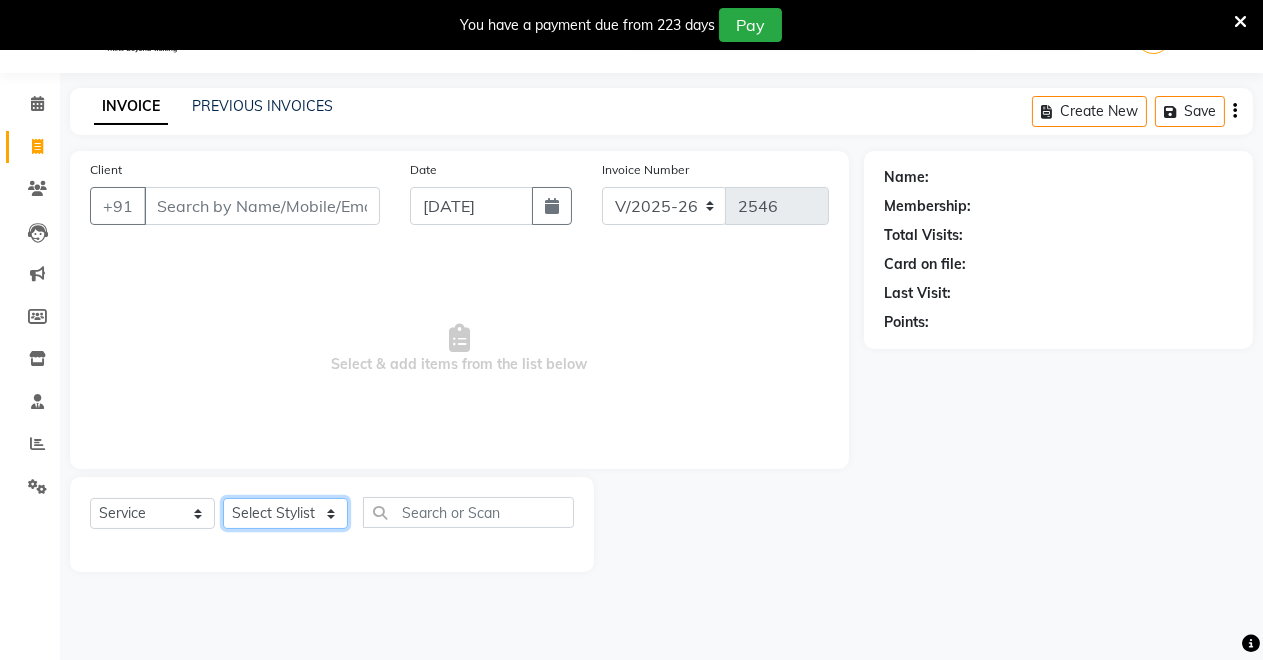 click on "Select Stylist [PERSON_NAME] [PERSON_NAME] kumar DEMO STAFF [PERSON_NAME] [PERSON_NAME] [MEDICAL_DATA][PERSON_NAME] [PERSON_NAME] Verma" 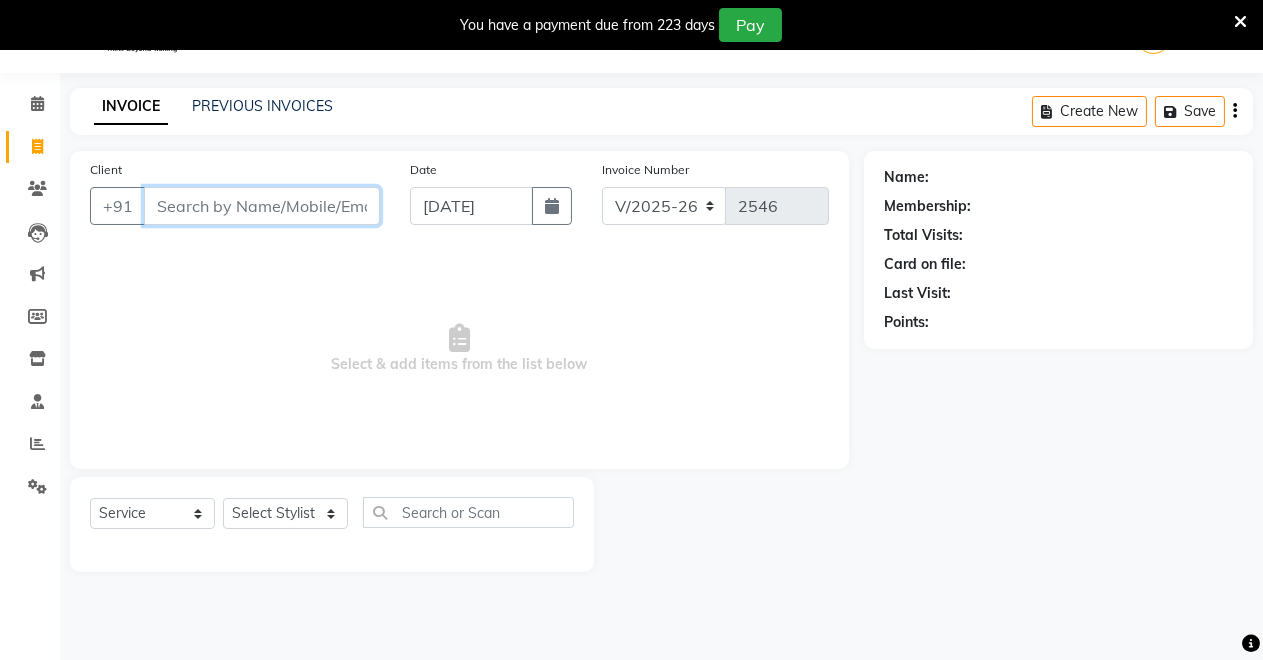 click on "Client" at bounding box center (262, 206) 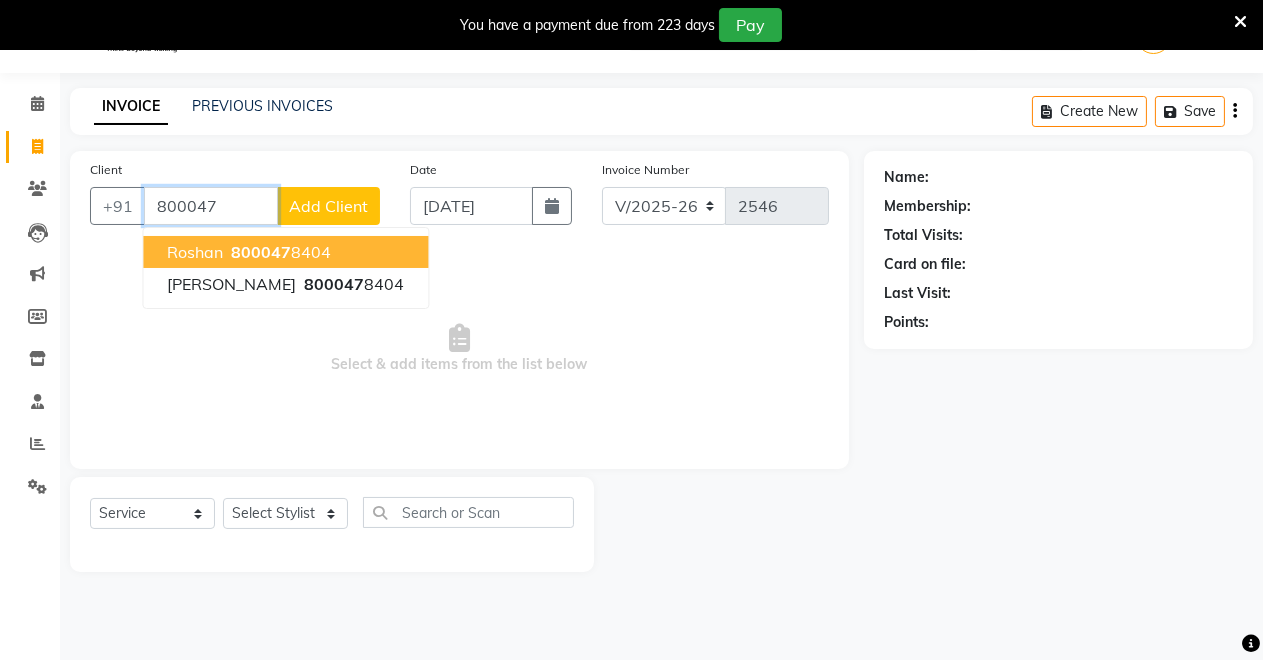 click on "800047 8404" at bounding box center (279, 252) 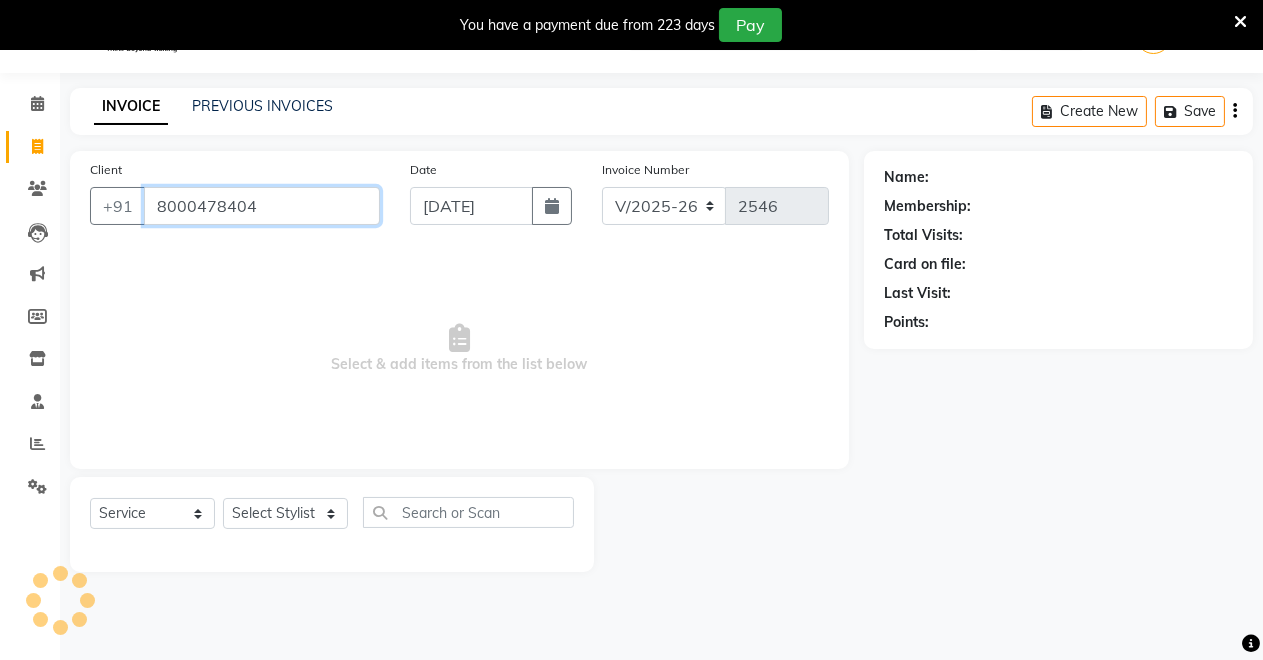 type on "8000478404" 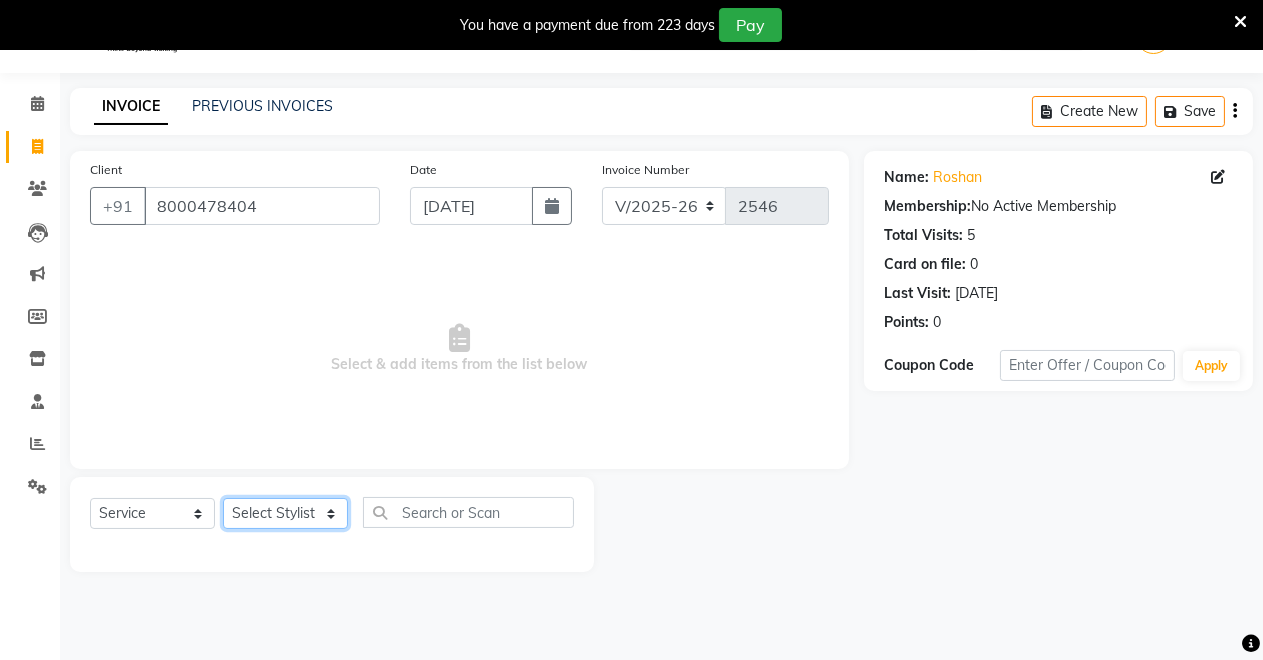 click on "Select Stylist [PERSON_NAME] [PERSON_NAME] kumar DEMO STAFF [PERSON_NAME] [PERSON_NAME] [MEDICAL_DATA][PERSON_NAME] [PERSON_NAME] Verma" 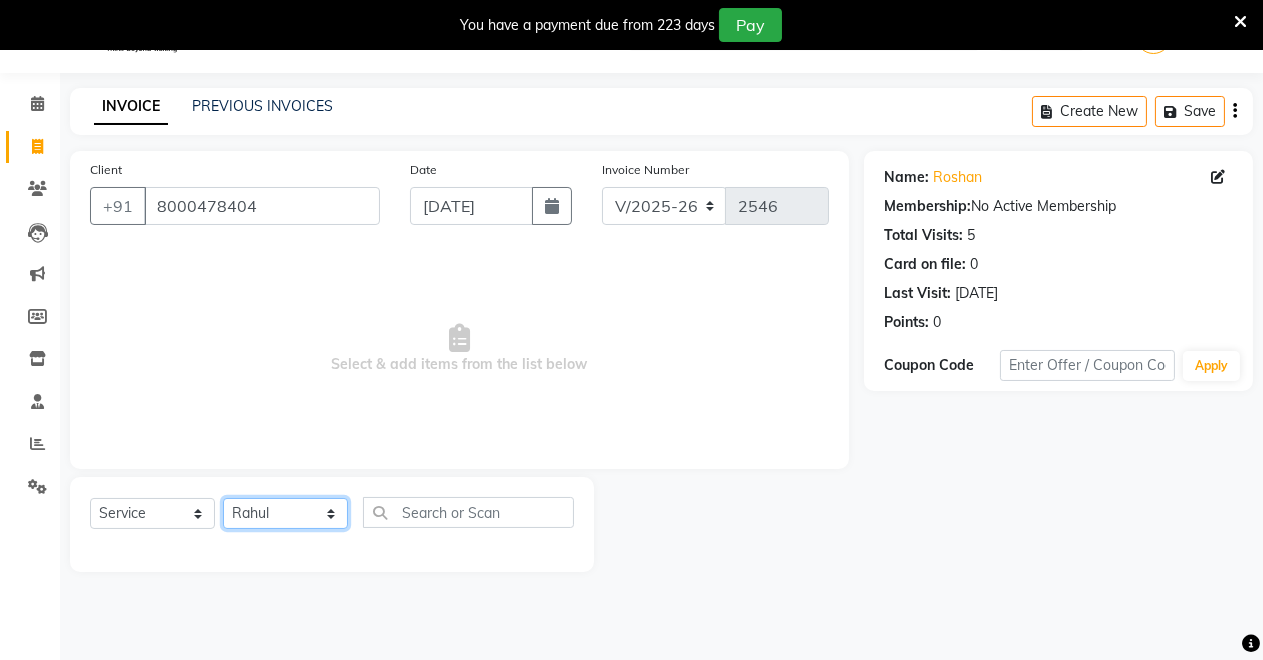 click on "Select Stylist [PERSON_NAME] [PERSON_NAME] kumar DEMO STAFF [PERSON_NAME] [PERSON_NAME] [MEDICAL_DATA][PERSON_NAME] [PERSON_NAME] Verma" 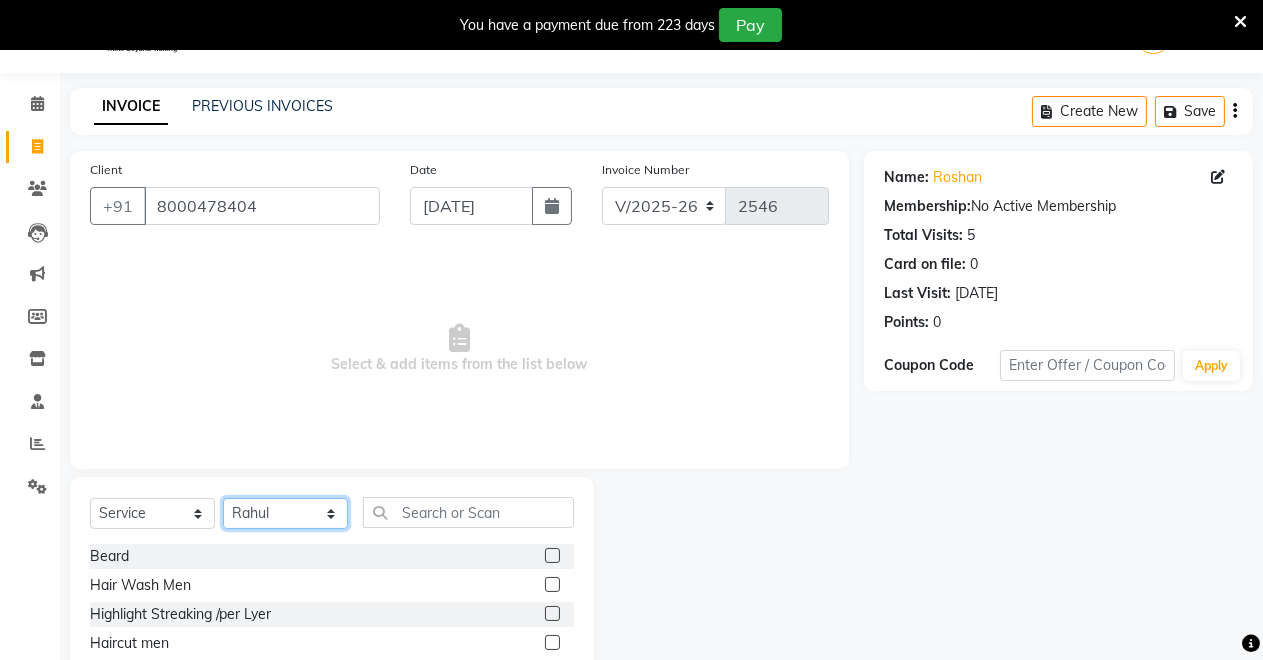 scroll, scrollTop: 191, scrollLeft: 0, axis: vertical 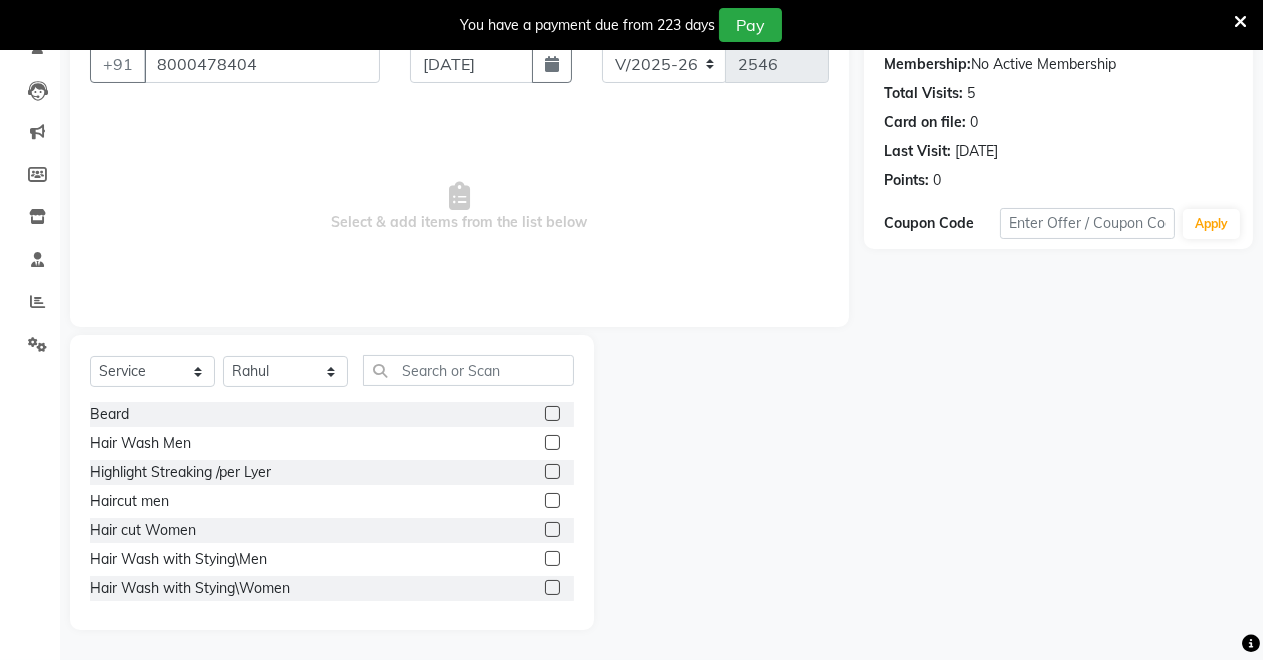 click 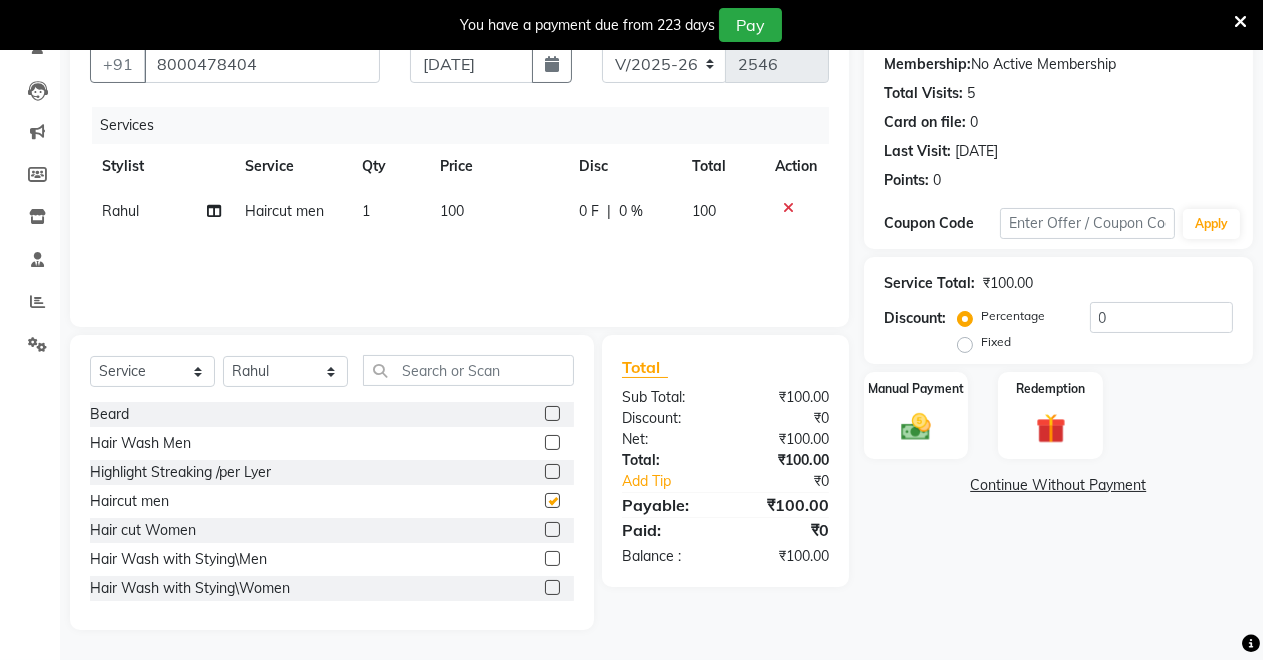 checkbox on "false" 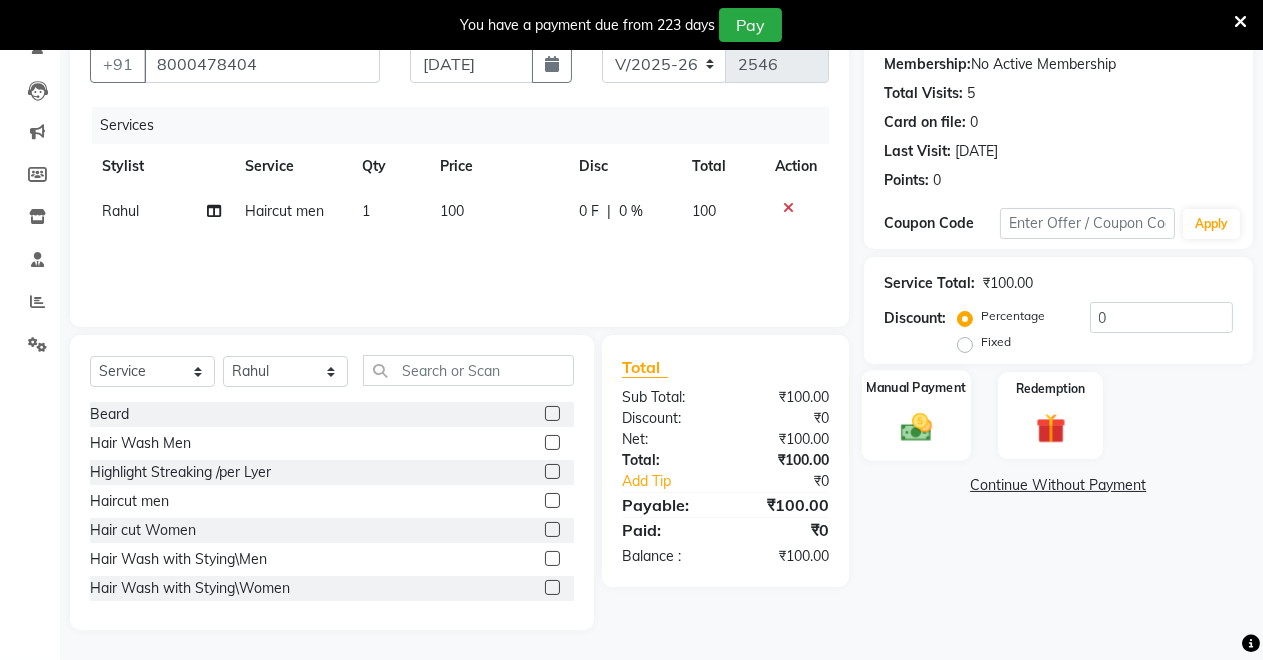 click 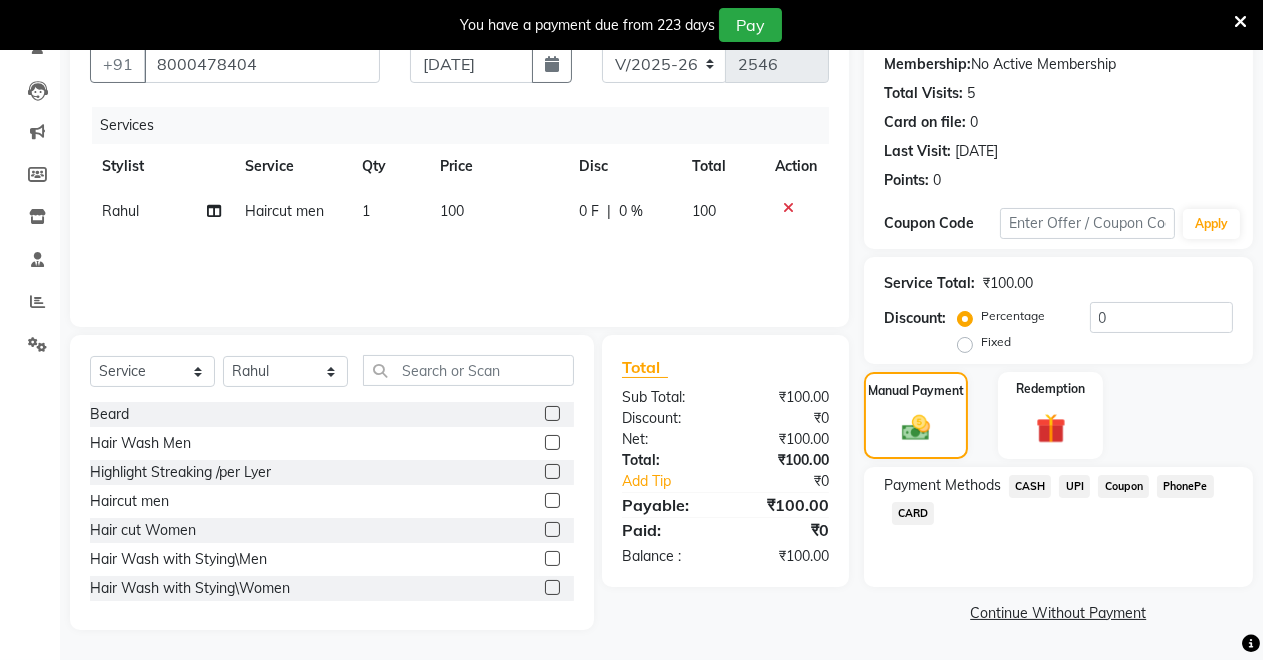 click on "CASH" 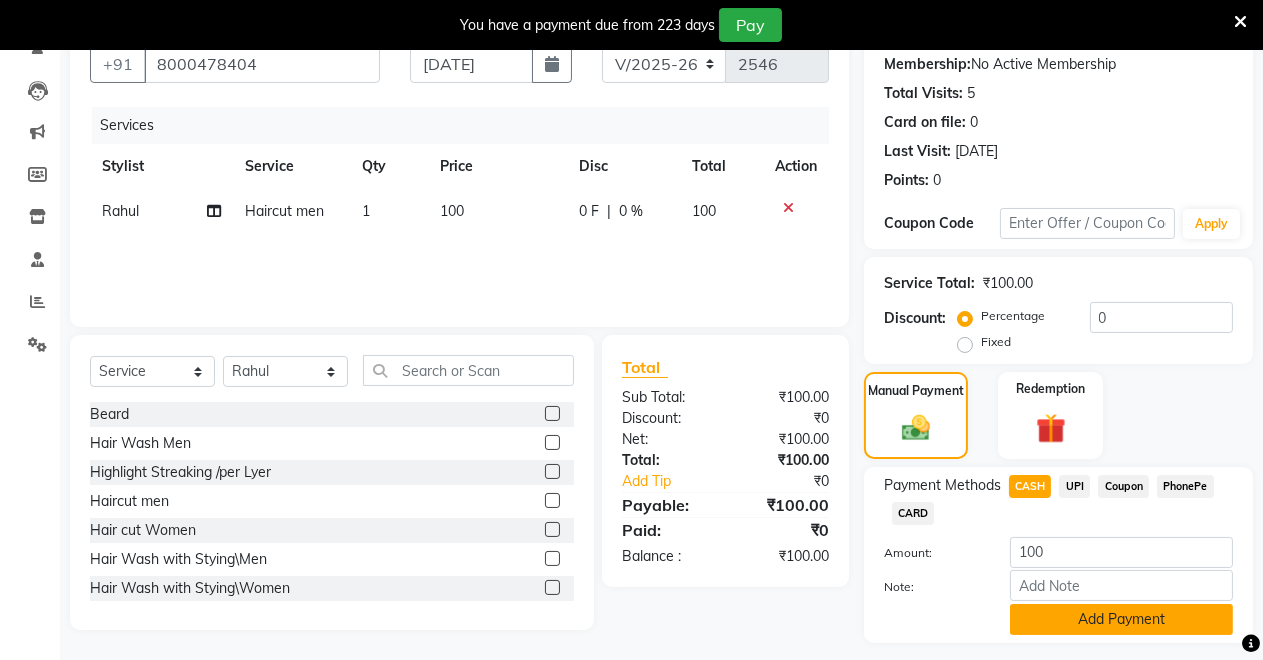 click on "Add Payment" 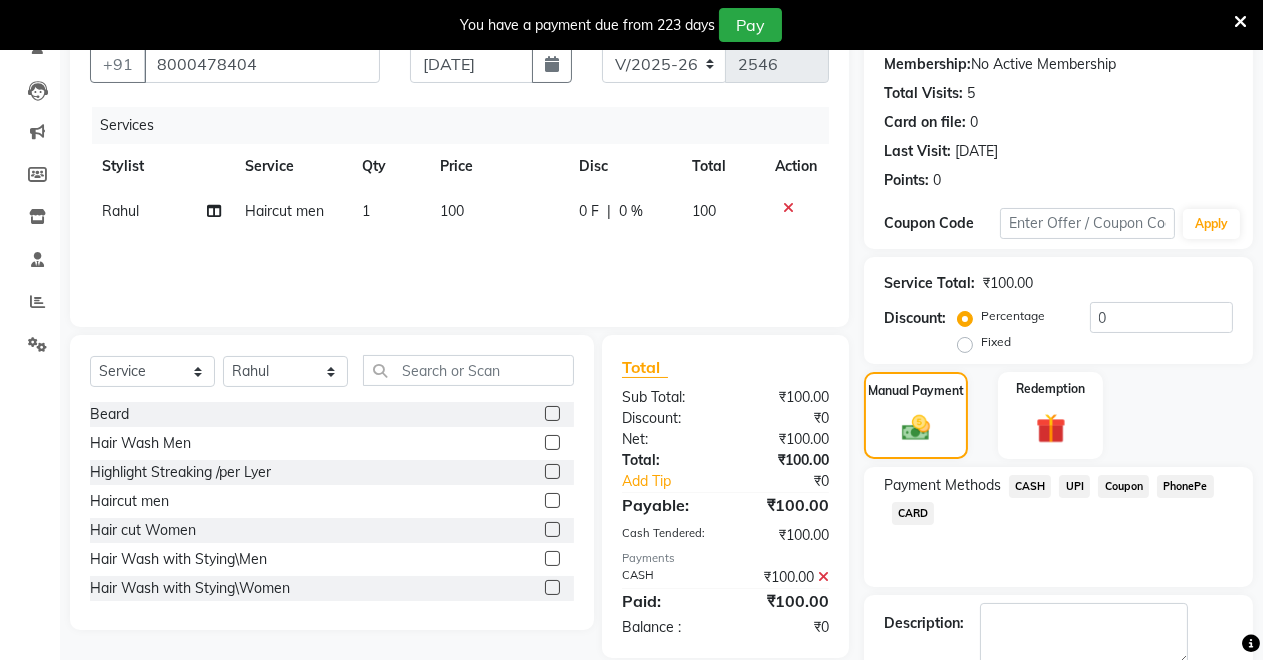 scroll, scrollTop: 302, scrollLeft: 0, axis: vertical 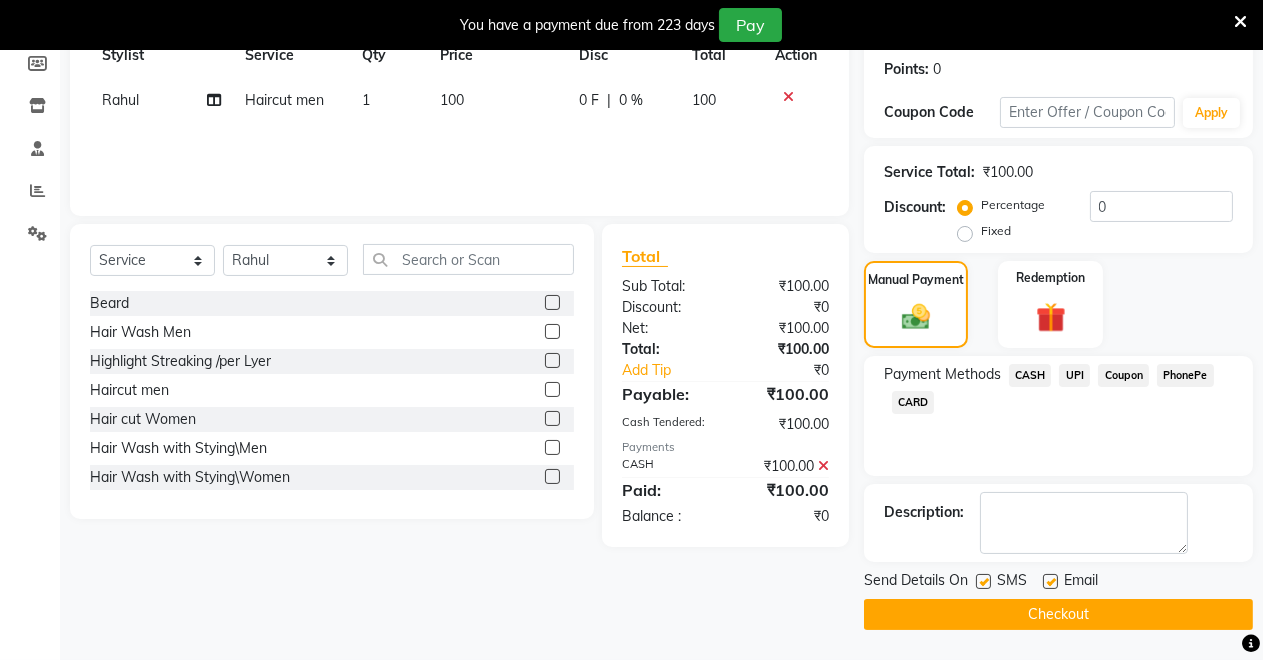 click on "Checkout" 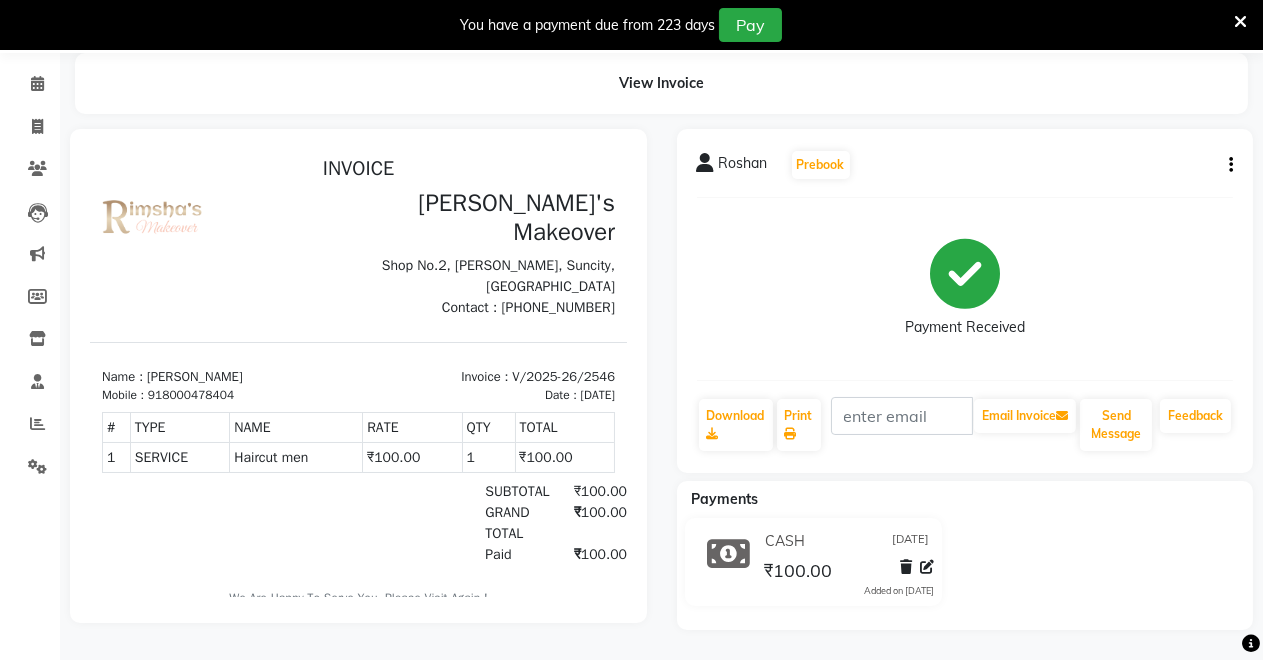 scroll, scrollTop: 0, scrollLeft: 0, axis: both 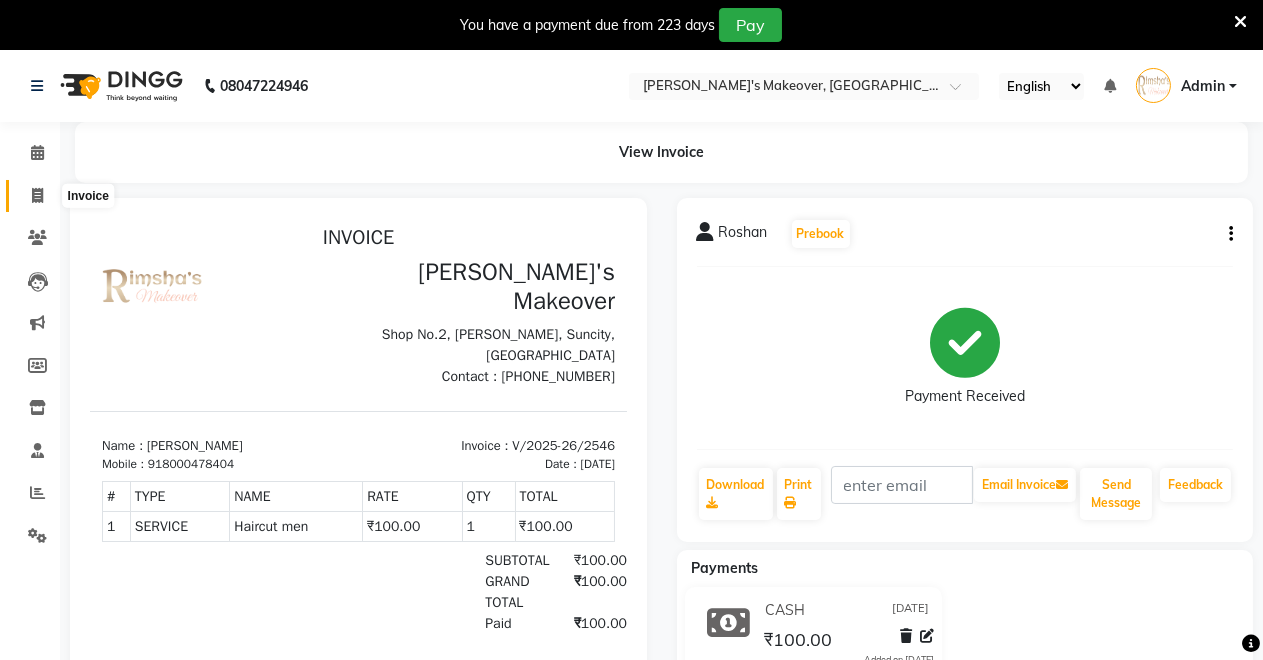 click 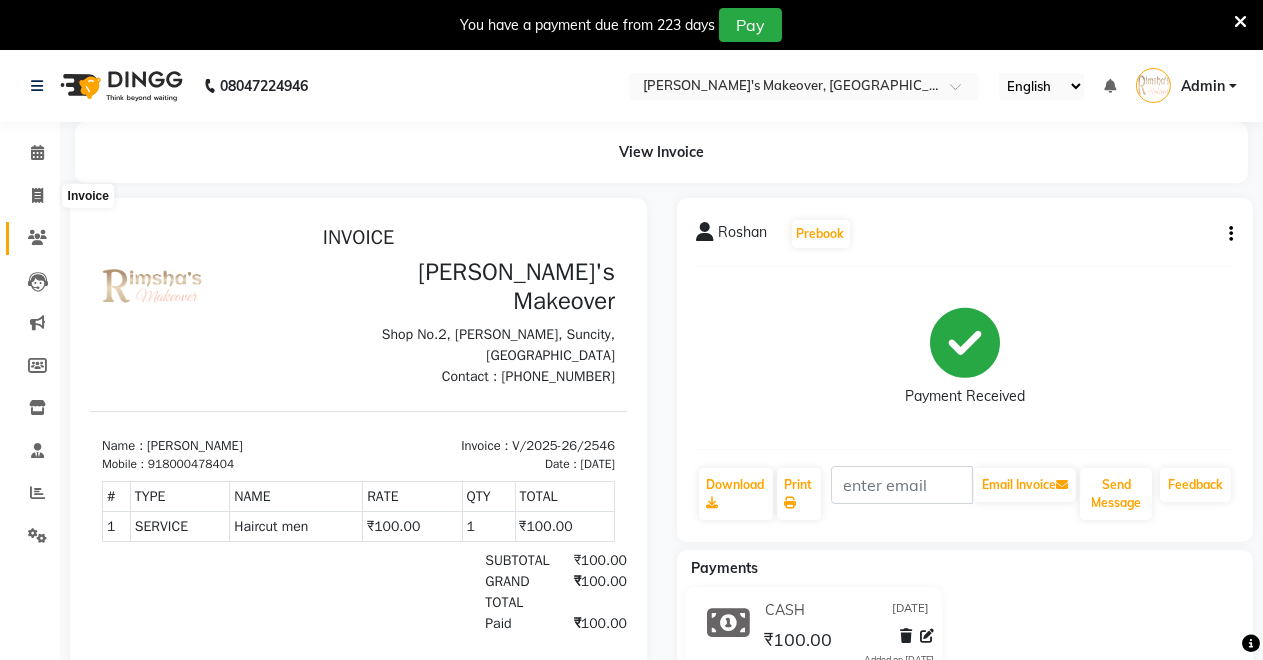 select on "service" 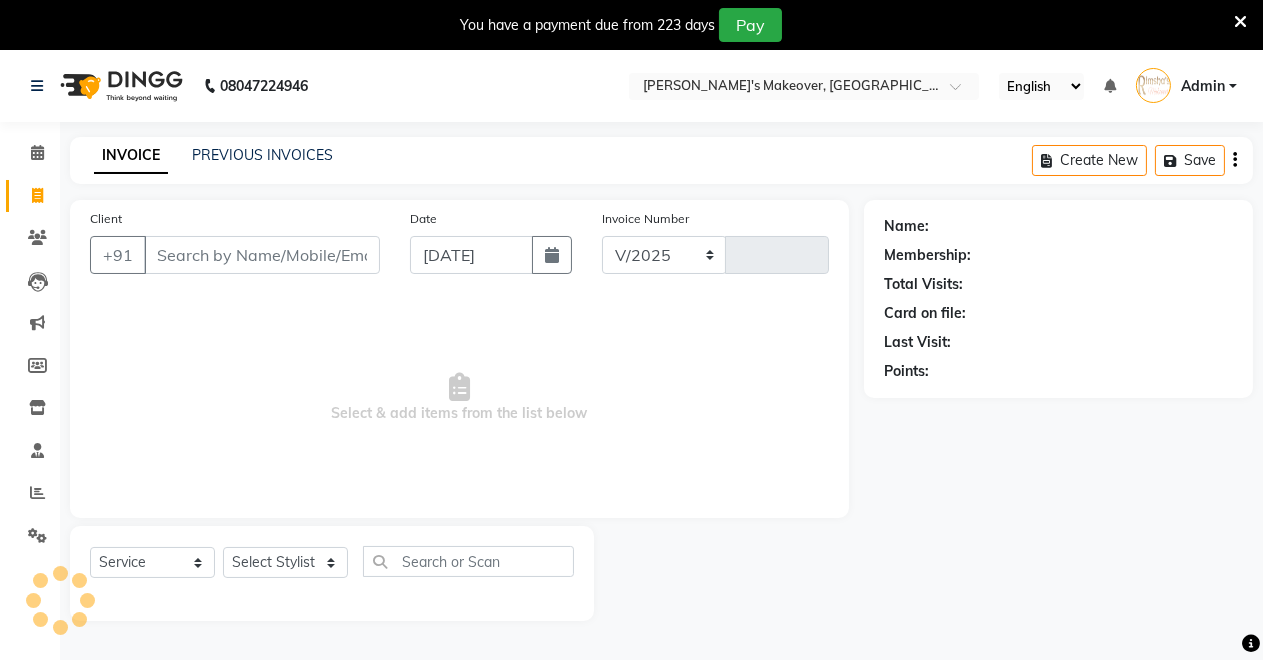 select on "7317" 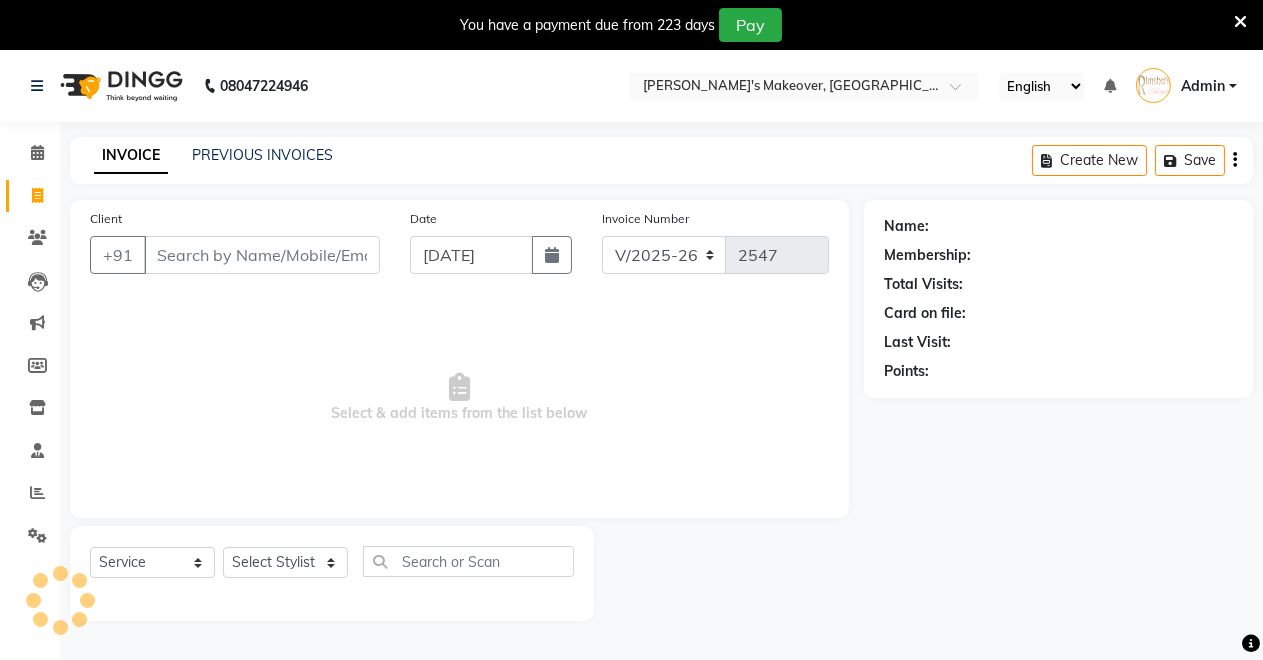 scroll, scrollTop: 49, scrollLeft: 0, axis: vertical 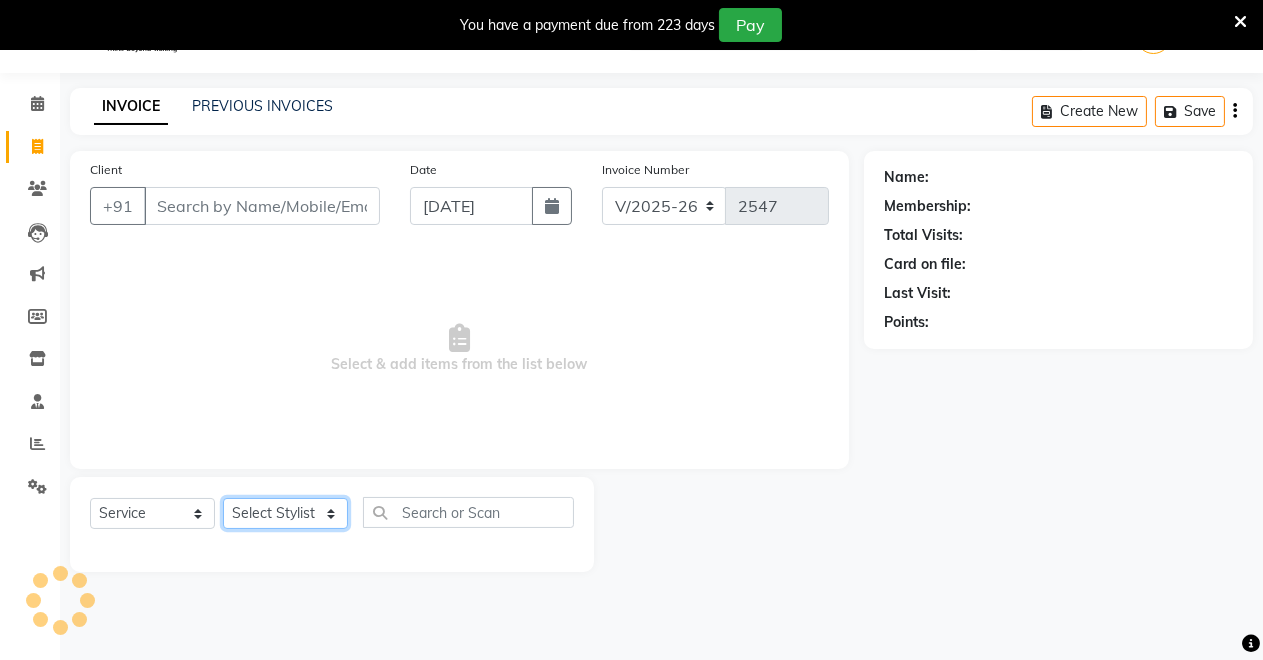 click on "Select Stylist" 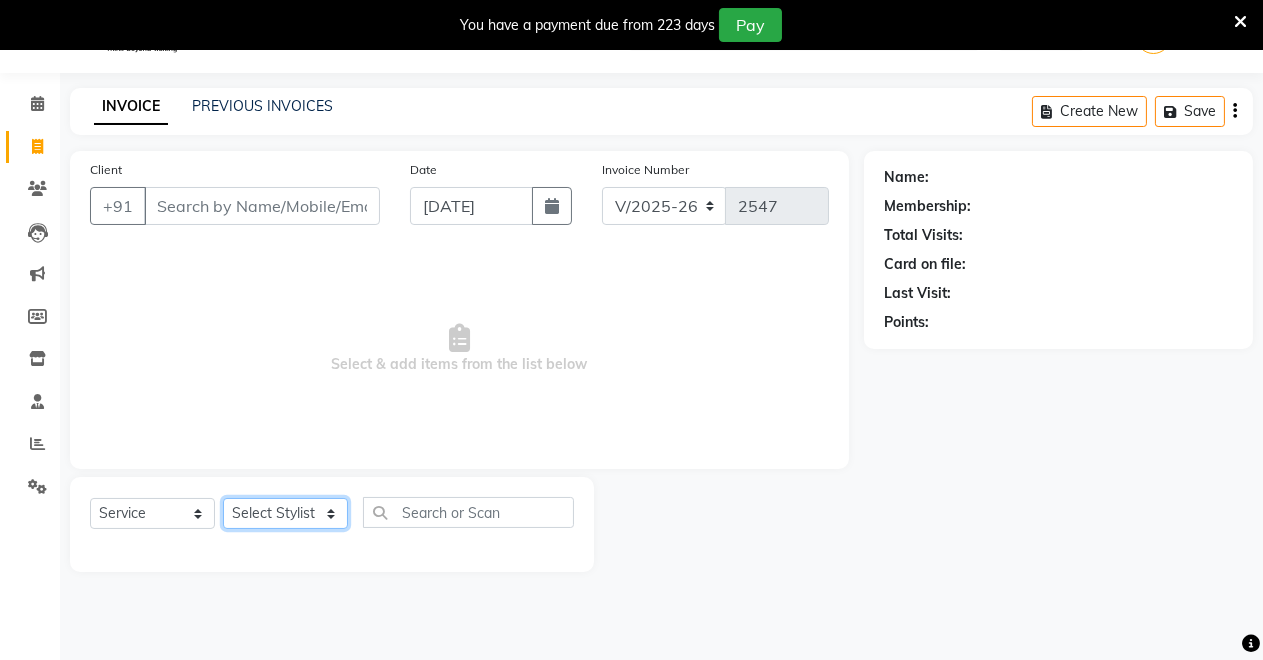 select on "64880" 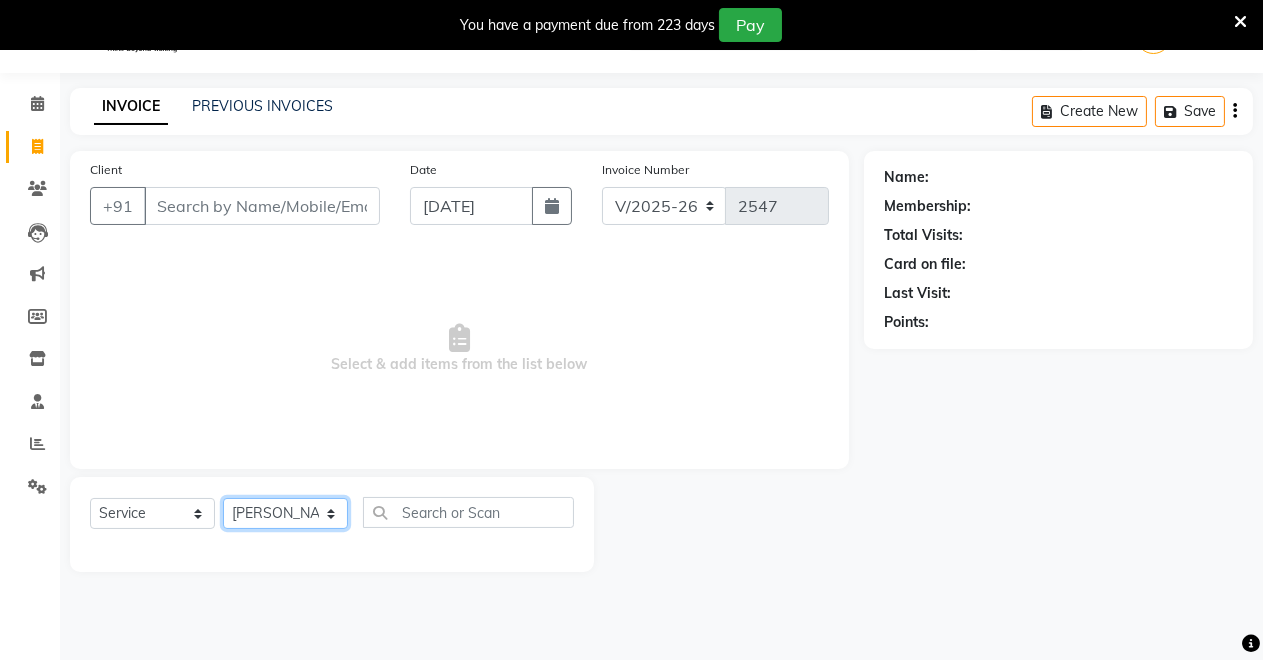 click on "Select Stylist [PERSON_NAME] [PERSON_NAME] kumar DEMO STAFF [PERSON_NAME] [PERSON_NAME] [MEDICAL_DATA][PERSON_NAME] [PERSON_NAME] Verma" 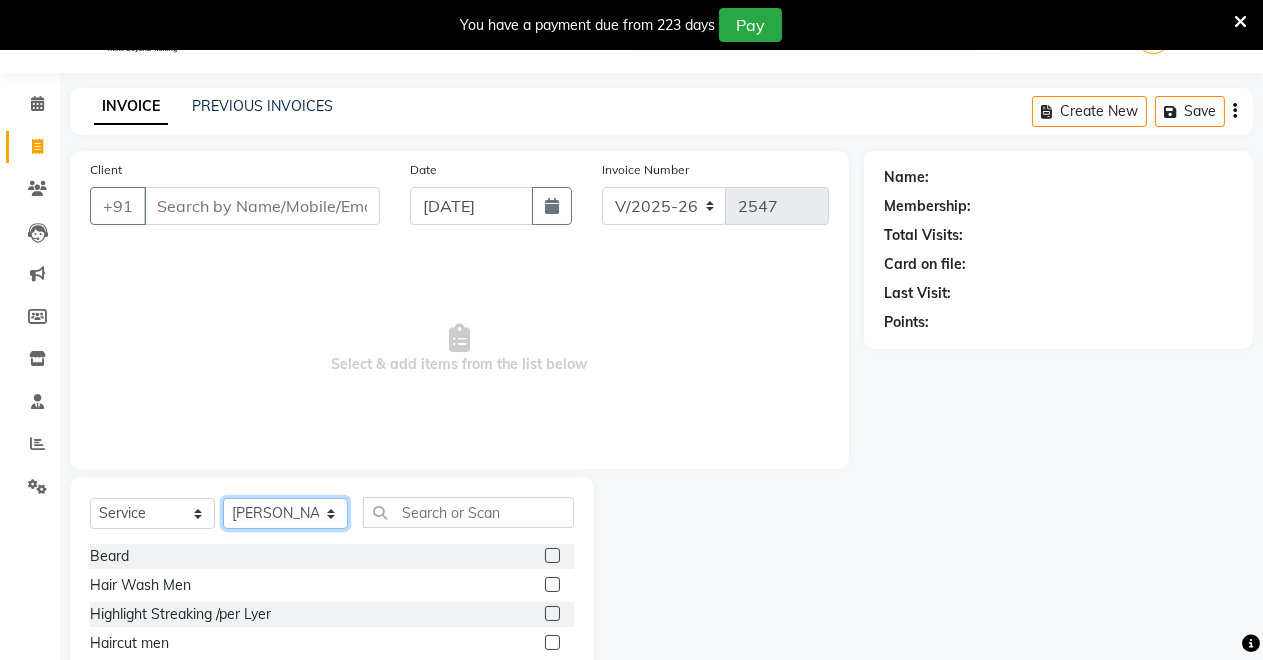 scroll, scrollTop: 191, scrollLeft: 0, axis: vertical 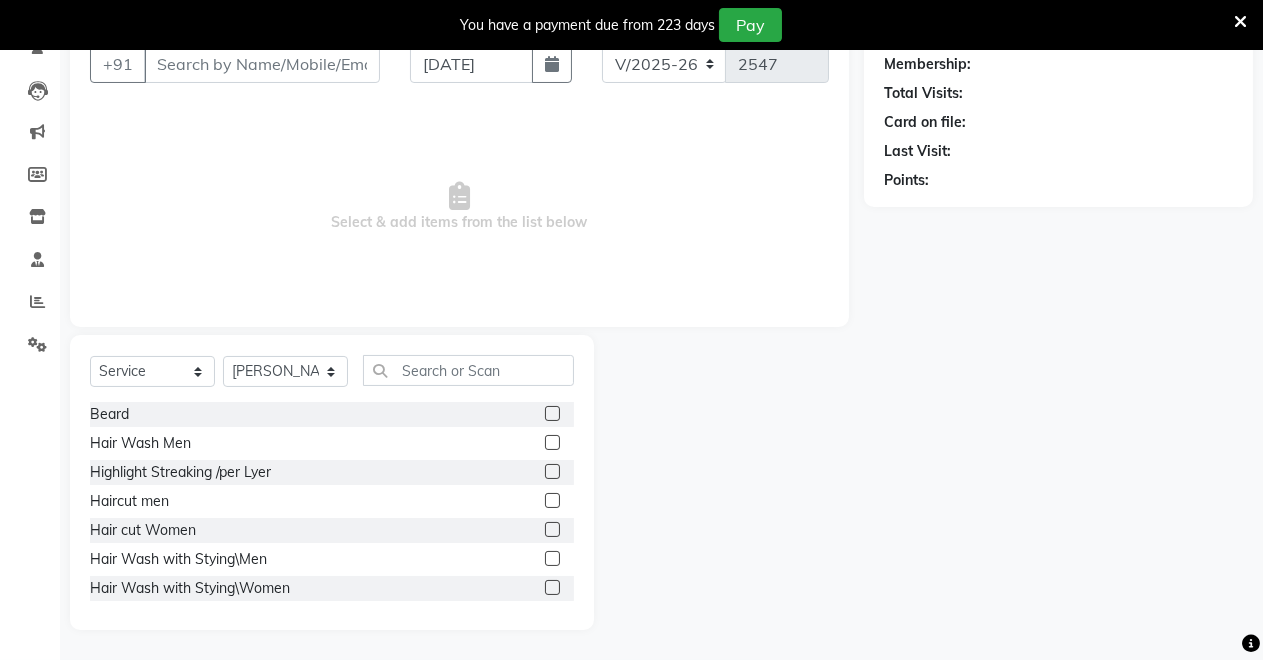 click 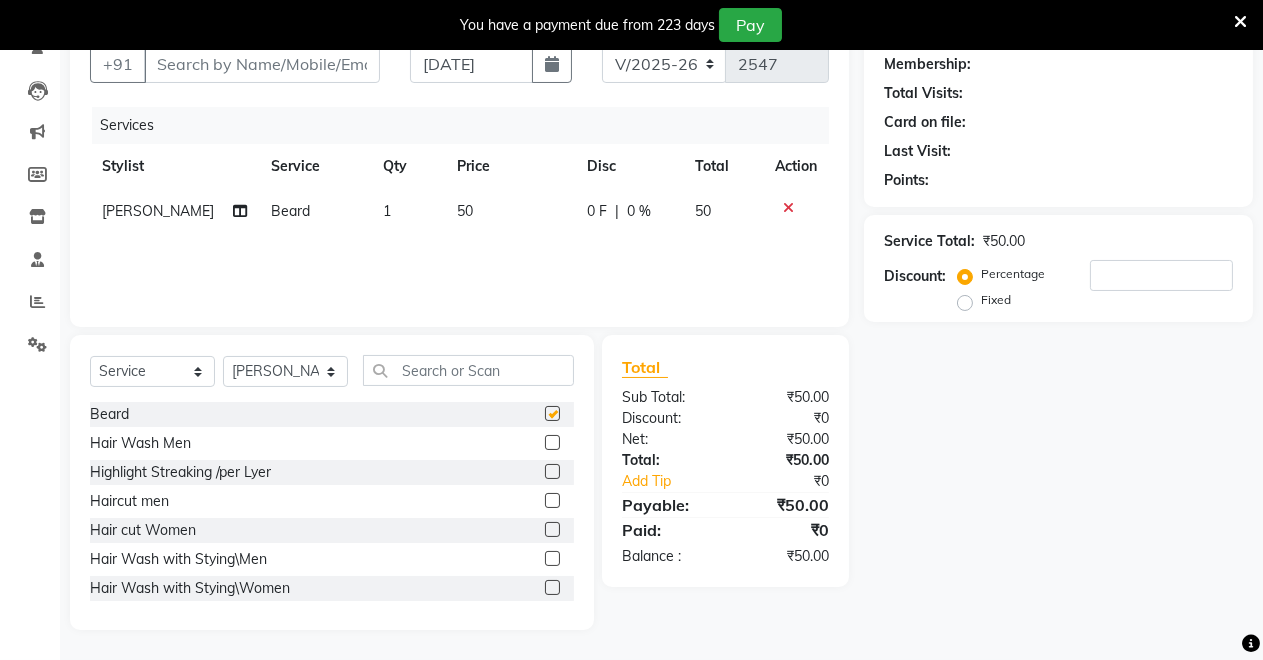 checkbox on "false" 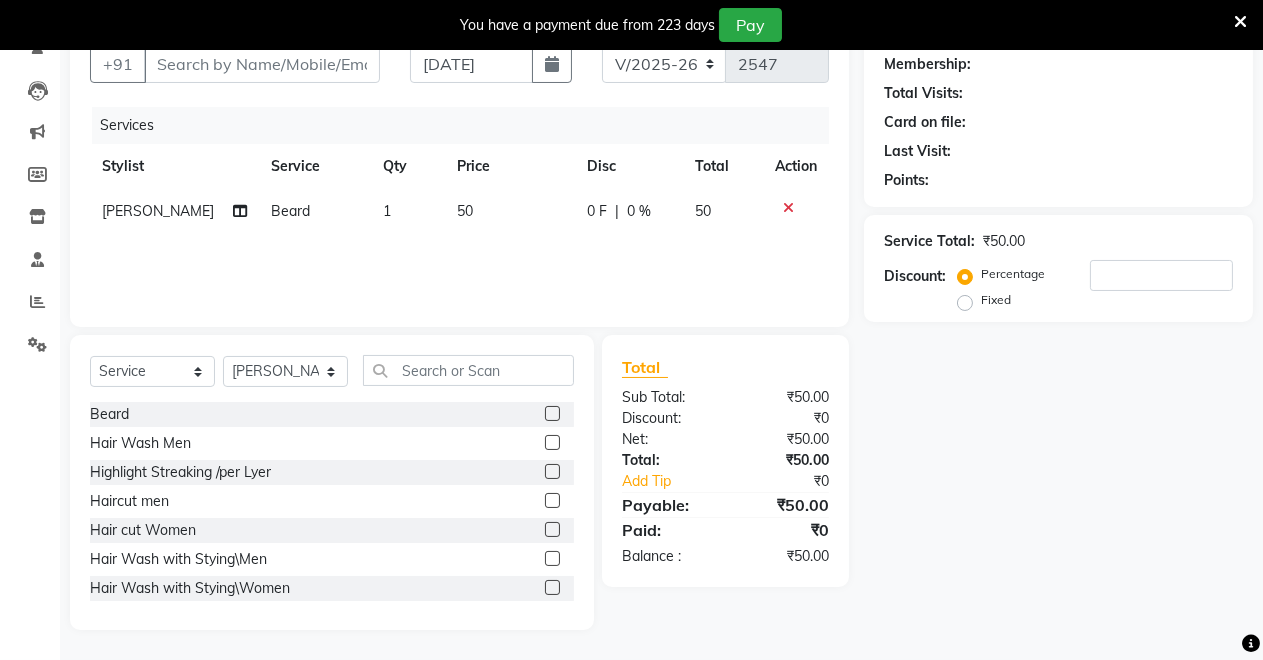 click 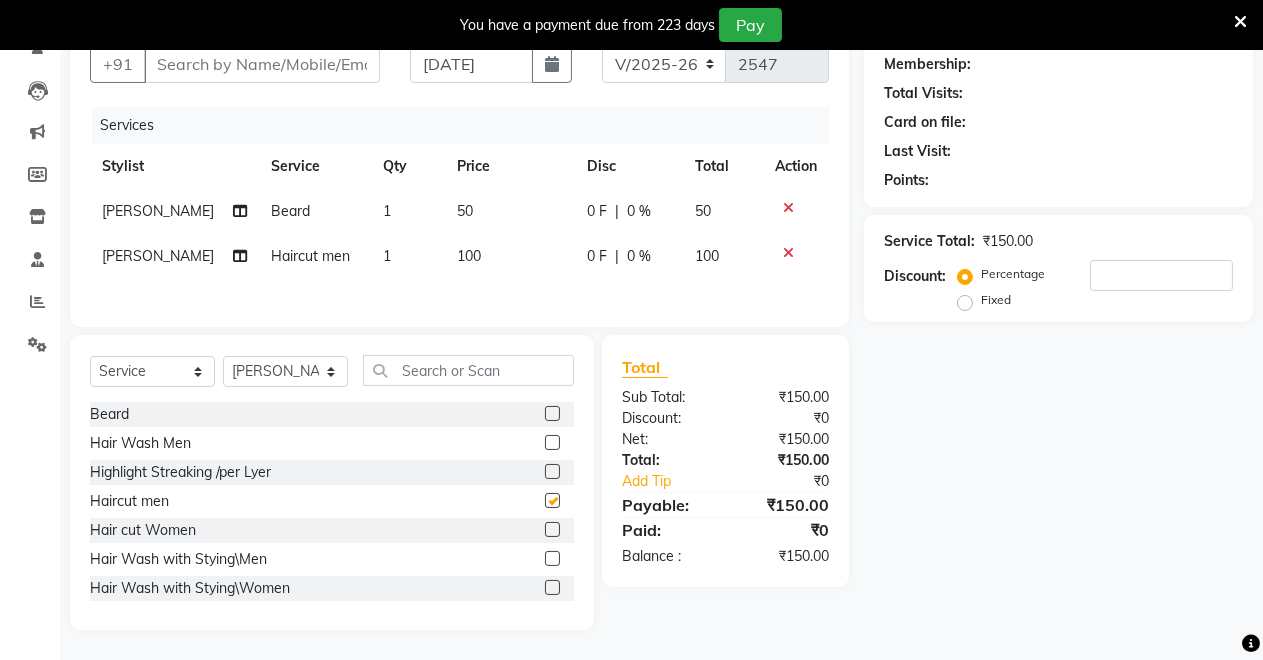 checkbox on "false" 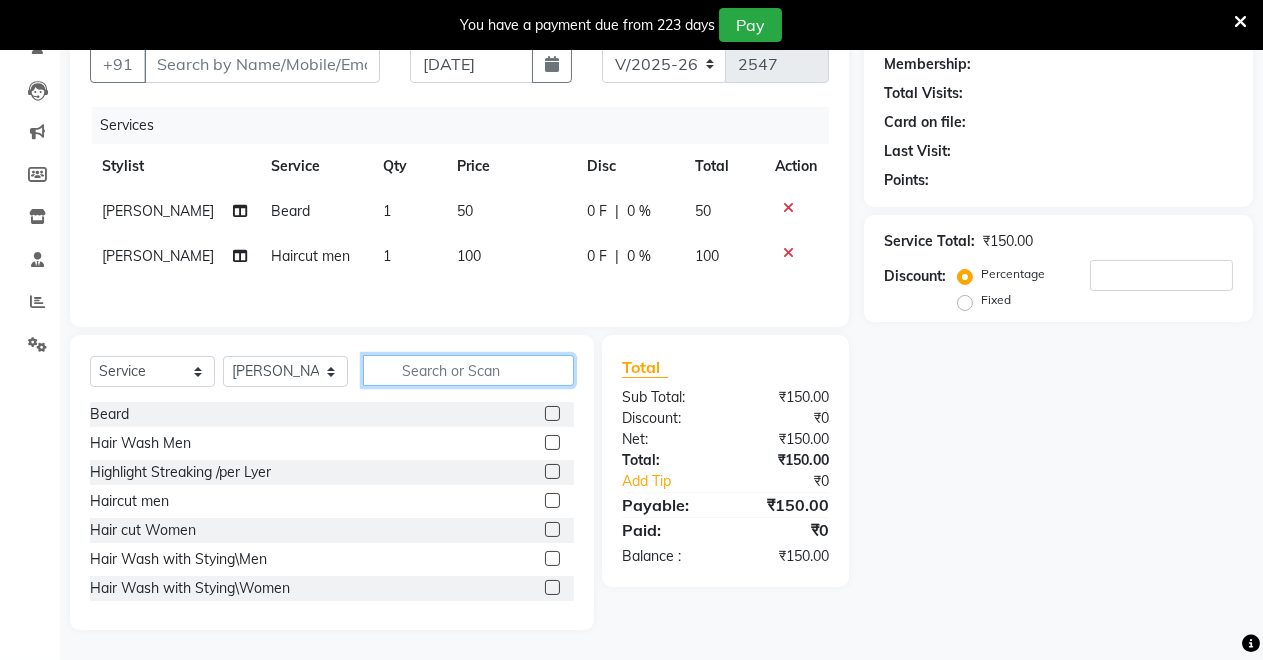 click 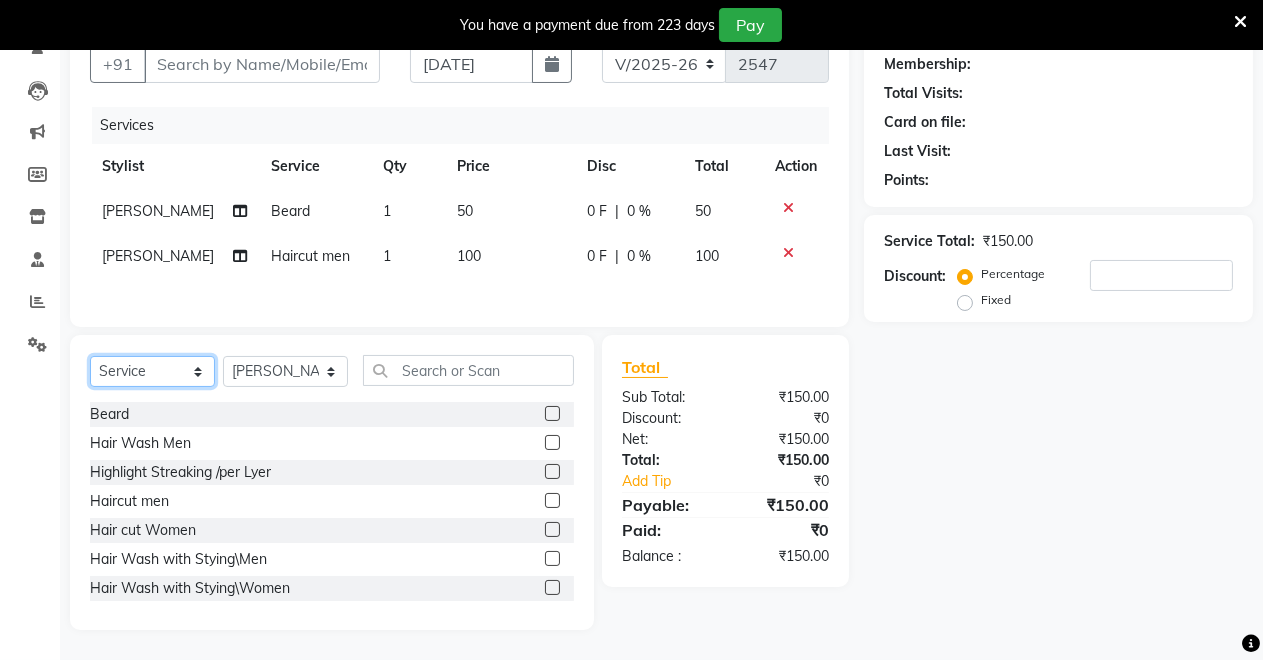 click on "Select  Service  Product  Membership  Package Voucher Prepaid Gift Card" 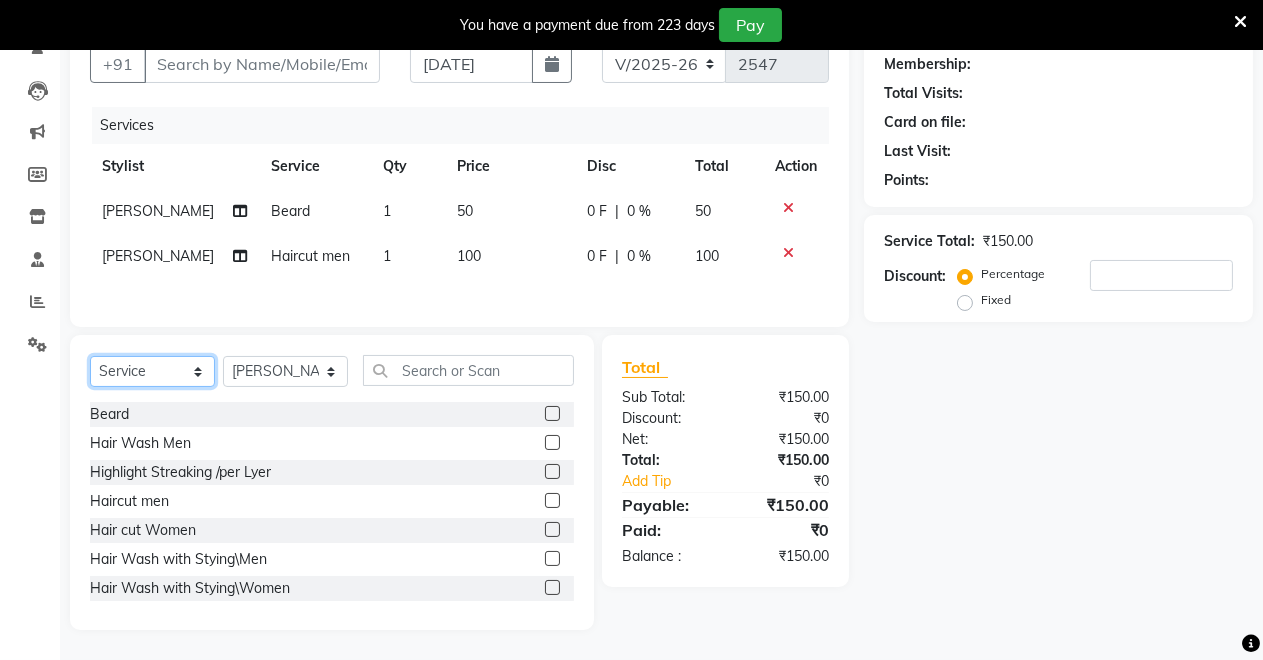 select on "product" 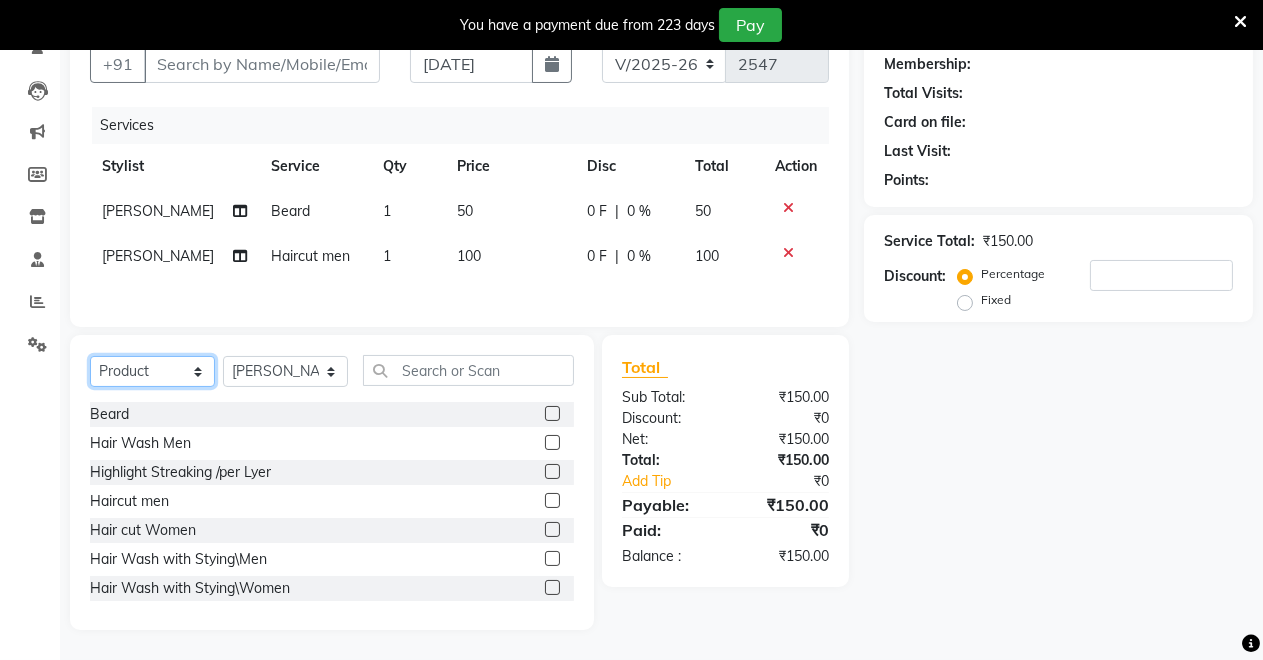 click on "Select  Service  Product  Membership  Package Voucher Prepaid Gift Card" 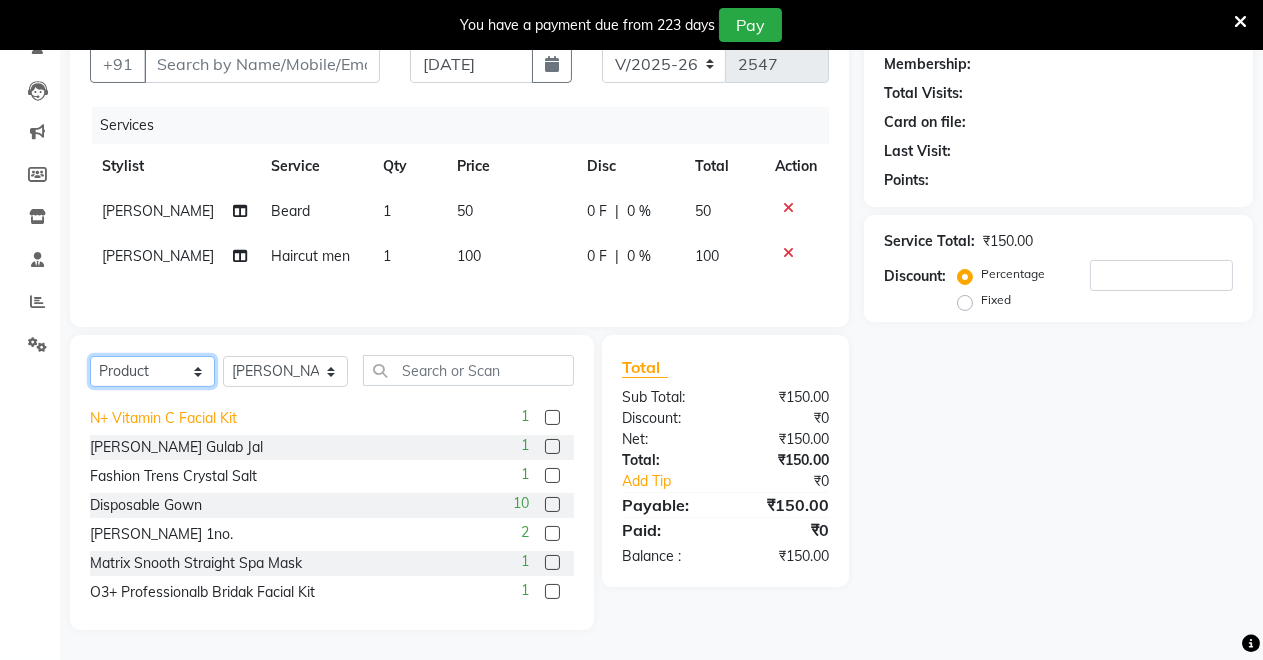 scroll, scrollTop: 666, scrollLeft: 0, axis: vertical 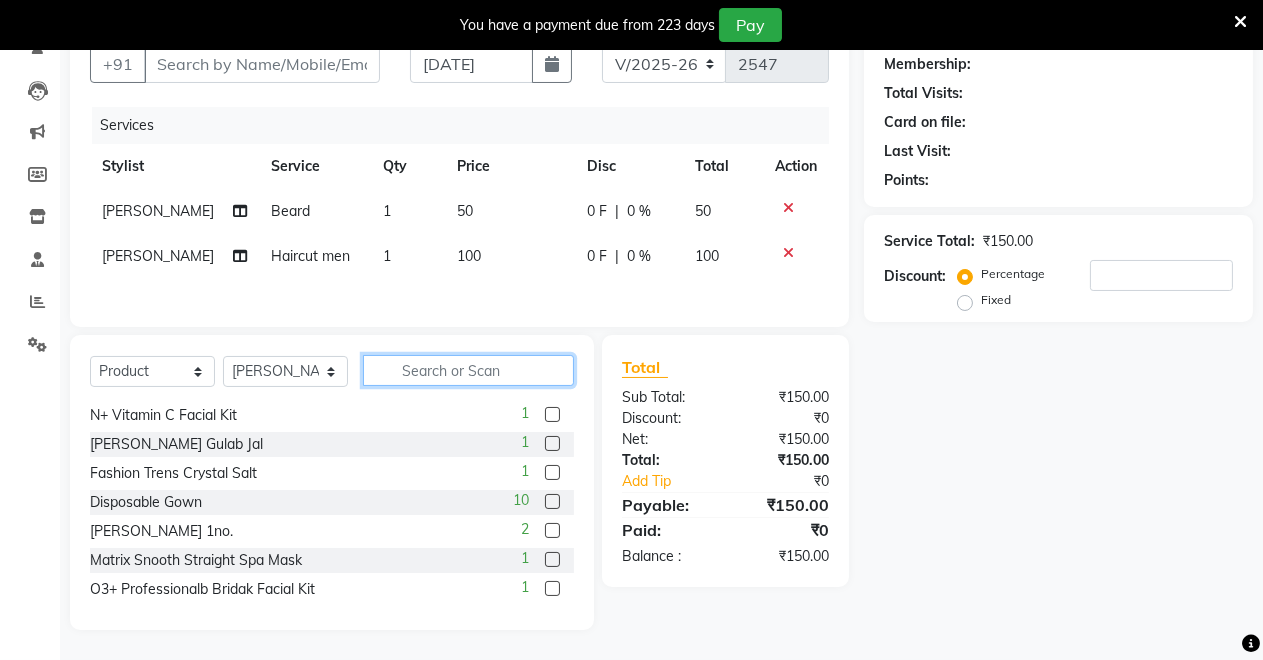 click 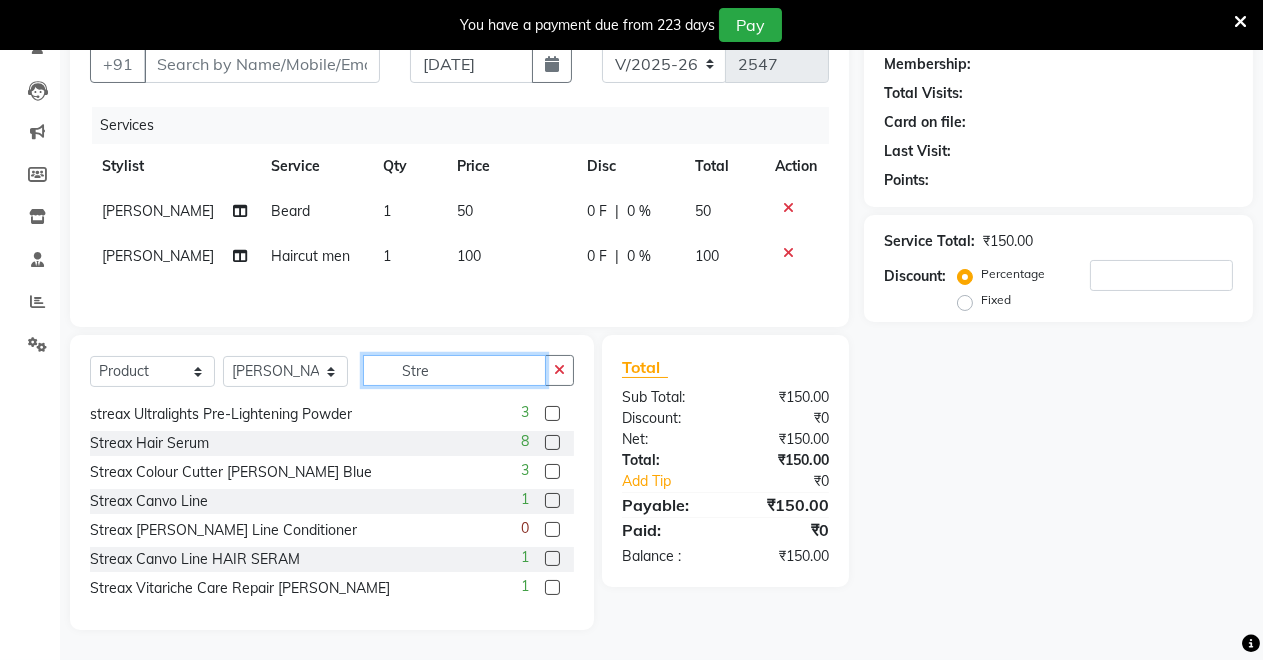 scroll, scrollTop: 28, scrollLeft: 0, axis: vertical 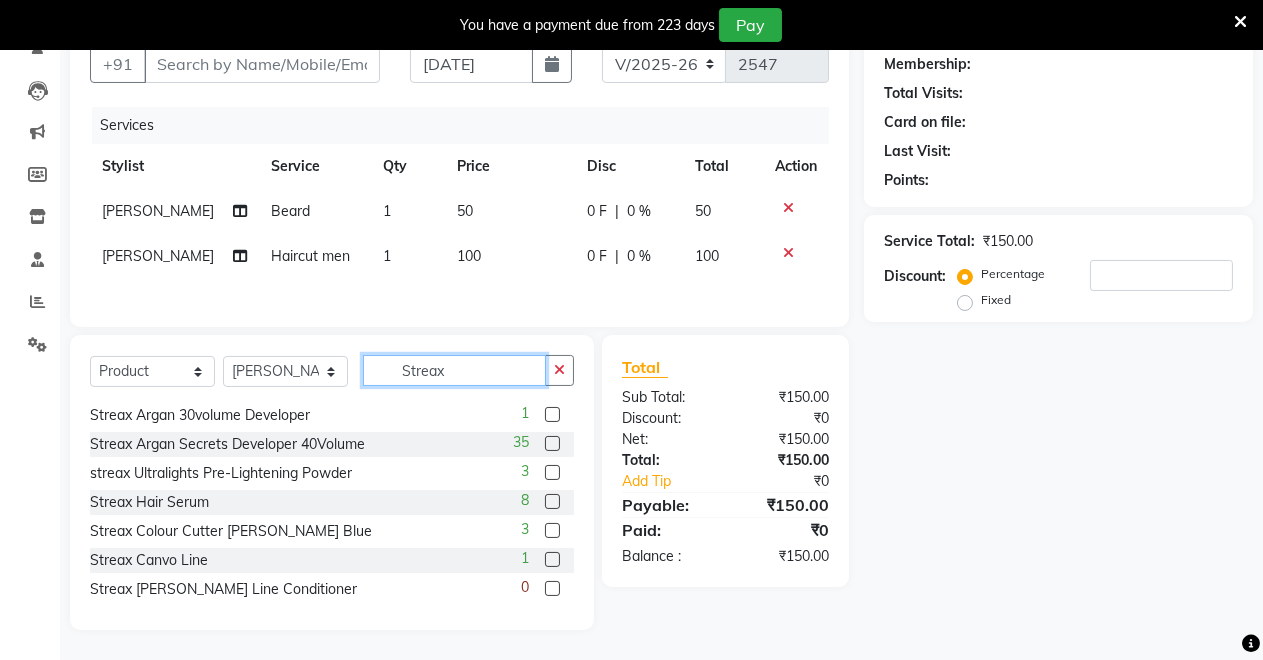 type on "Streax" 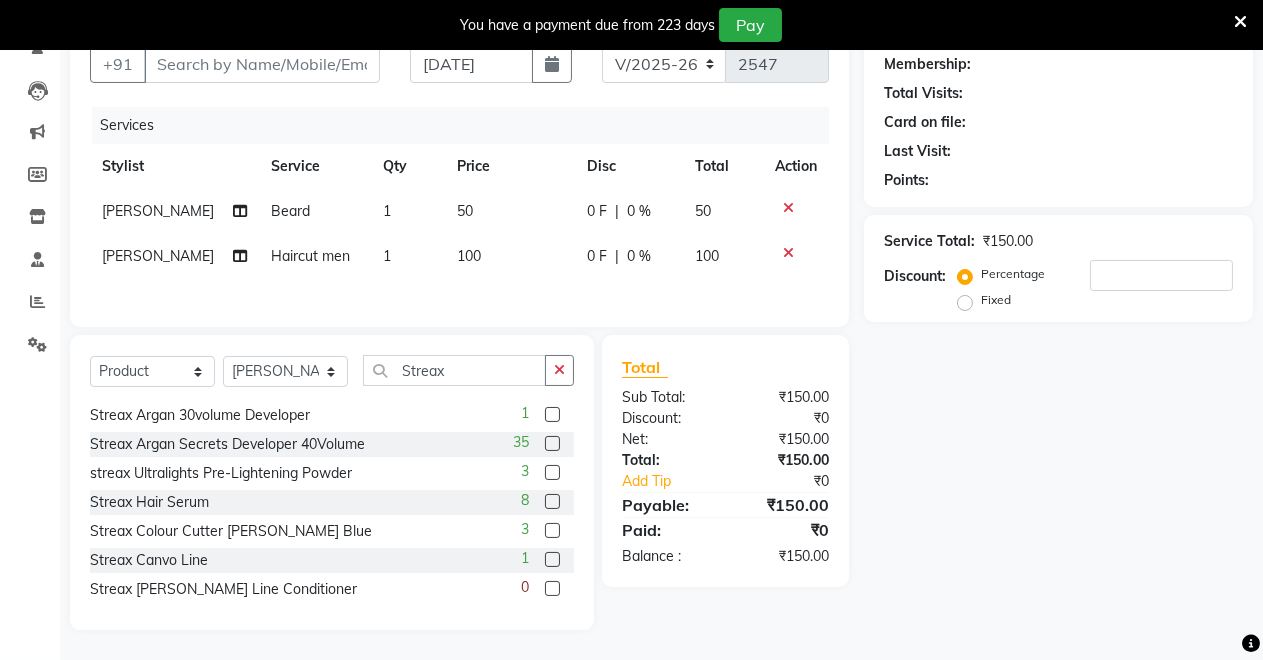 click 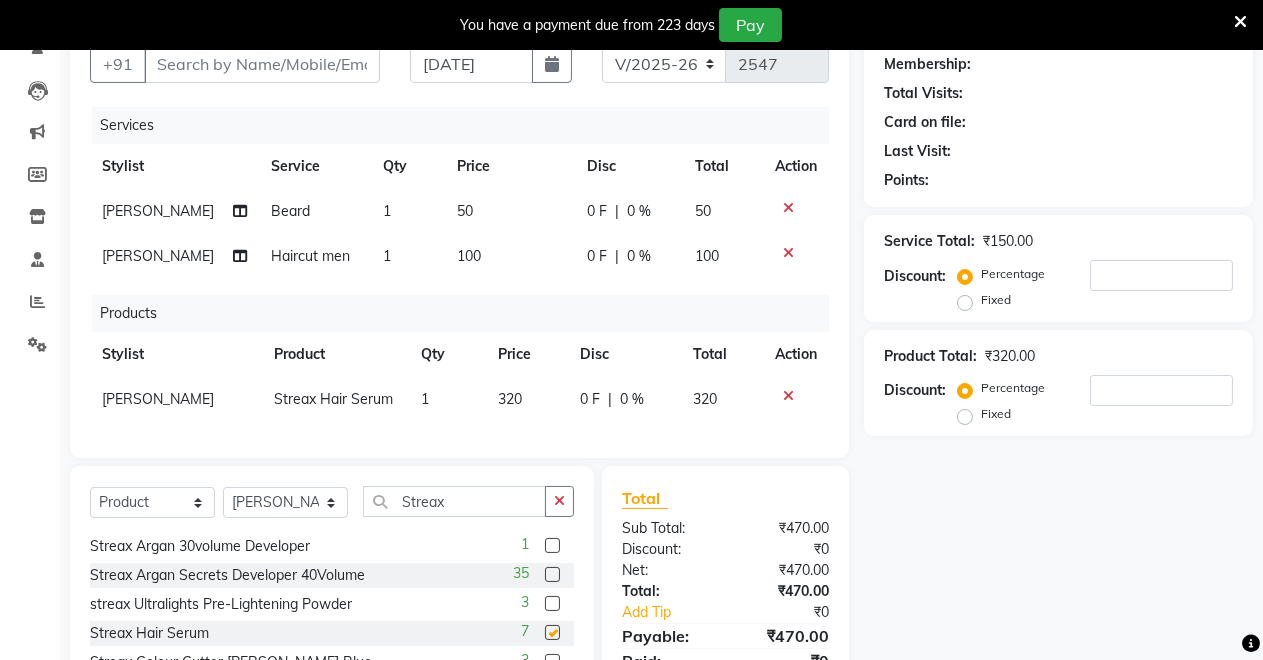 checkbox on "false" 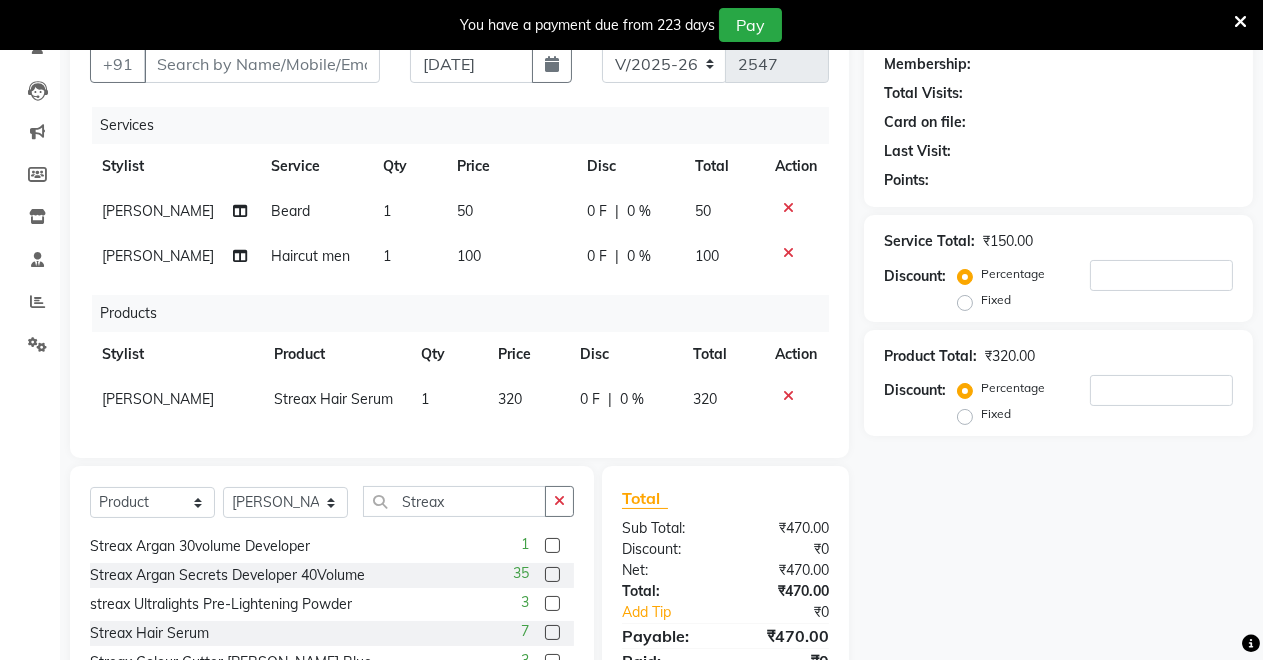 scroll, scrollTop: 0, scrollLeft: 0, axis: both 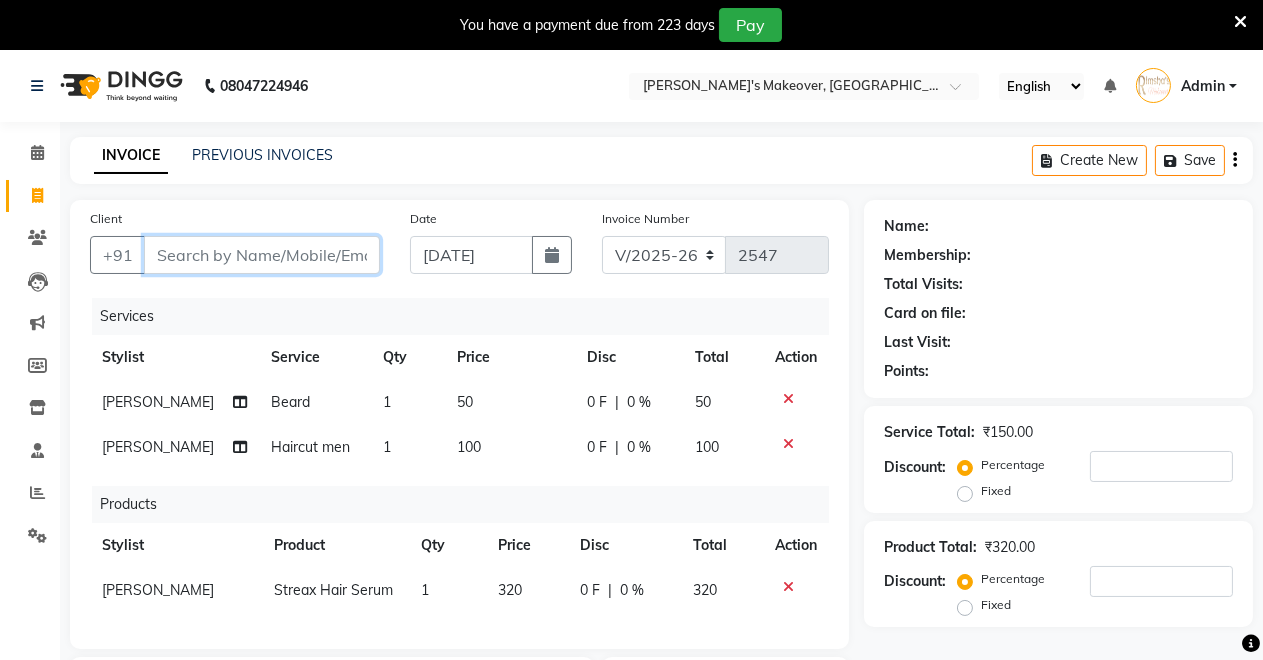 click on "Client" at bounding box center [262, 255] 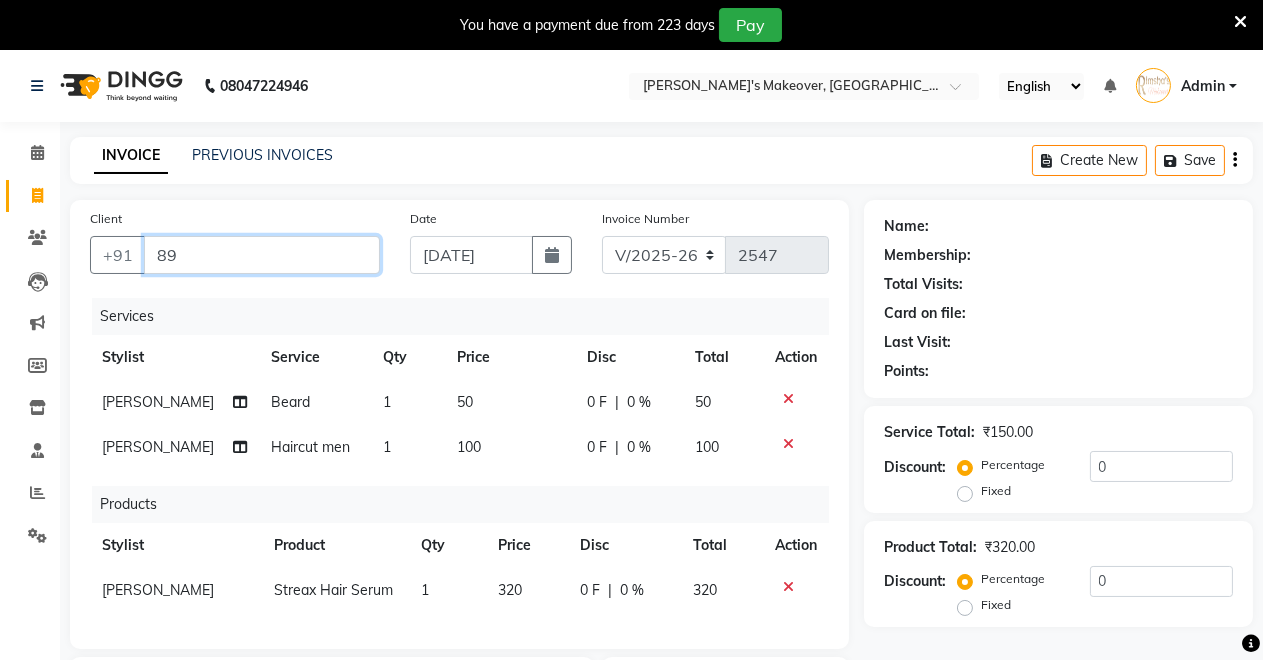 type on "8" 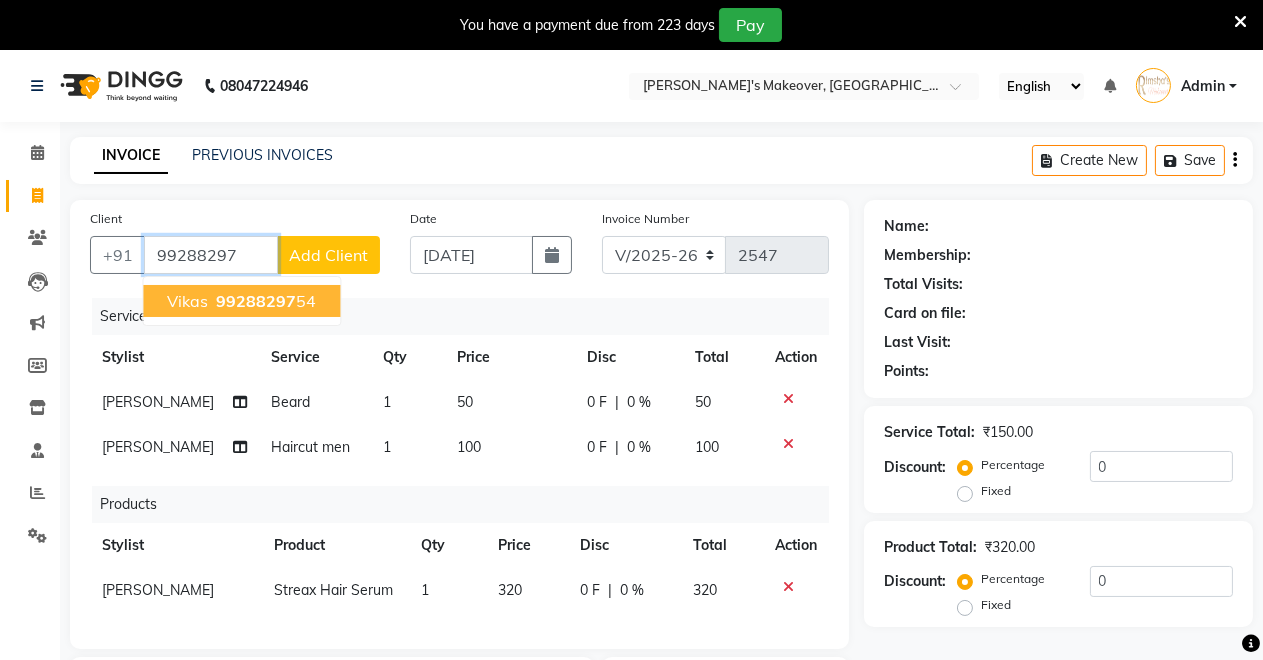 click on "99288297" at bounding box center (256, 301) 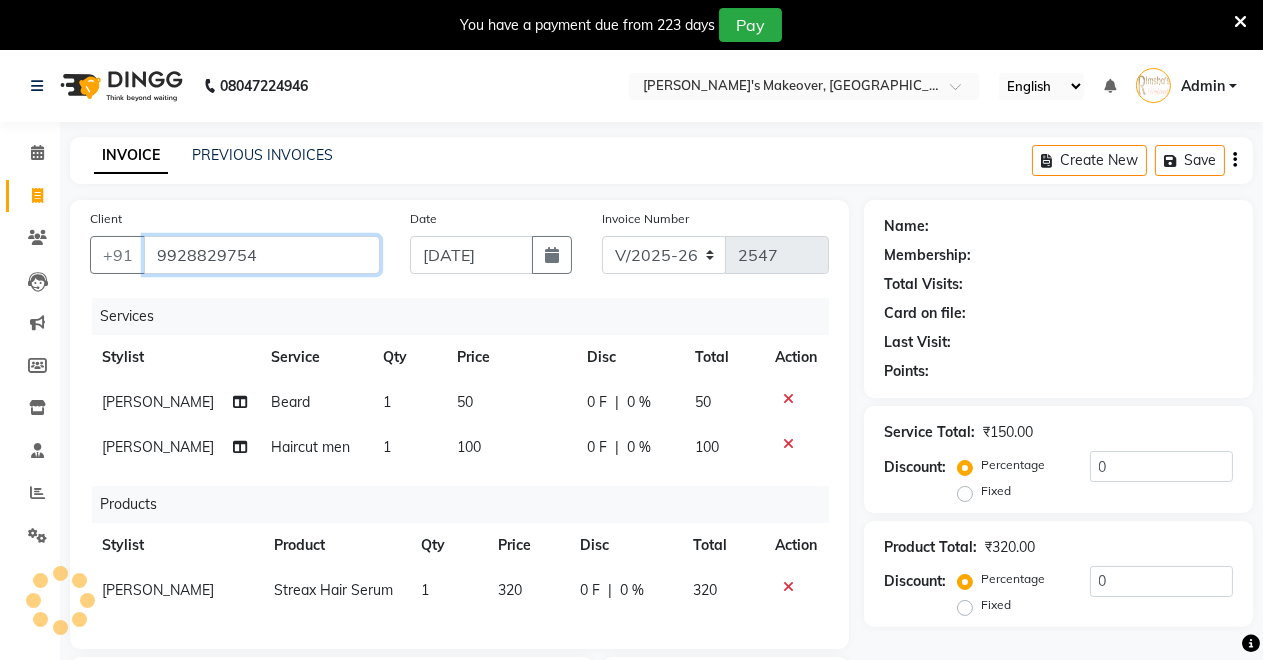 type on "9928829754" 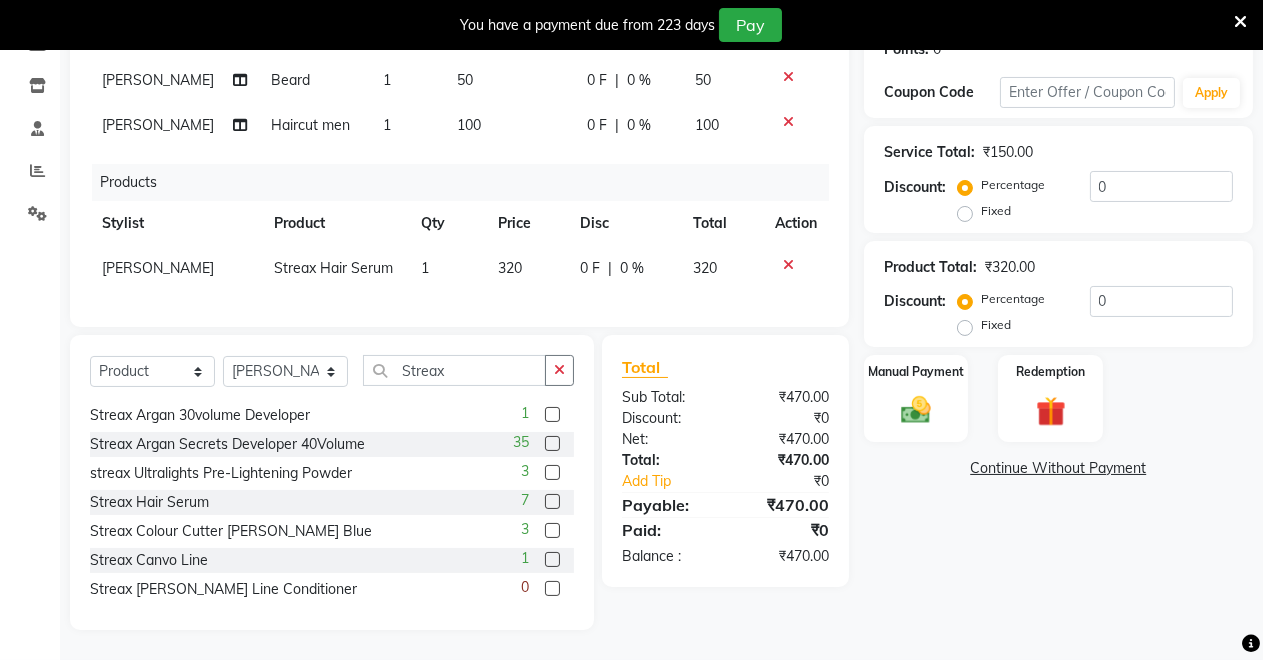 scroll, scrollTop: 0, scrollLeft: 0, axis: both 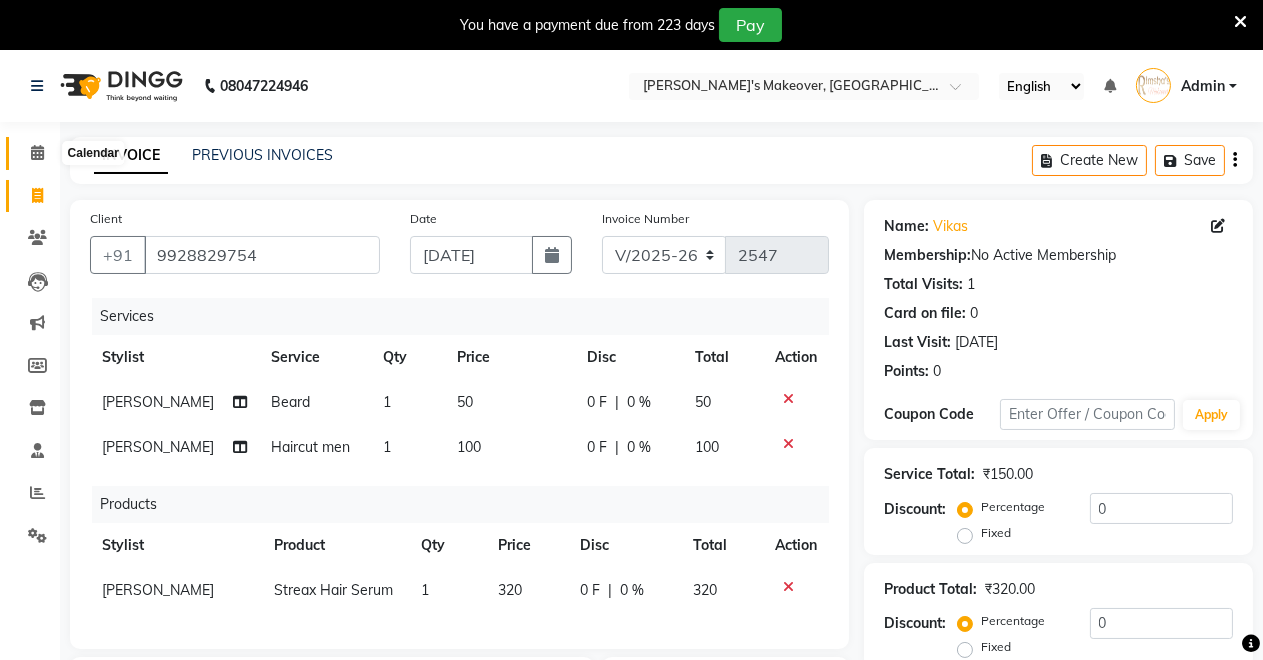 click 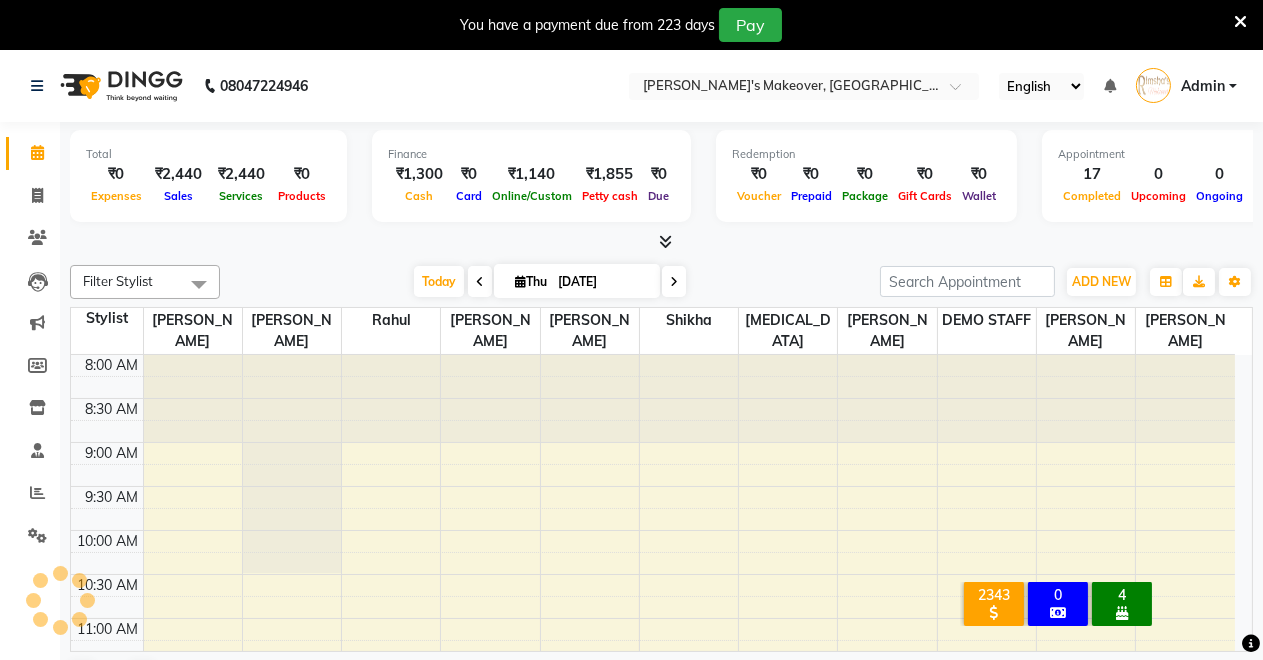 scroll, scrollTop: 0, scrollLeft: 0, axis: both 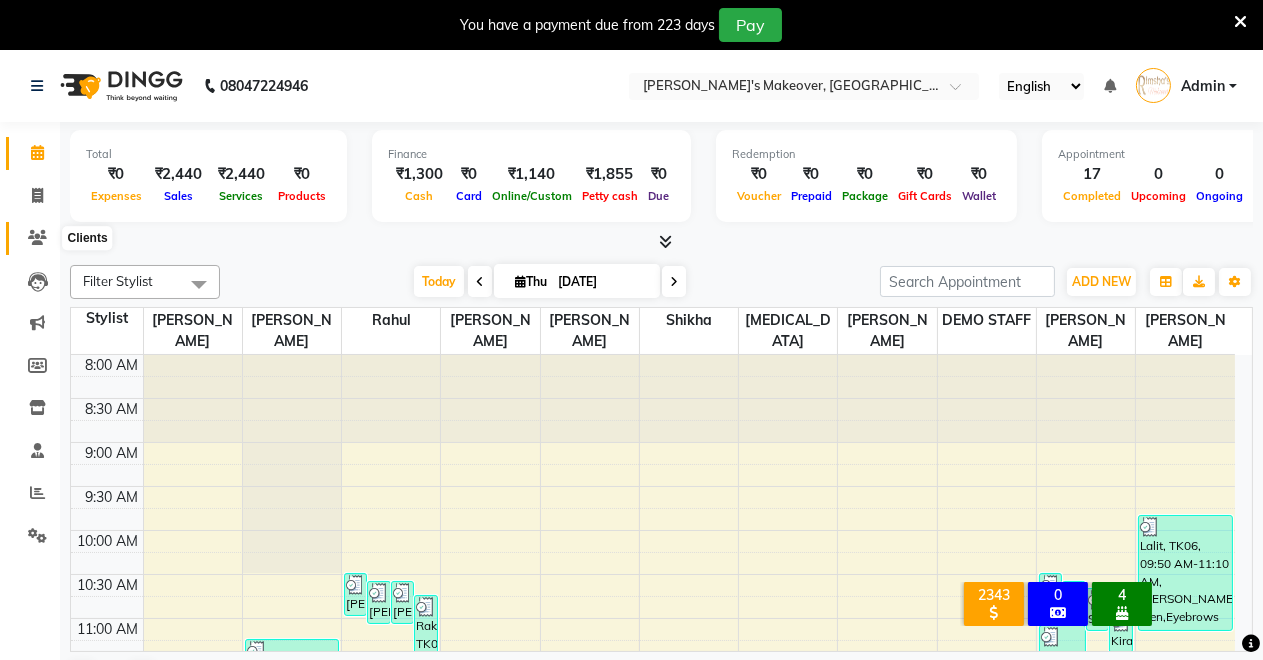 click 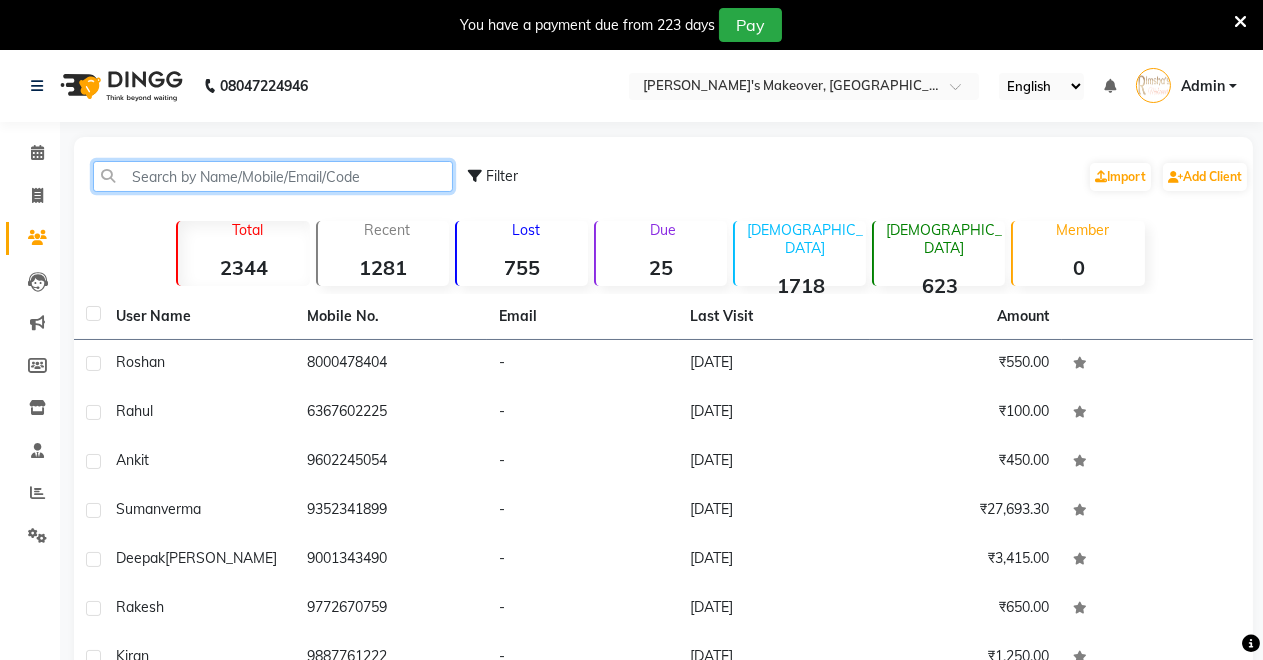 click 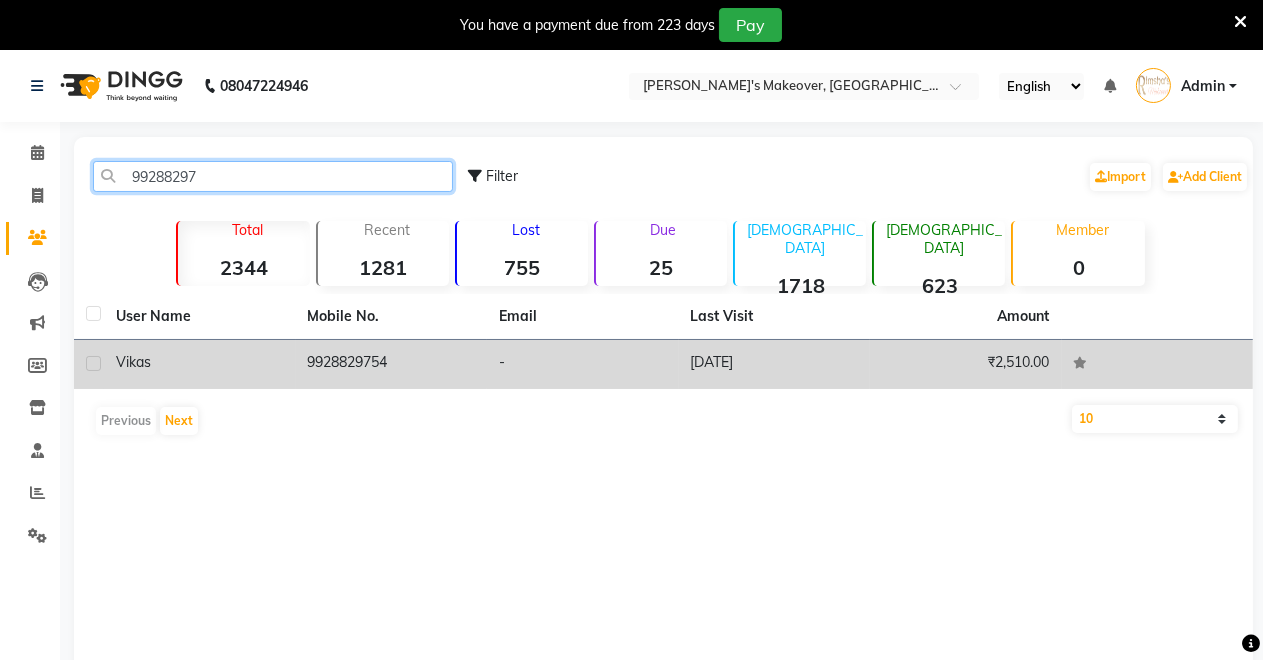 type on "99288297" 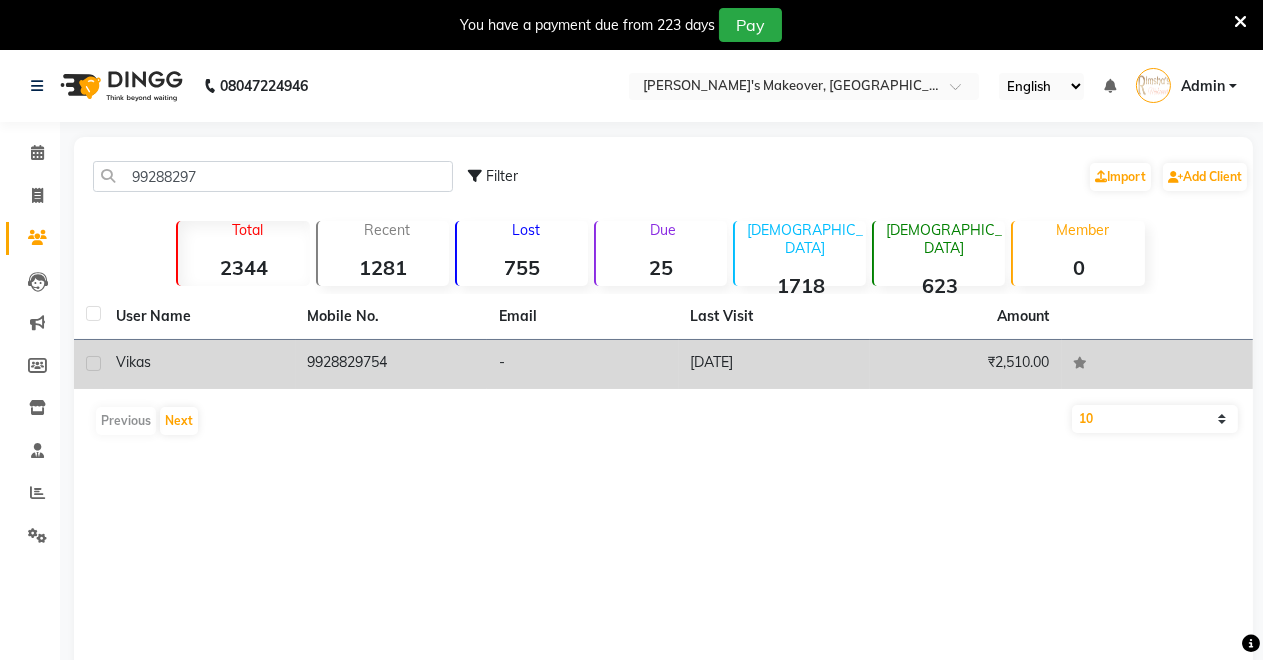 click on "9928829754" 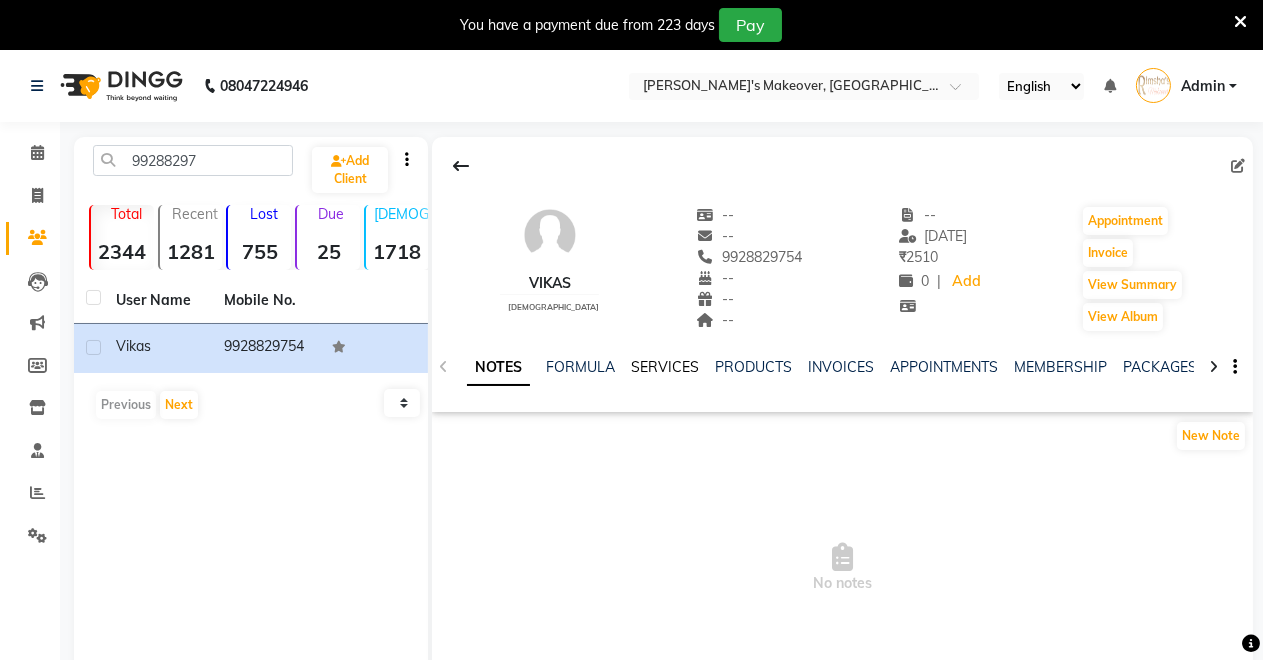 click on "SERVICES" 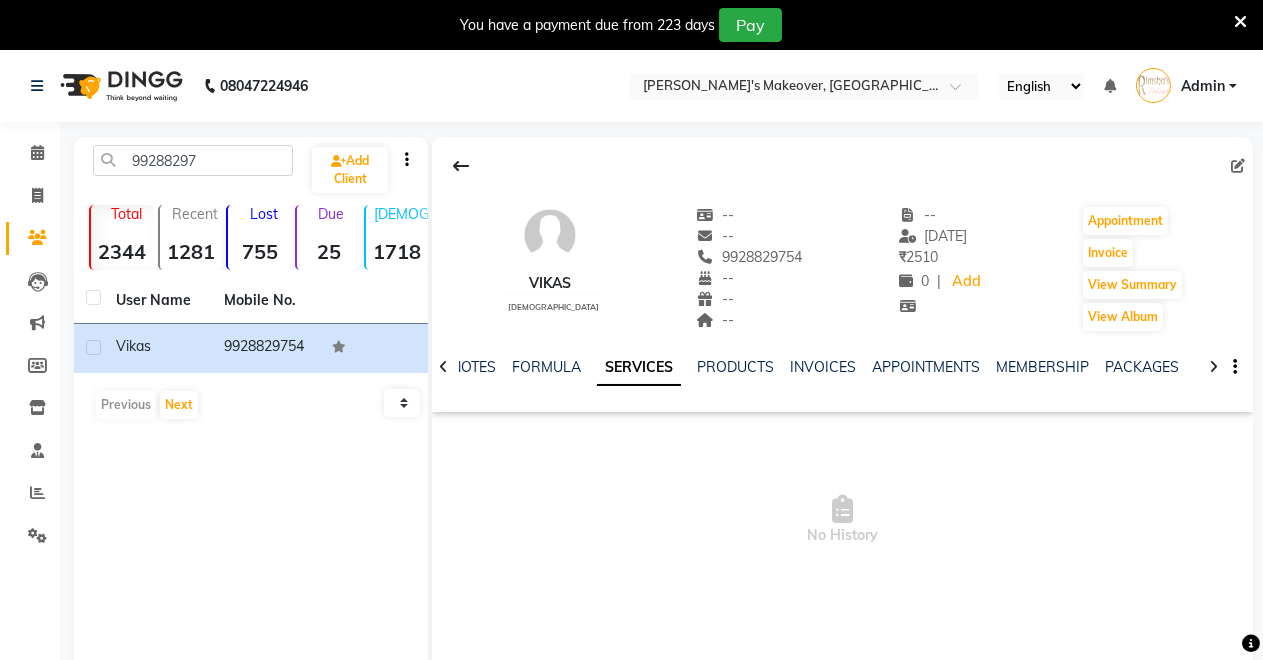 click on "SERVICES" 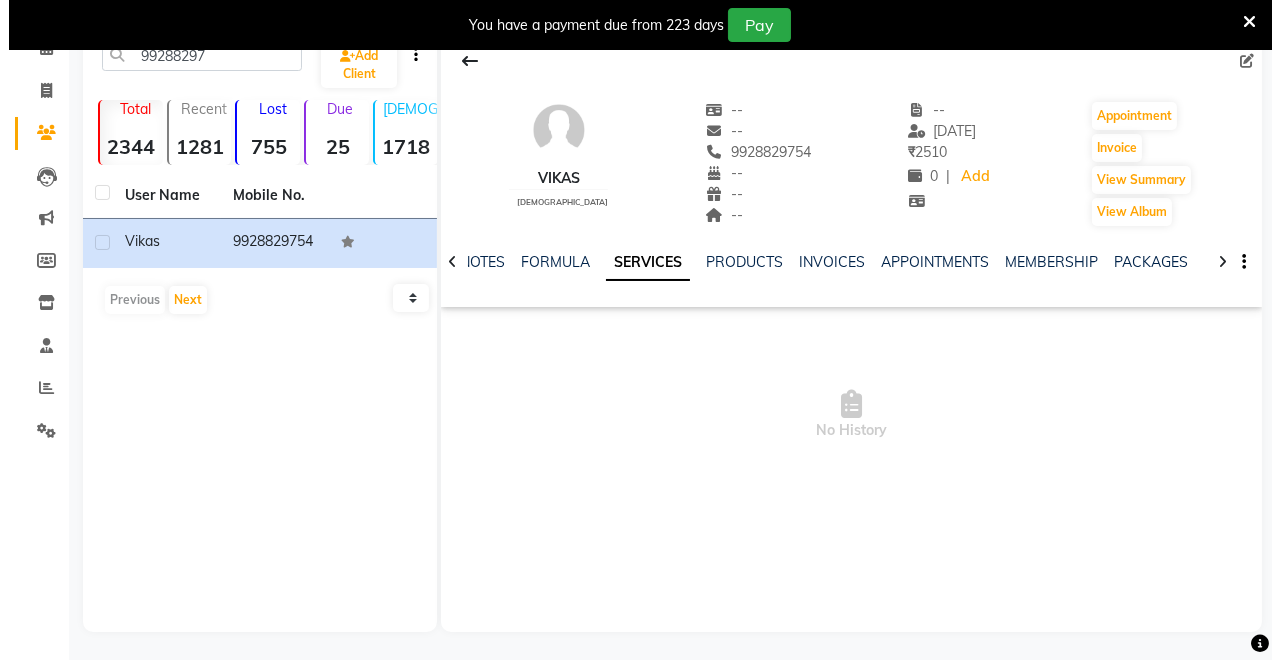 scroll, scrollTop: 107, scrollLeft: 0, axis: vertical 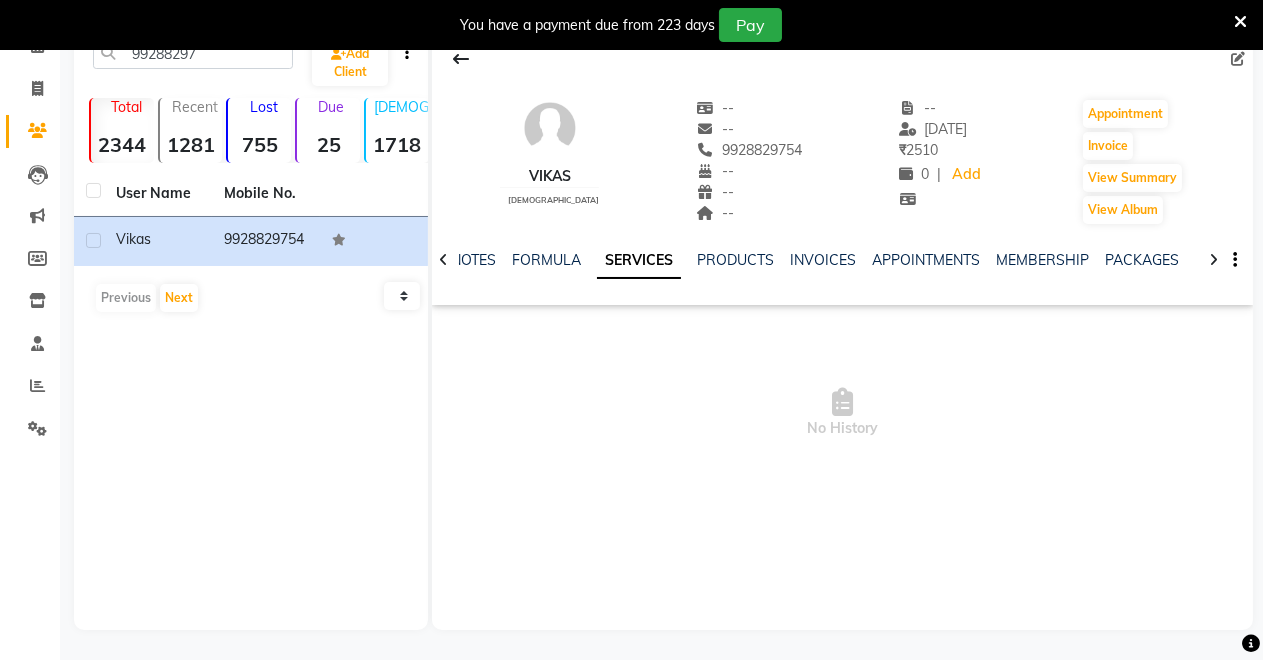 click on "NOTES FORMULA SERVICES PRODUCTS INVOICES APPOINTMENTS MEMBERSHIP PACKAGES VOUCHERS GIFTCARDS POINTS FORMS FAMILY CARDS WALLET" 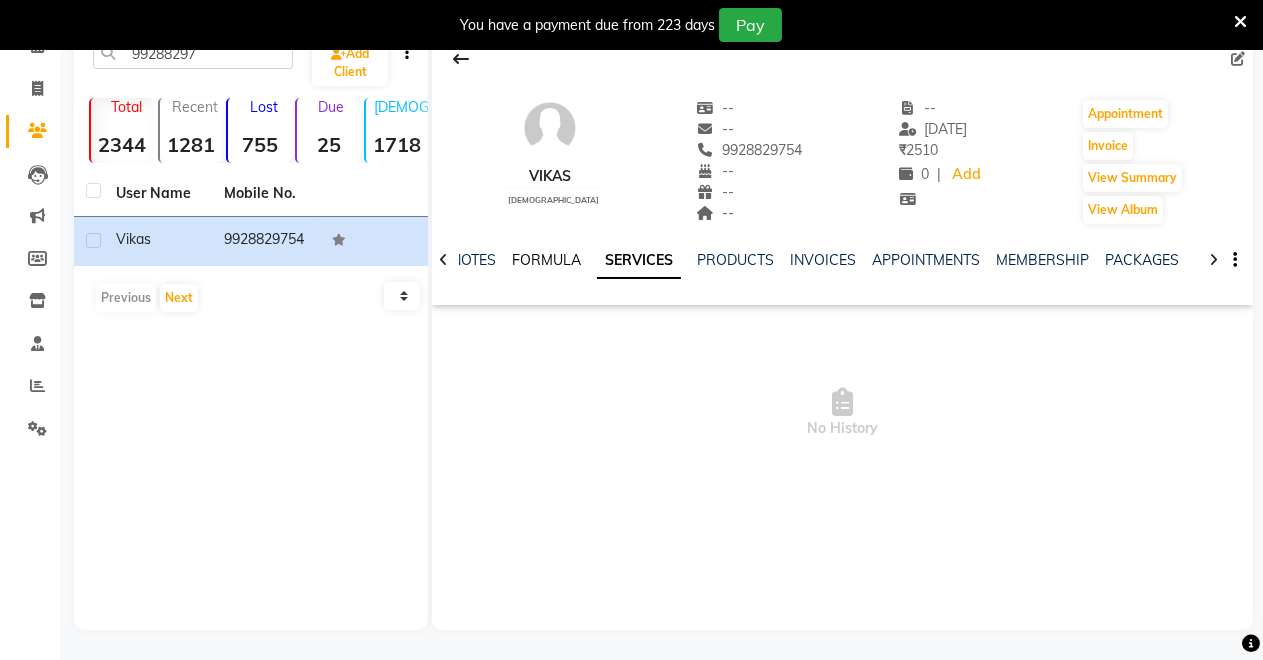 click on "FORMULA" 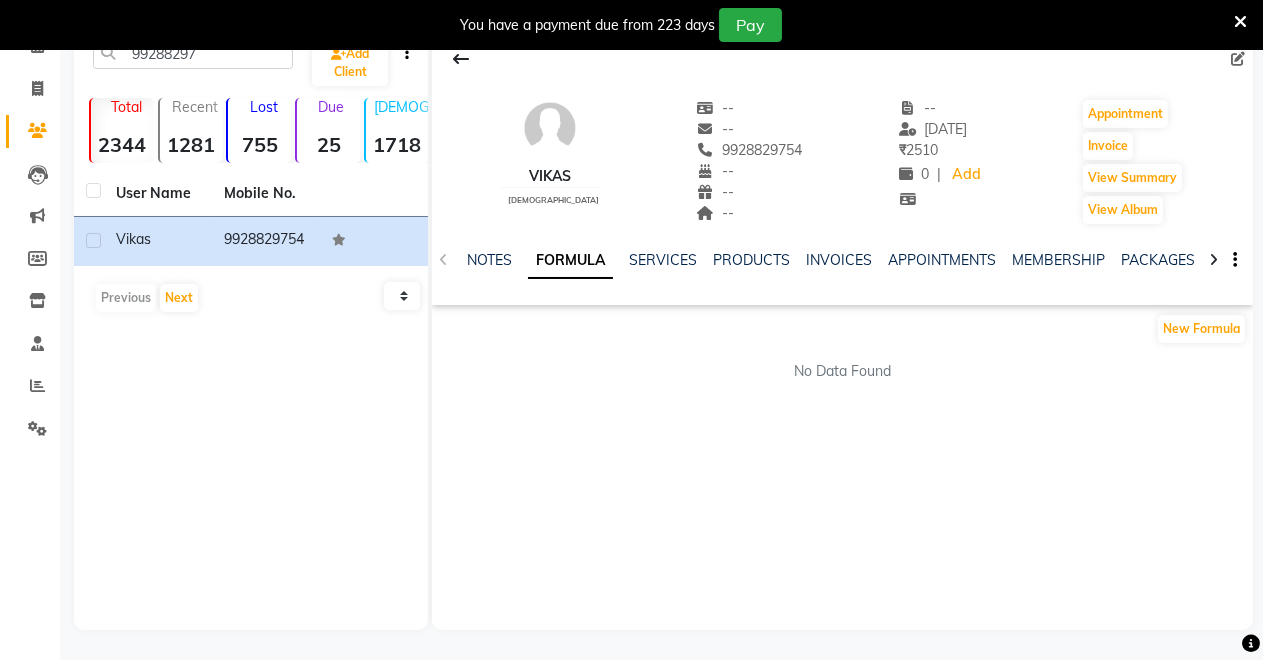 click on "NOTES FORMULA SERVICES PRODUCTS INVOICES APPOINTMENTS MEMBERSHIP PACKAGES VOUCHERS GIFTCARDS POINTS FORMS FAMILY CARDS WALLET" 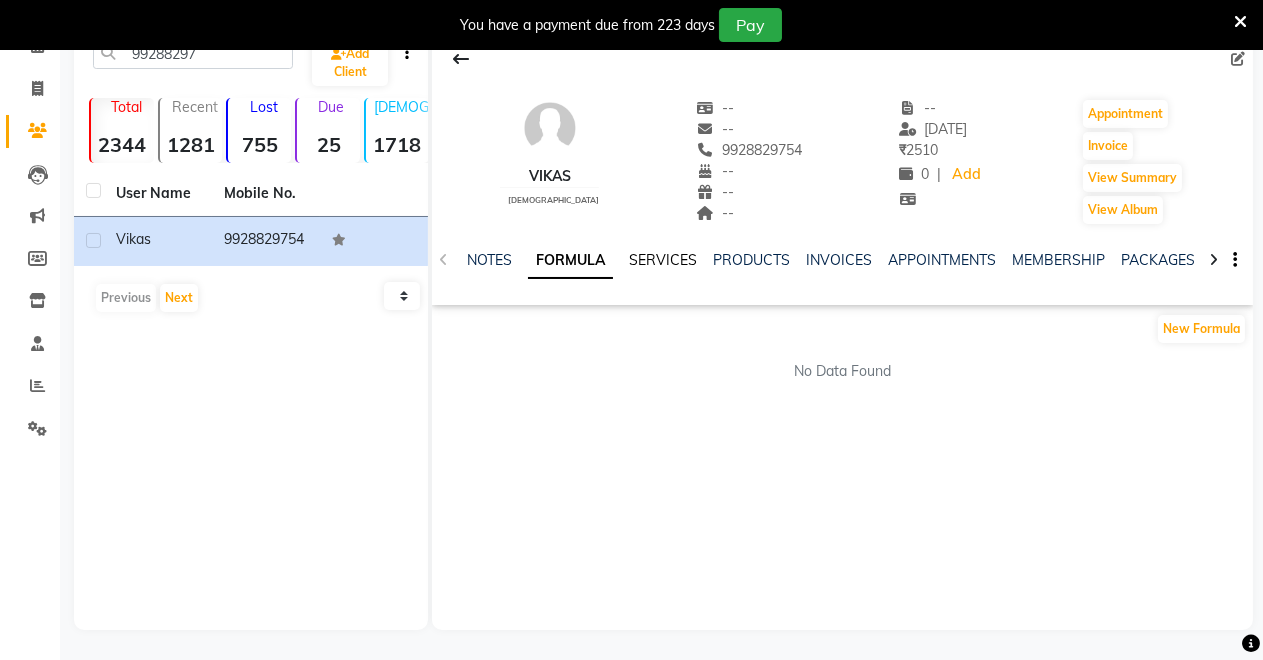 click on "SERVICES" 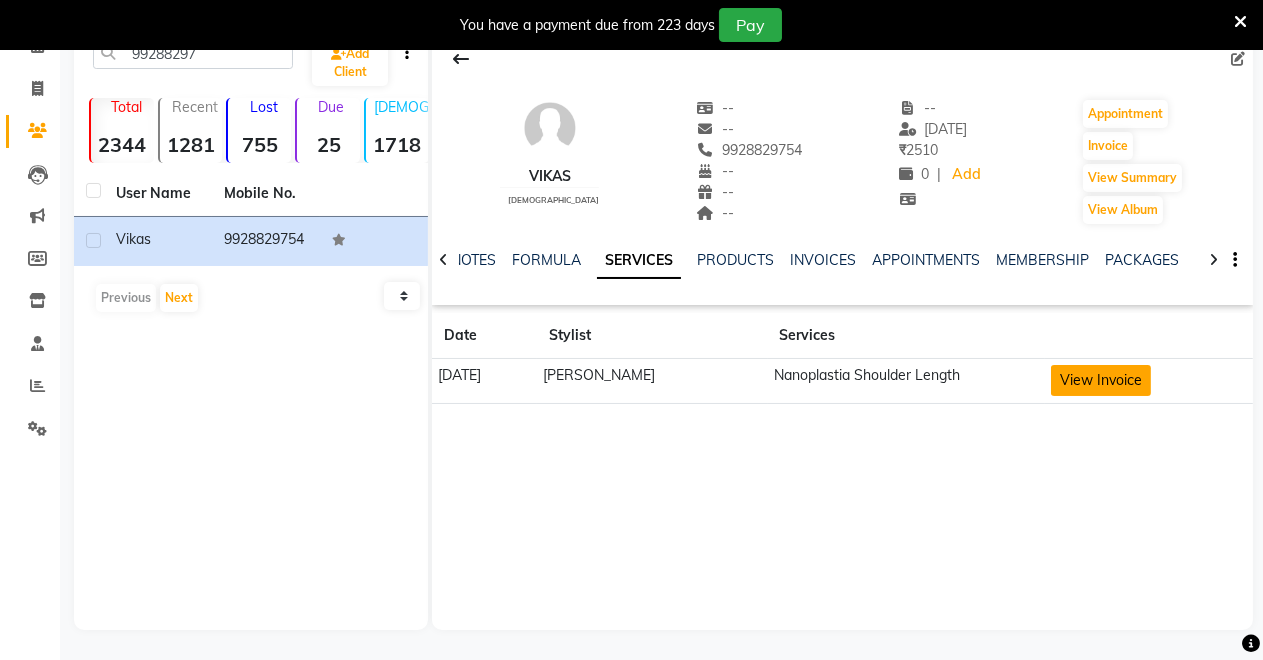 click on "View Invoice" 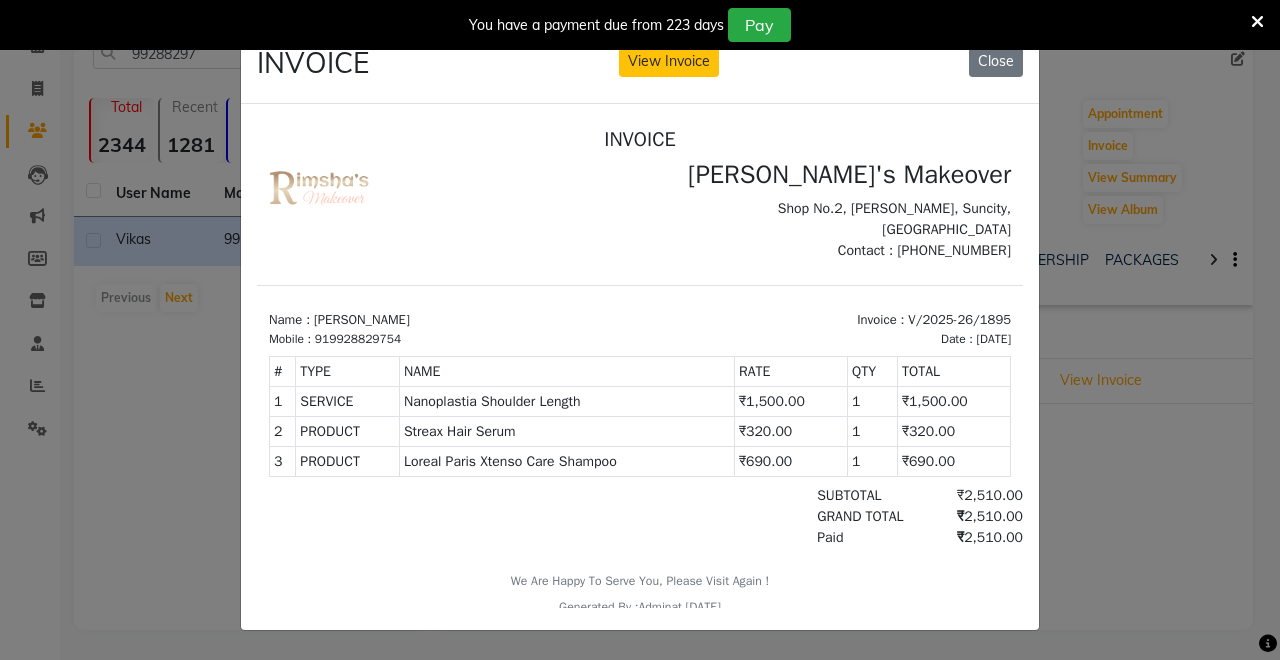 scroll, scrollTop: 0, scrollLeft: 0, axis: both 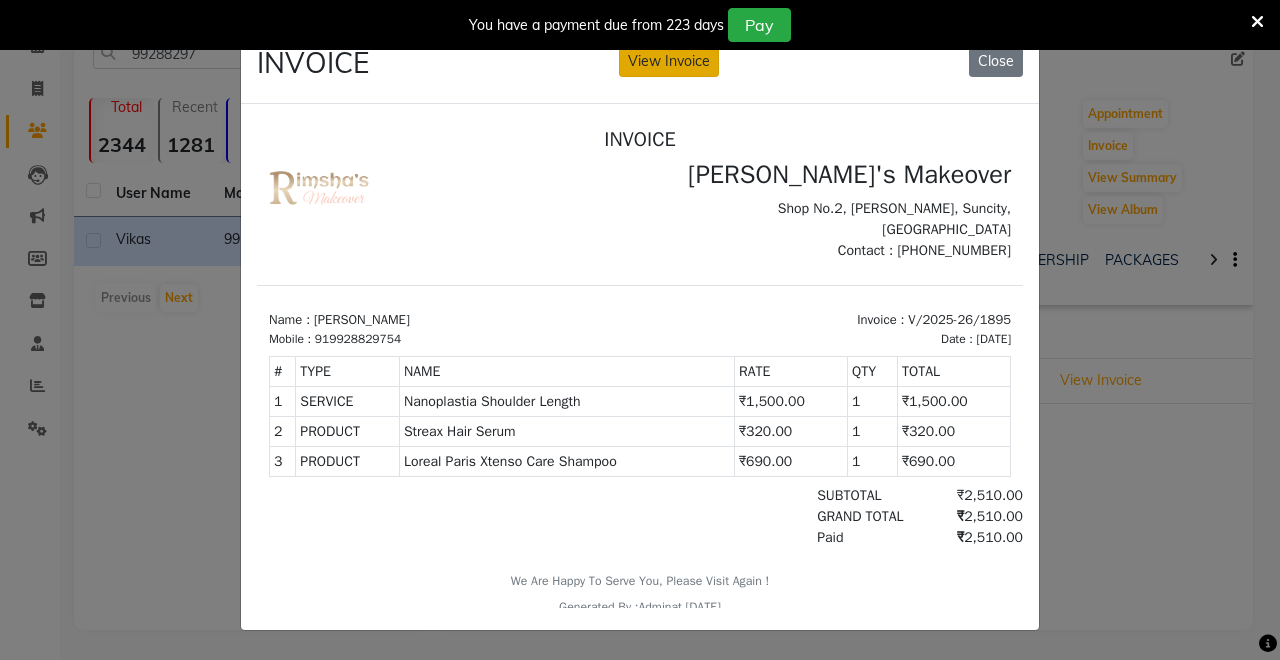 click on "View Invoice" 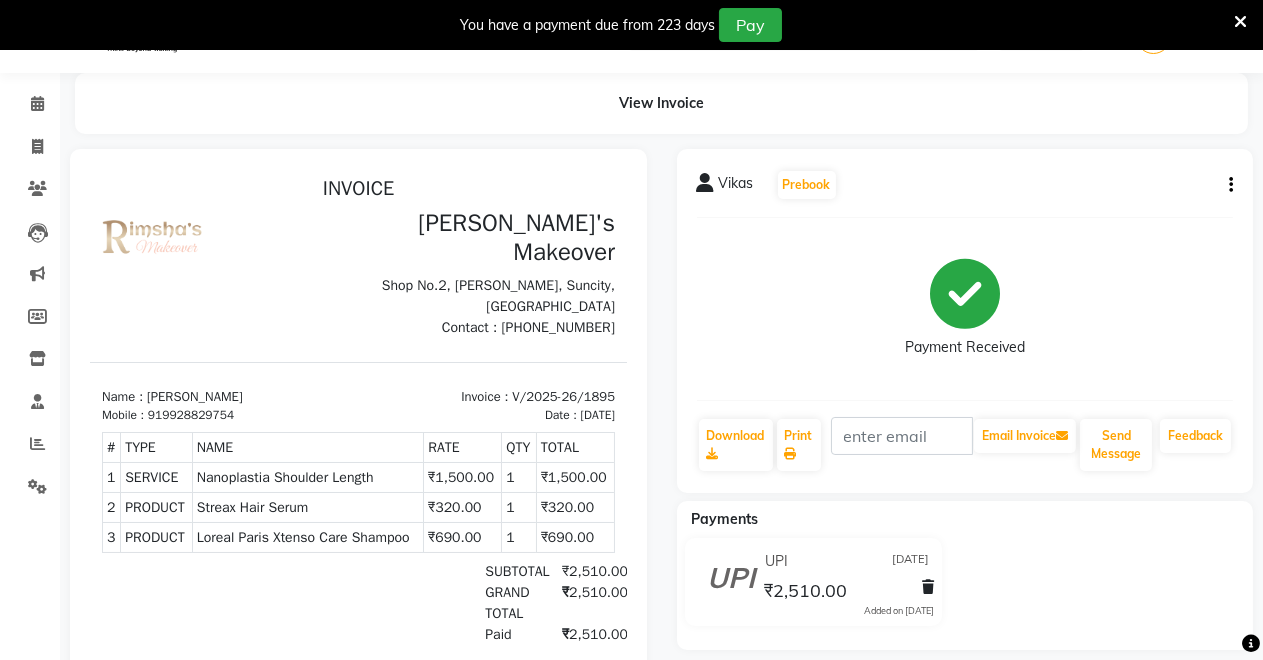 scroll, scrollTop: 0, scrollLeft: 0, axis: both 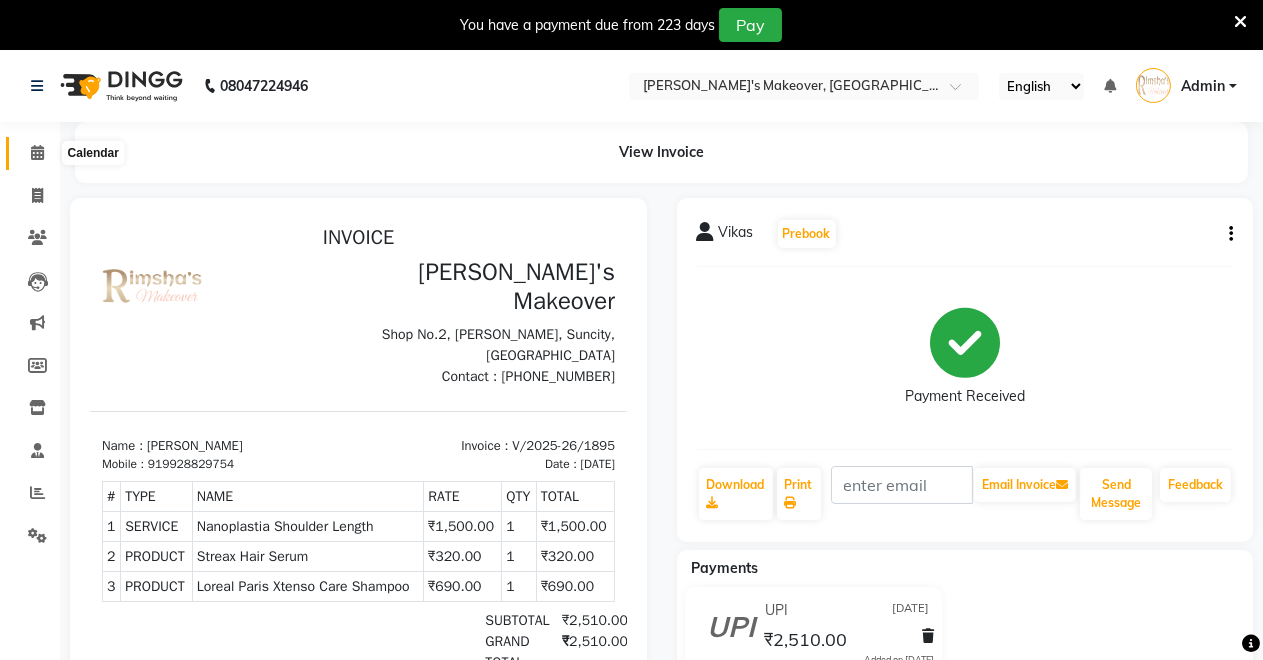 click 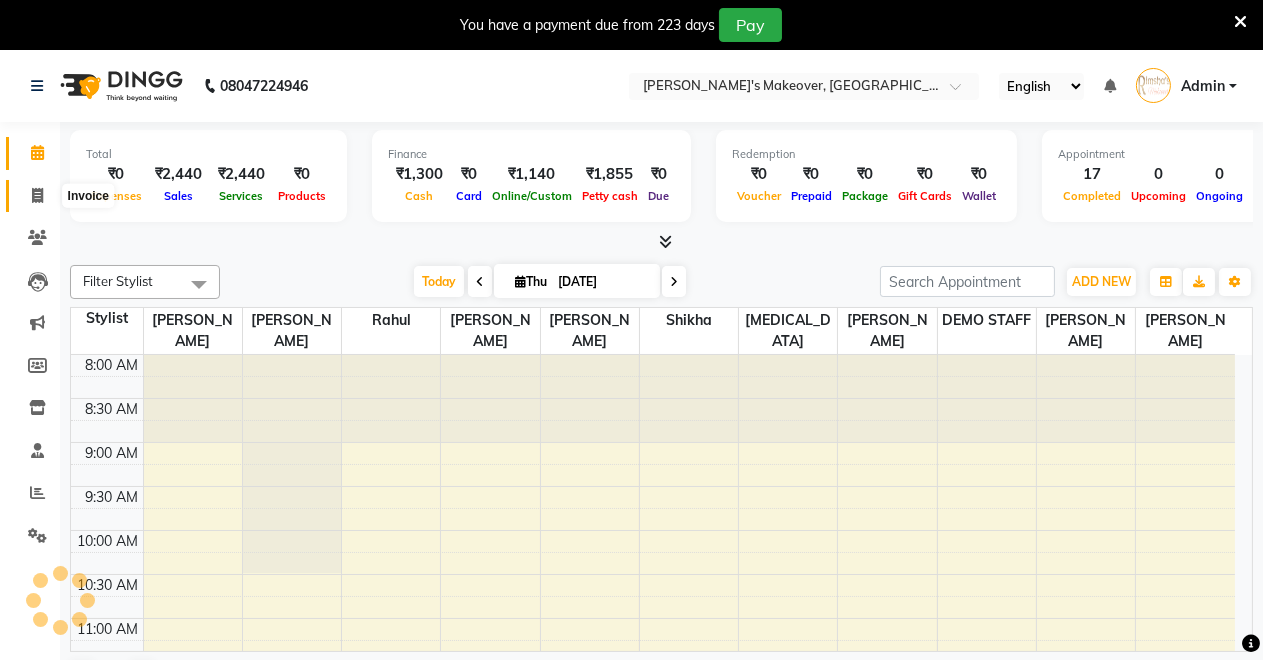 click 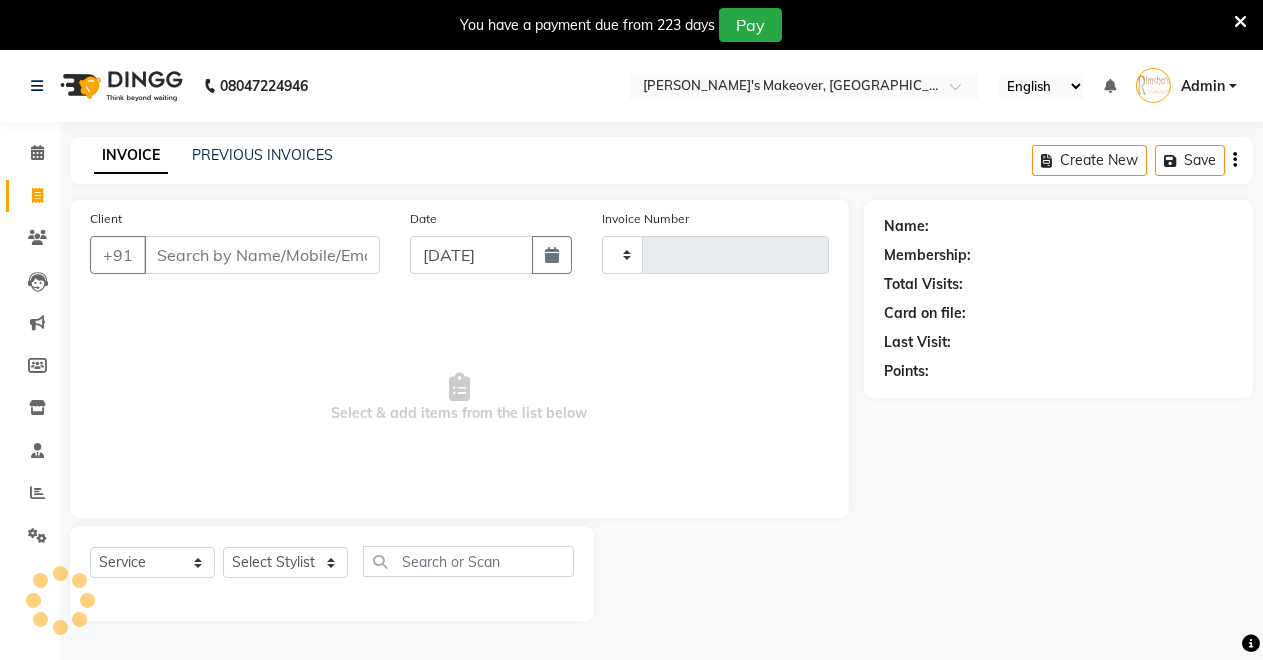type on "2547" 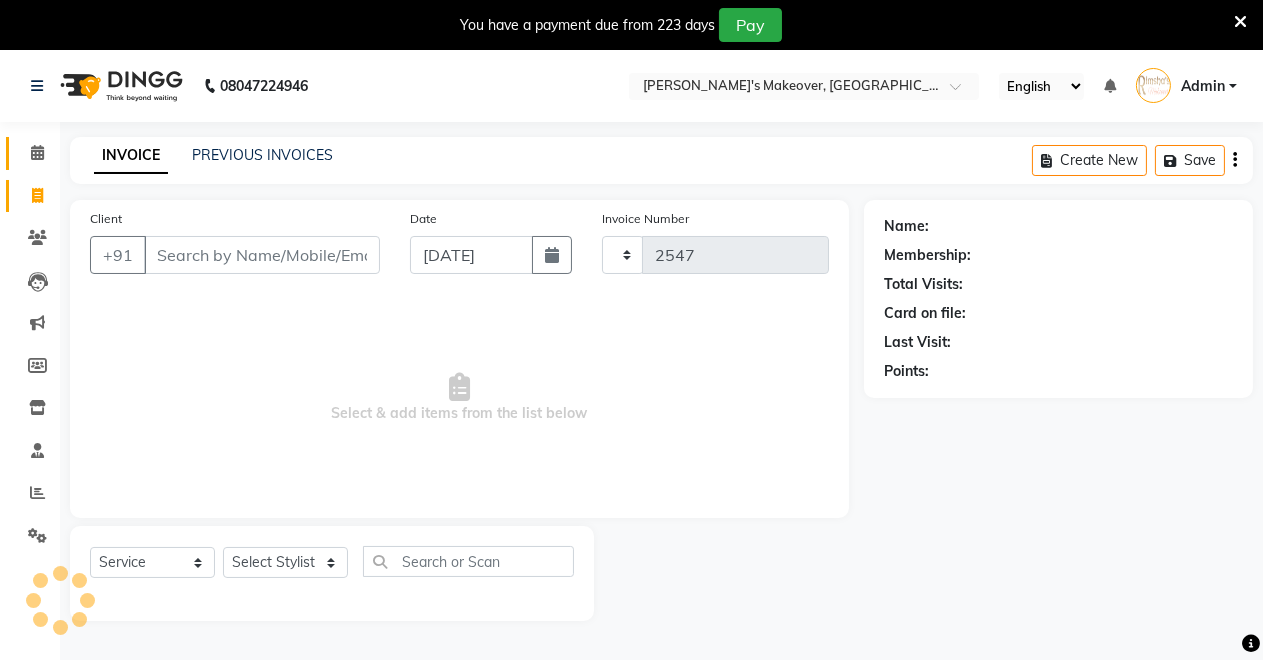 select on "7317" 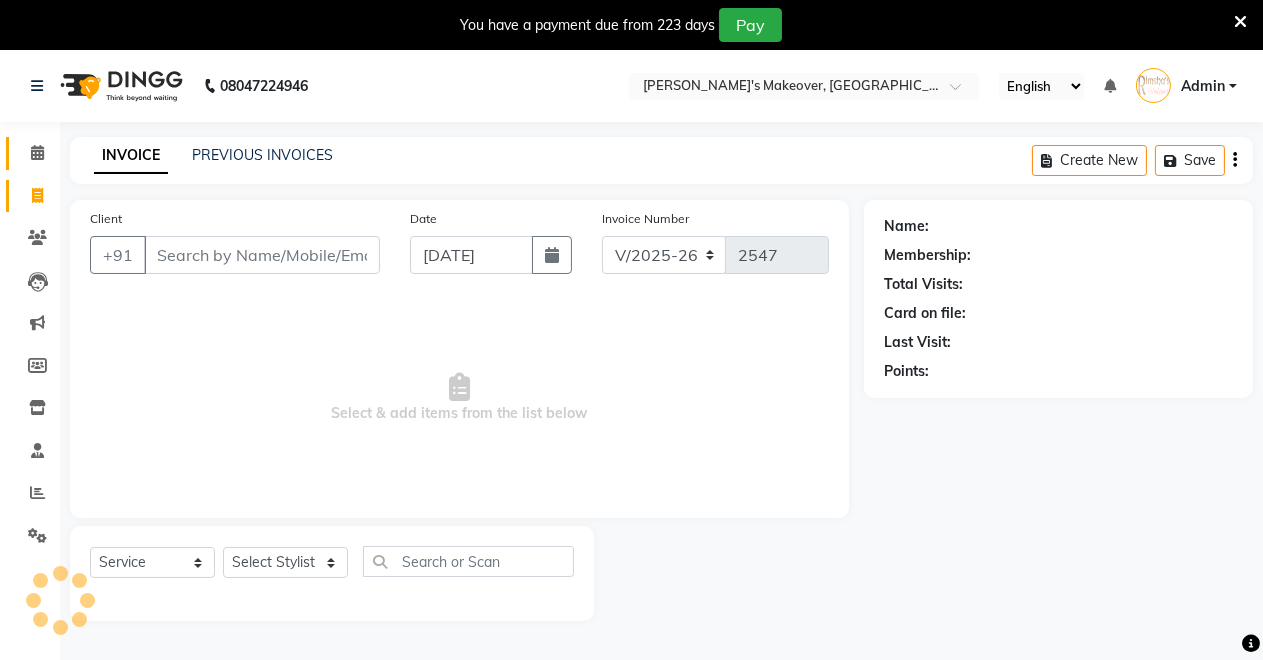 scroll, scrollTop: 49, scrollLeft: 0, axis: vertical 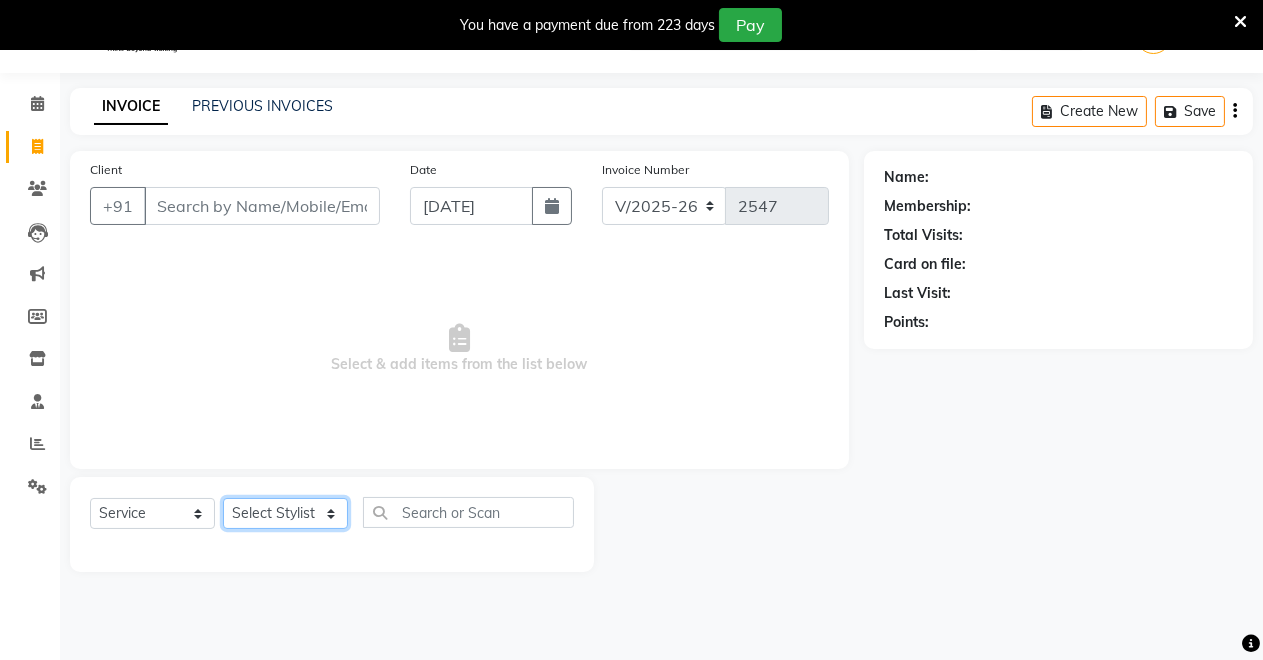 click on "Select Stylist" 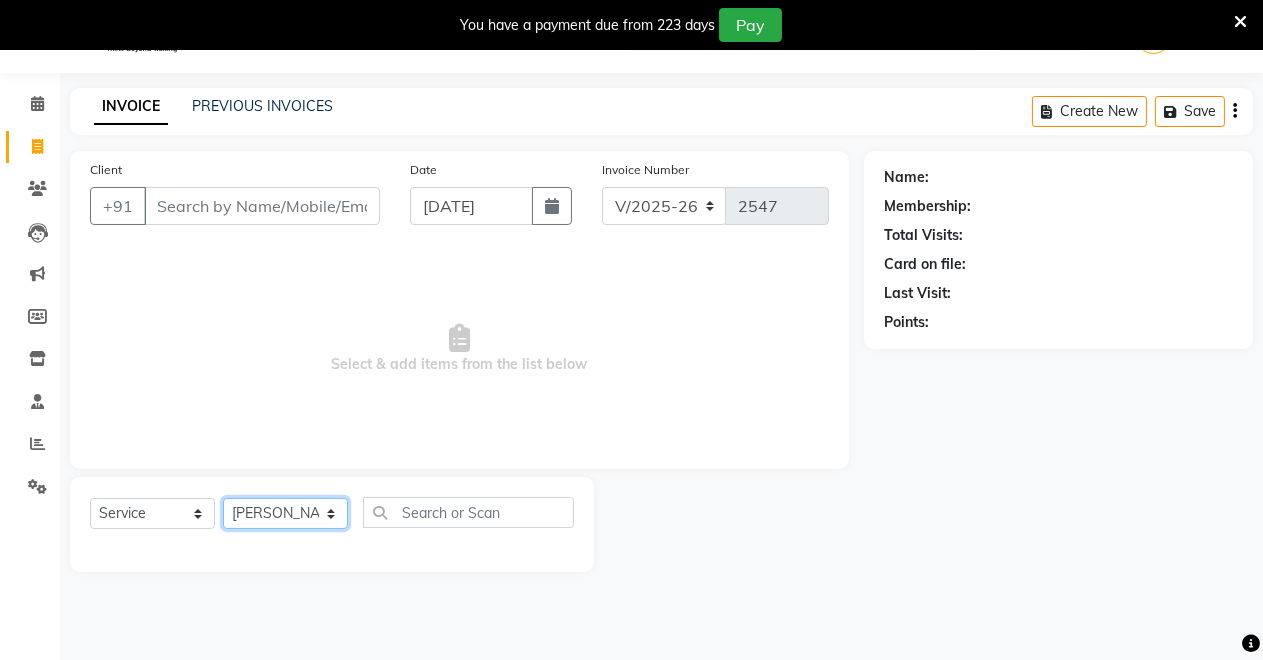 click on "Select Stylist [PERSON_NAME] [PERSON_NAME] kumar DEMO STAFF [PERSON_NAME] [PERSON_NAME] [MEDICAL_DATA][PERSON_NAME] [PERSON_NAME] Verma" 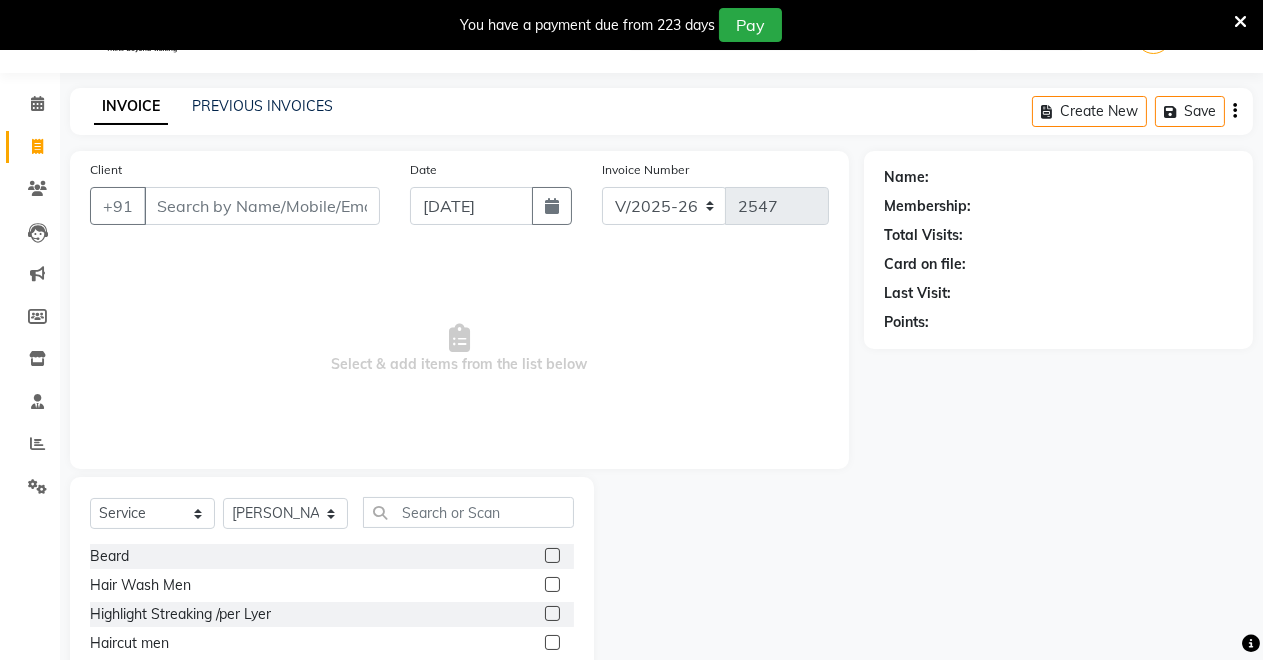 click 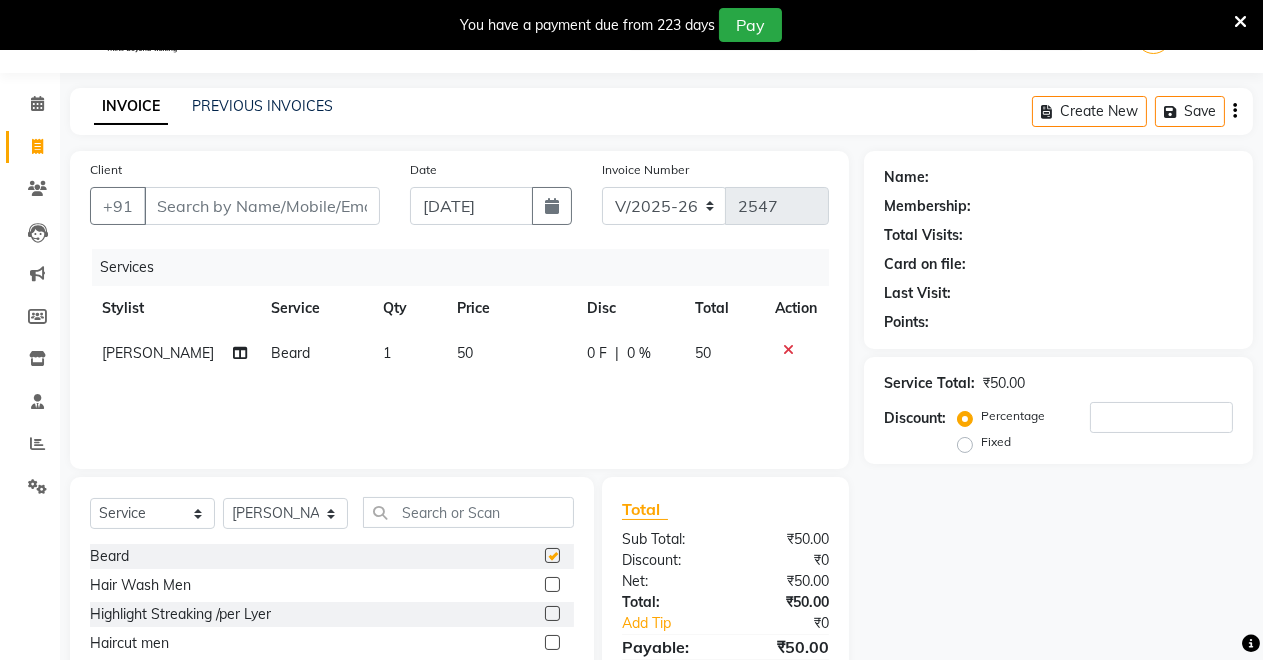 scroll, scrollTop: 191, scrollLeft: 0, axis: vertical 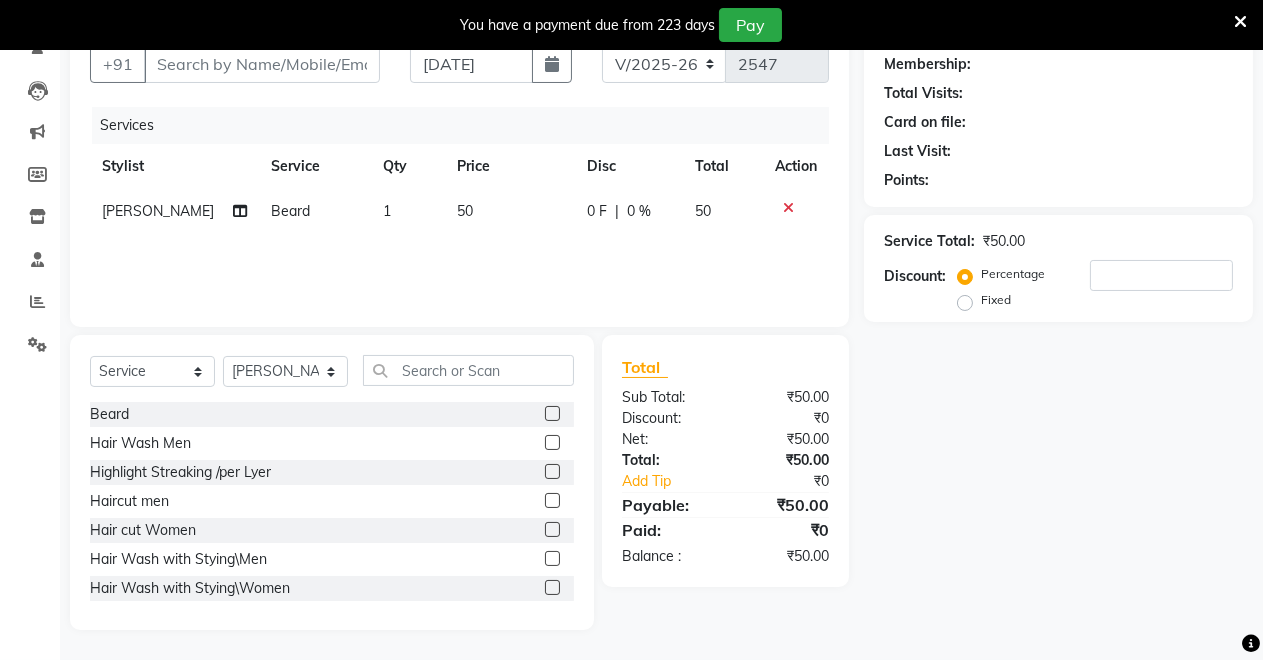 checkbox on "false" 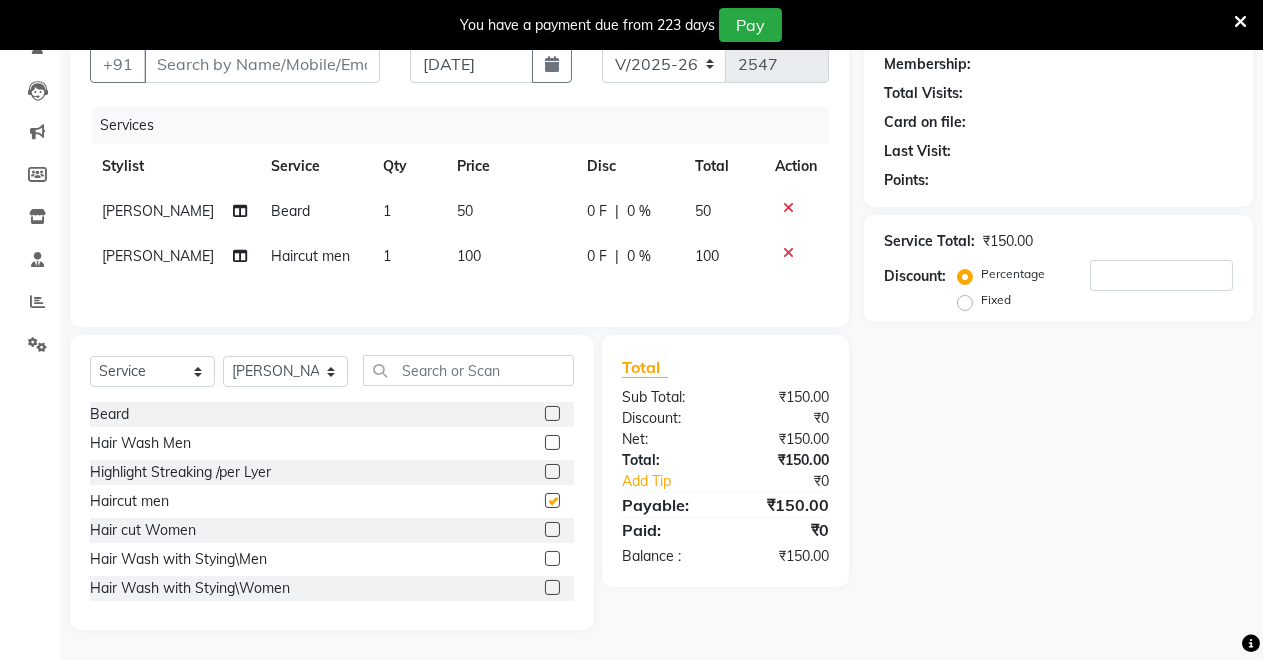 checkbox on "false" 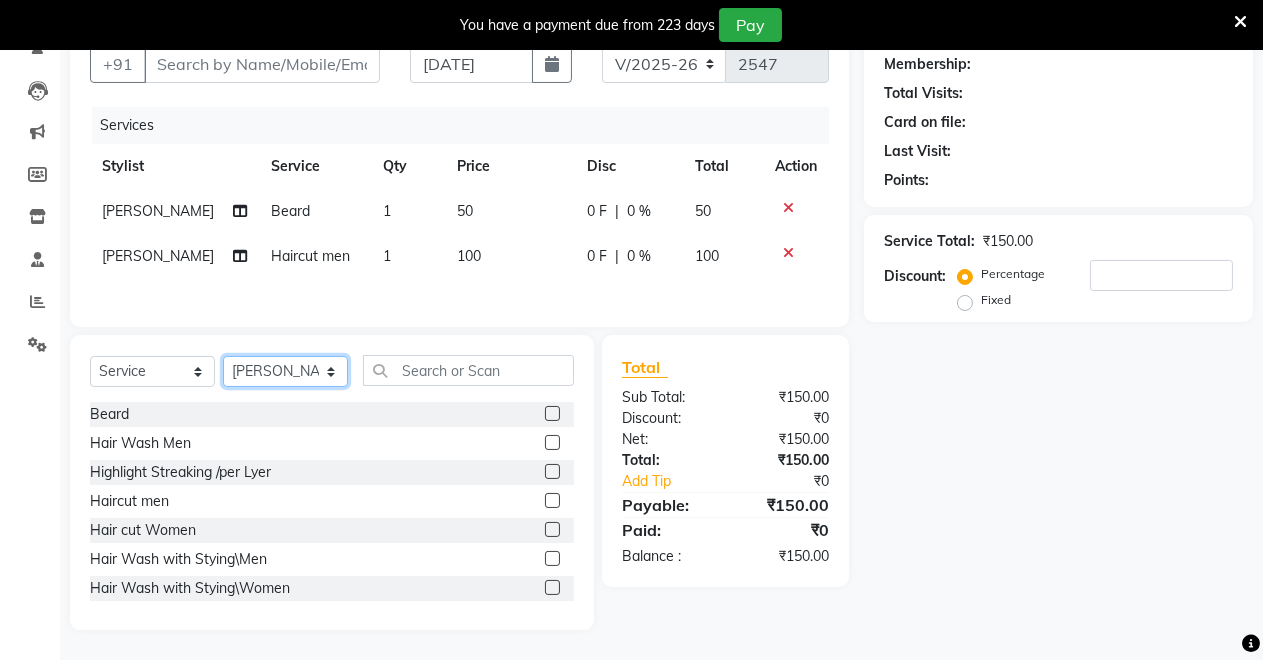 click on "Select Stylist [PERSON_NAME] [PERSON_NAME] kumar DEMO STAFF [PERSON_NAME] [PERSON_NAME] [MEDICAL_DATA][PERSON_NAME] [PERSON_NAME] Verma" 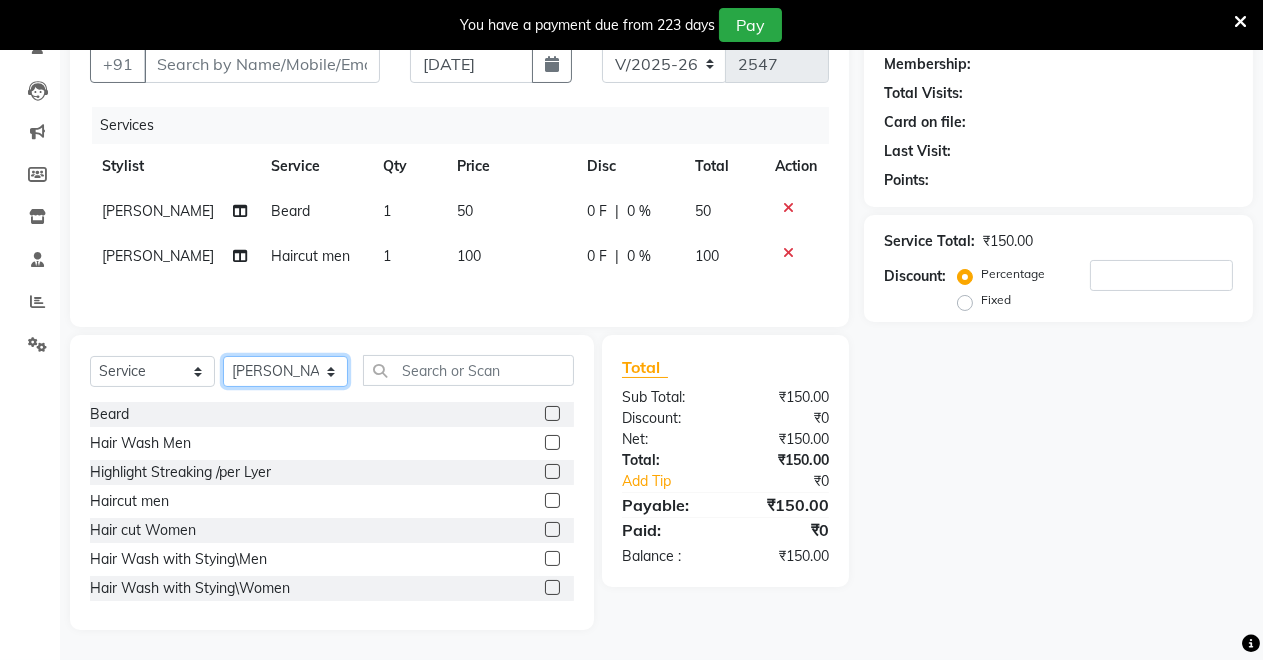 click on "Select Stylist [PERSON_NAME] [PERSON_NAME] kumar DEMO STAFF [PERSON_NAME] [PERSON_NAME] [MEDICAL_DATA][PERSON_NAME] [PERSON_NAME] Verma" 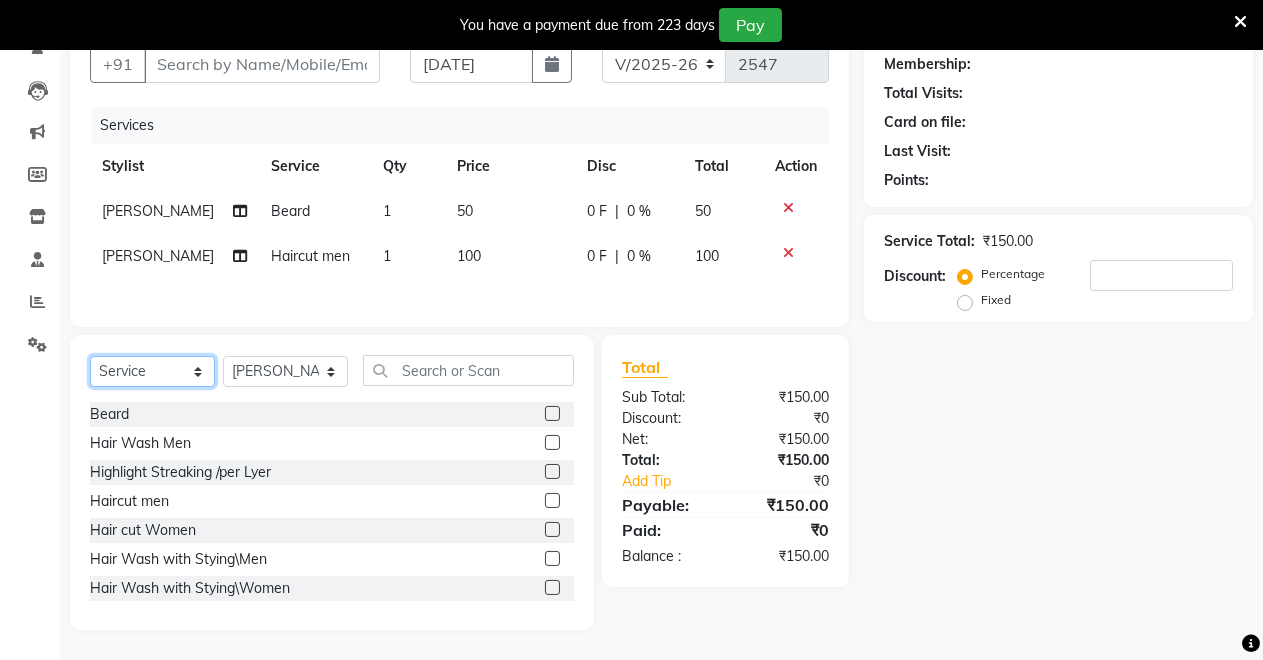 click on "Select  Service  Product  Membership  Package Voucher Prepaid Gift Card" 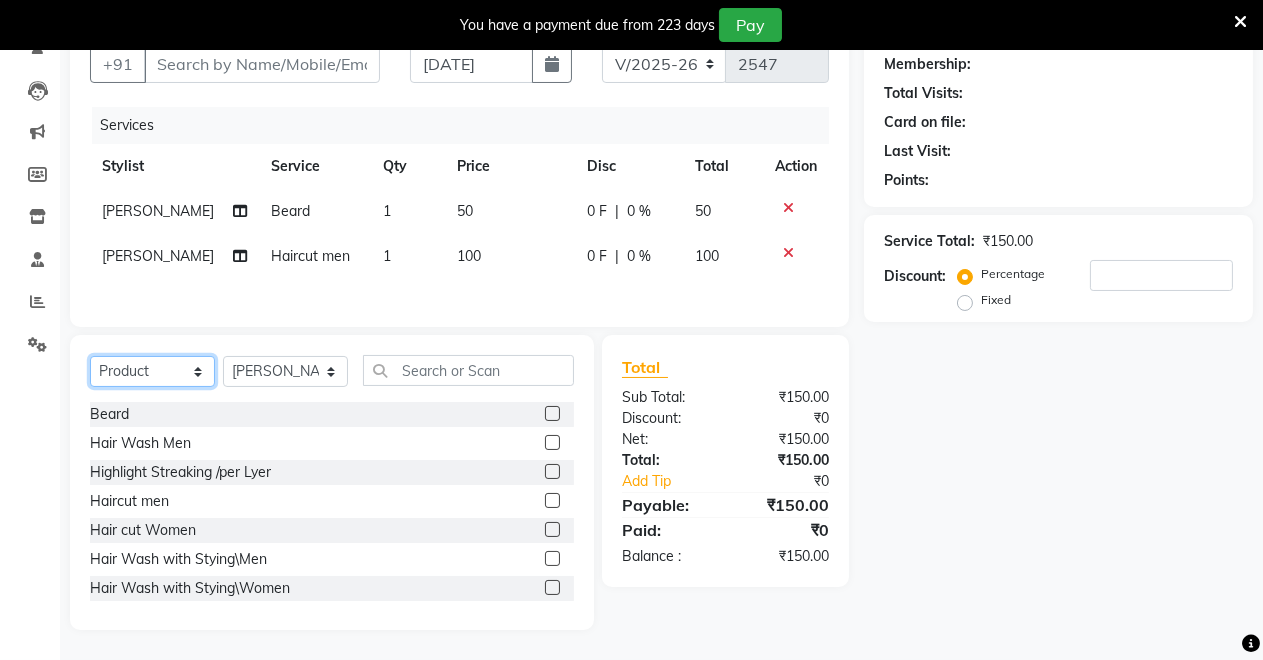 click on "Select  Service  Product  Membership  Package Voucher Prepaid Gift Card" 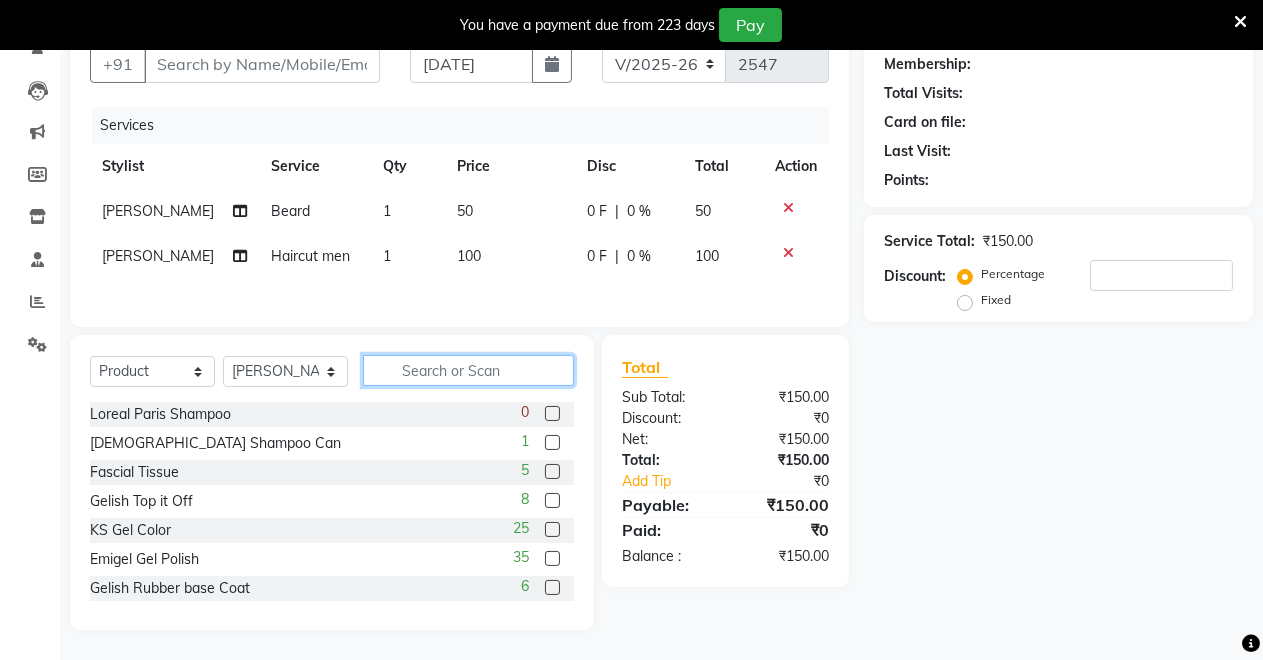 click 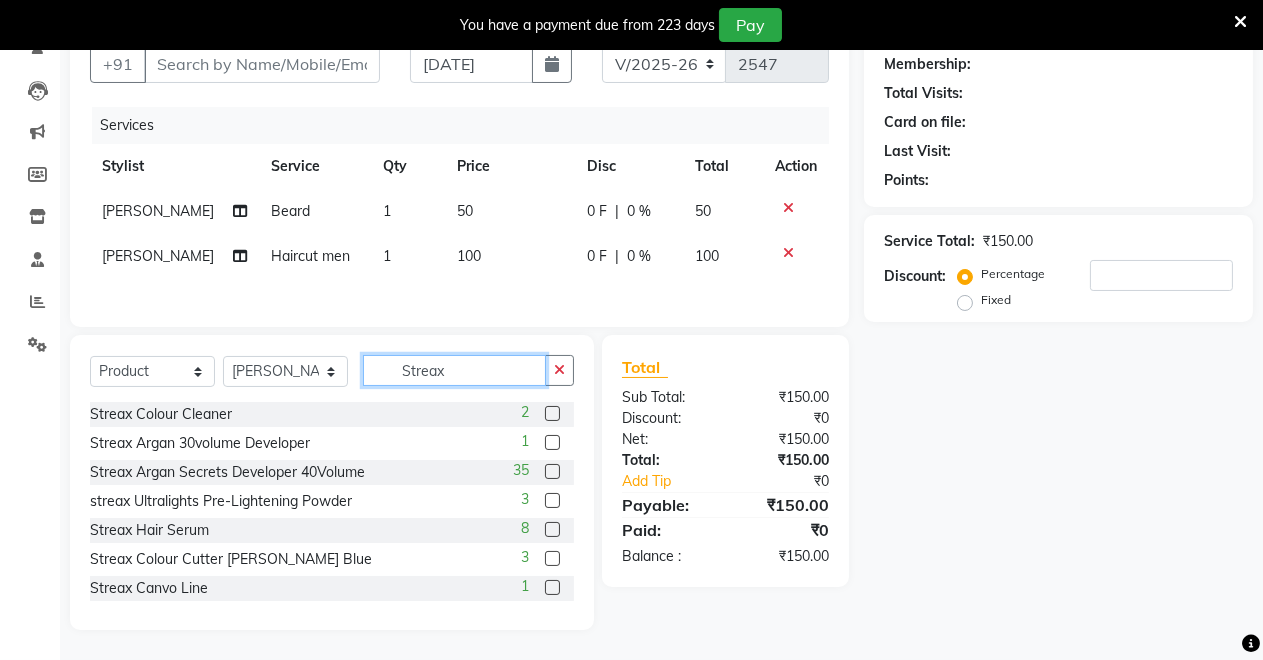type on "Streax" 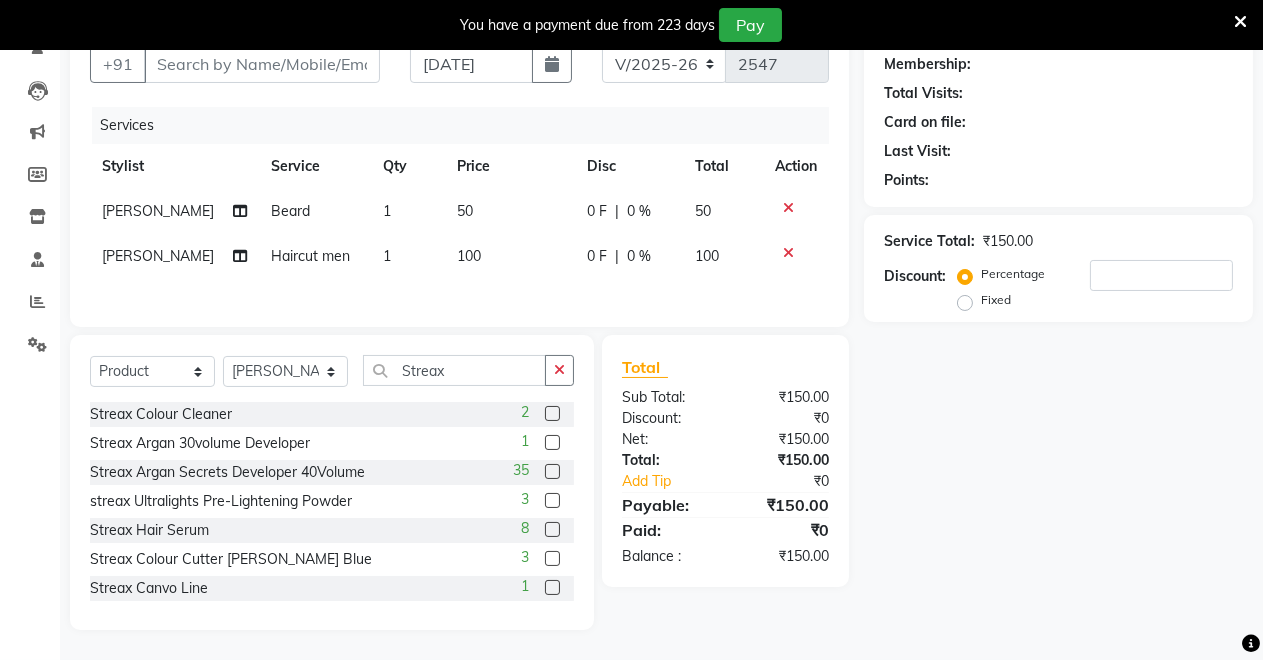 click 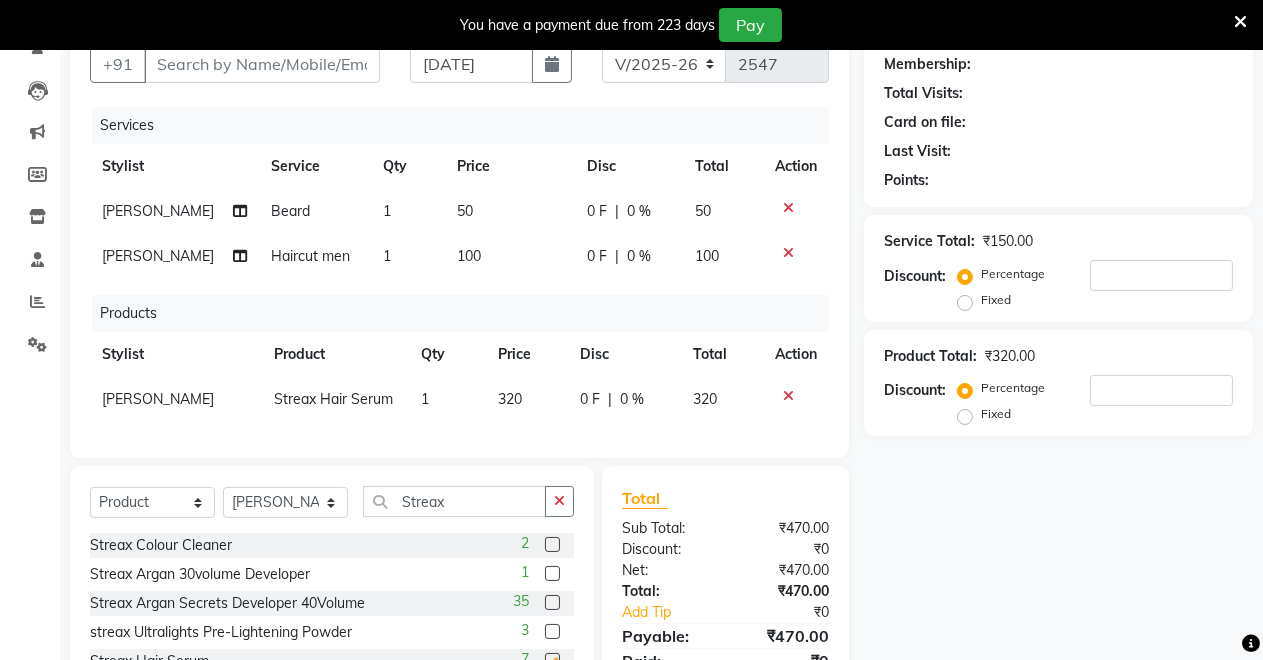 checkbox on "false" 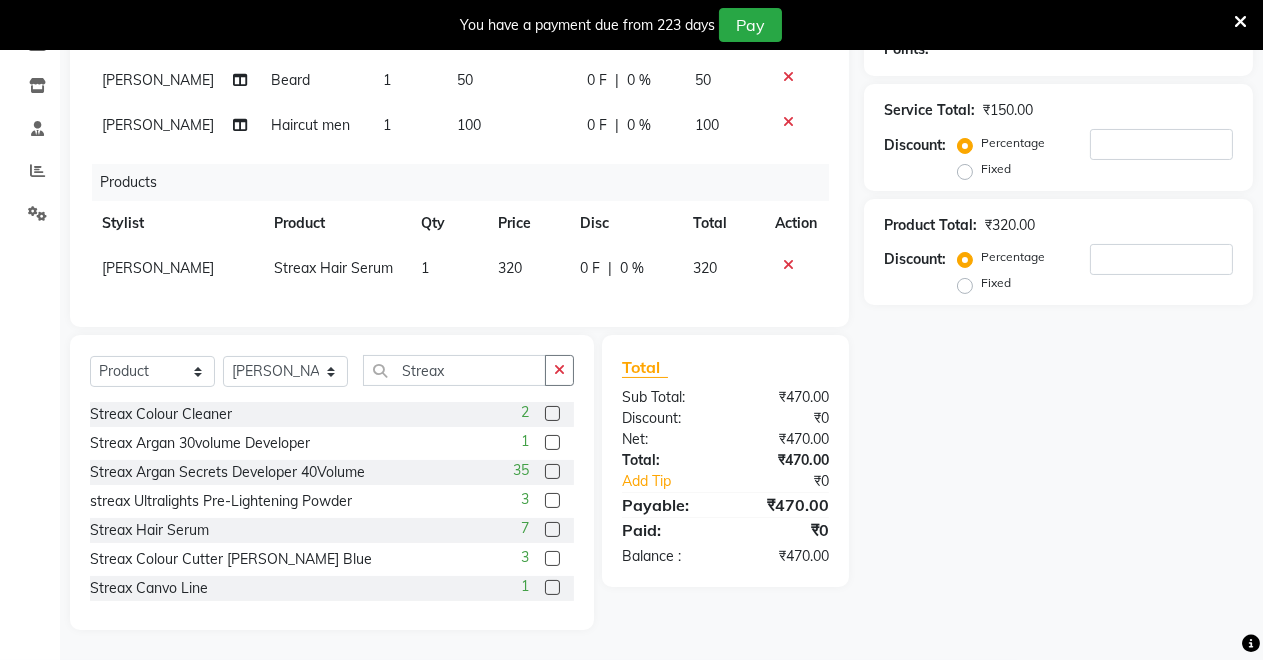 scroll, scrollTop: 0, scrollLeft: 0, axis: both 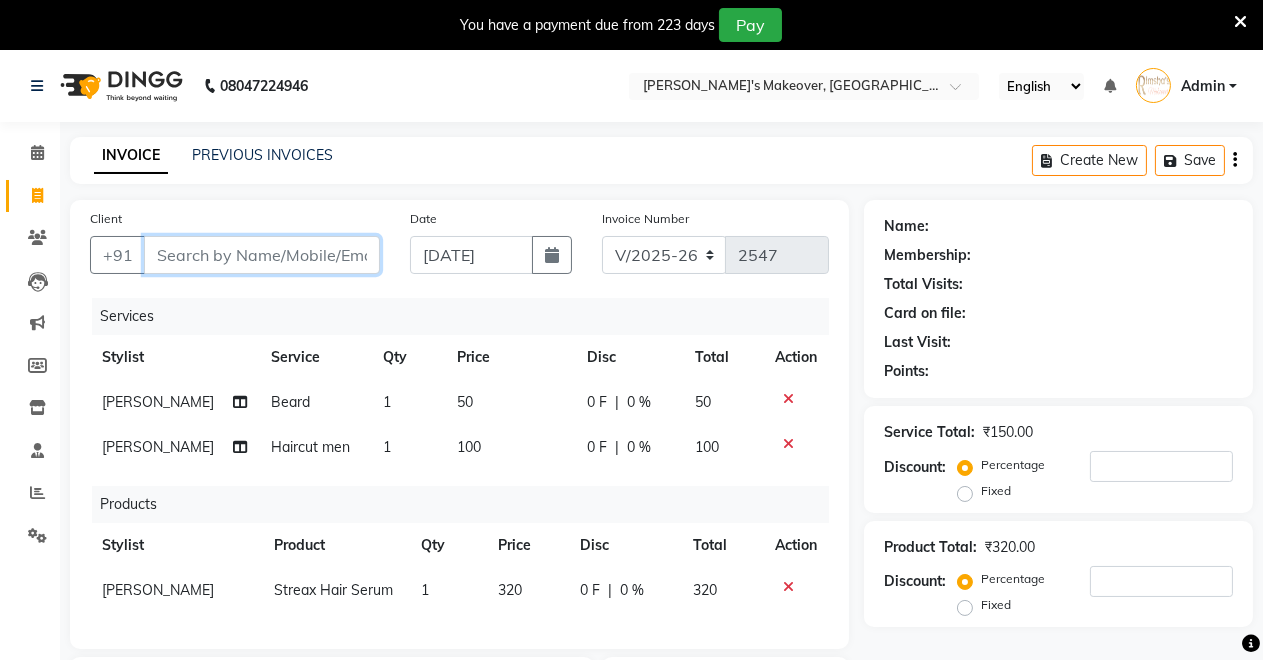 click on "Client" at bounding box center [262, 255] 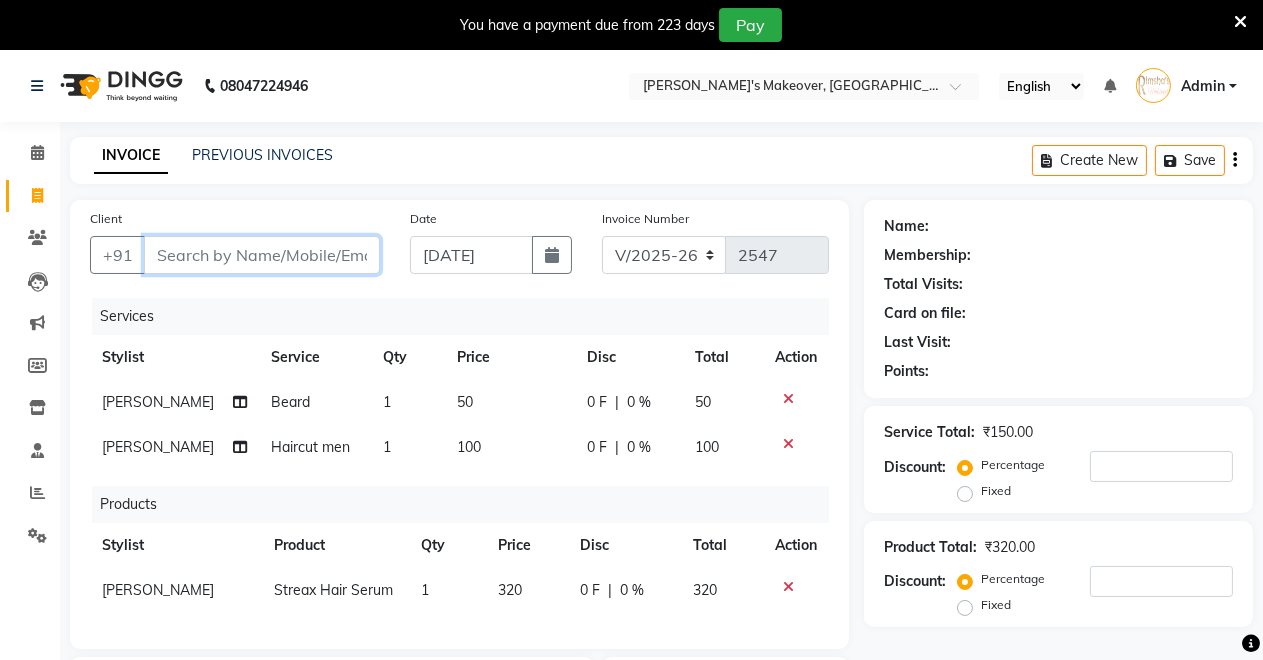 type on "9" 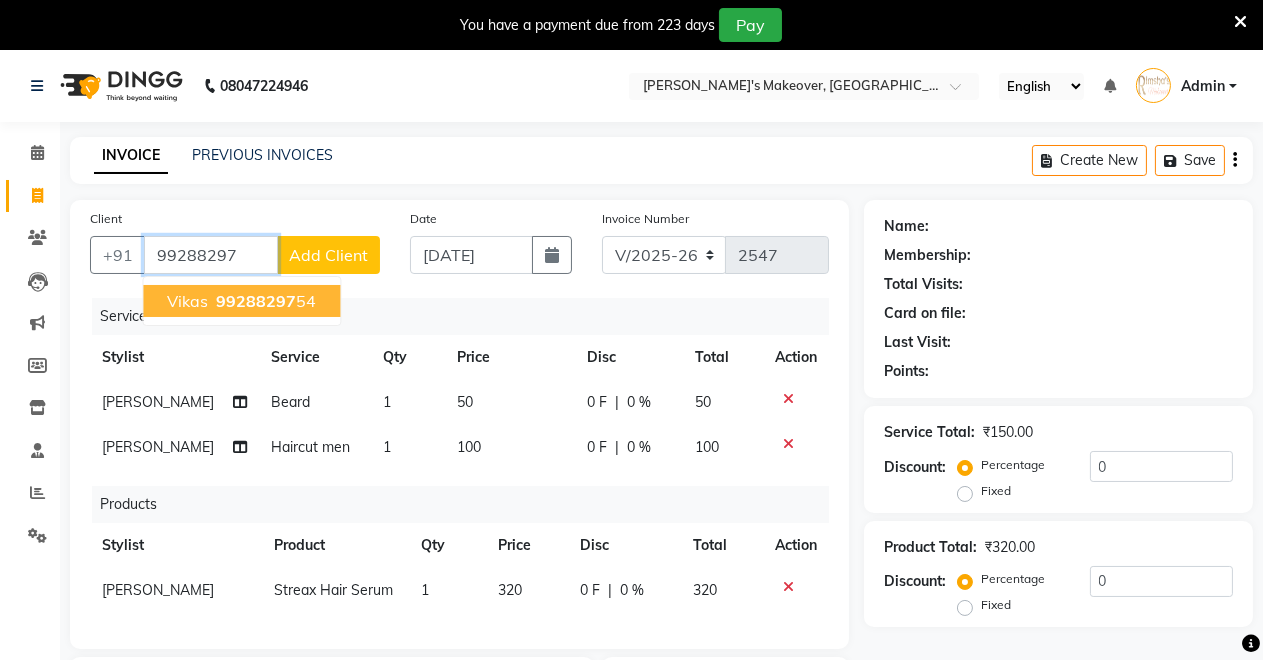 click on "99288297" at bounding box center [256, 301] 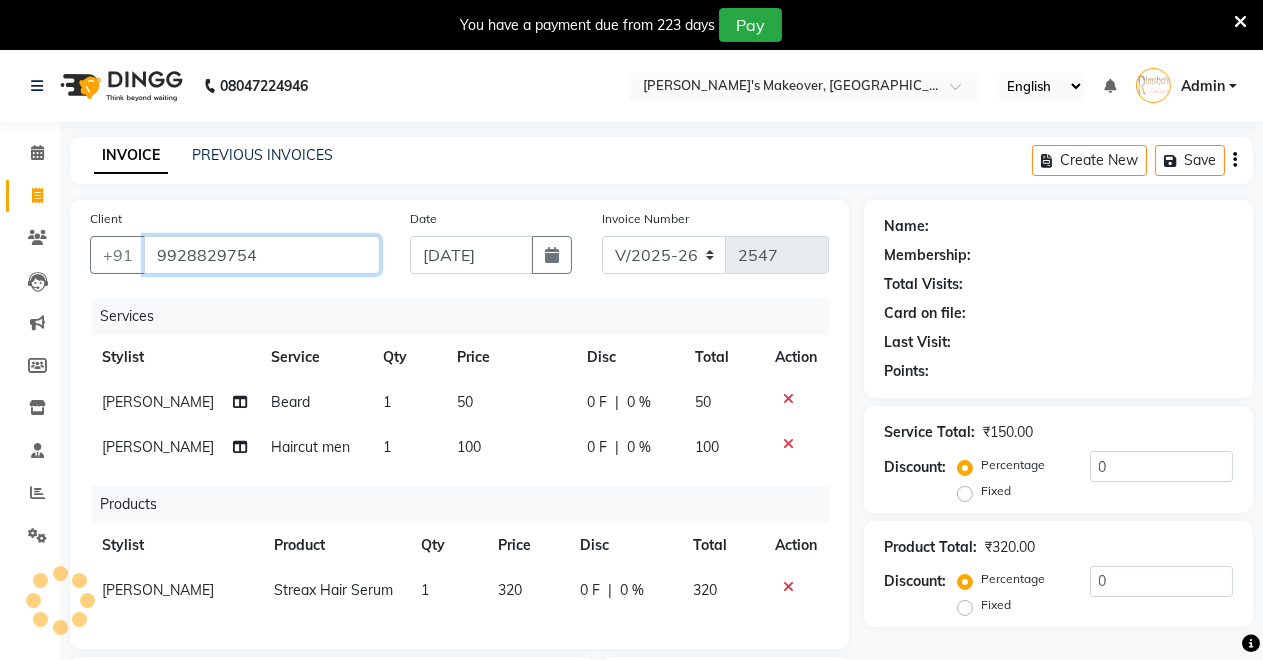type on "9928829754" 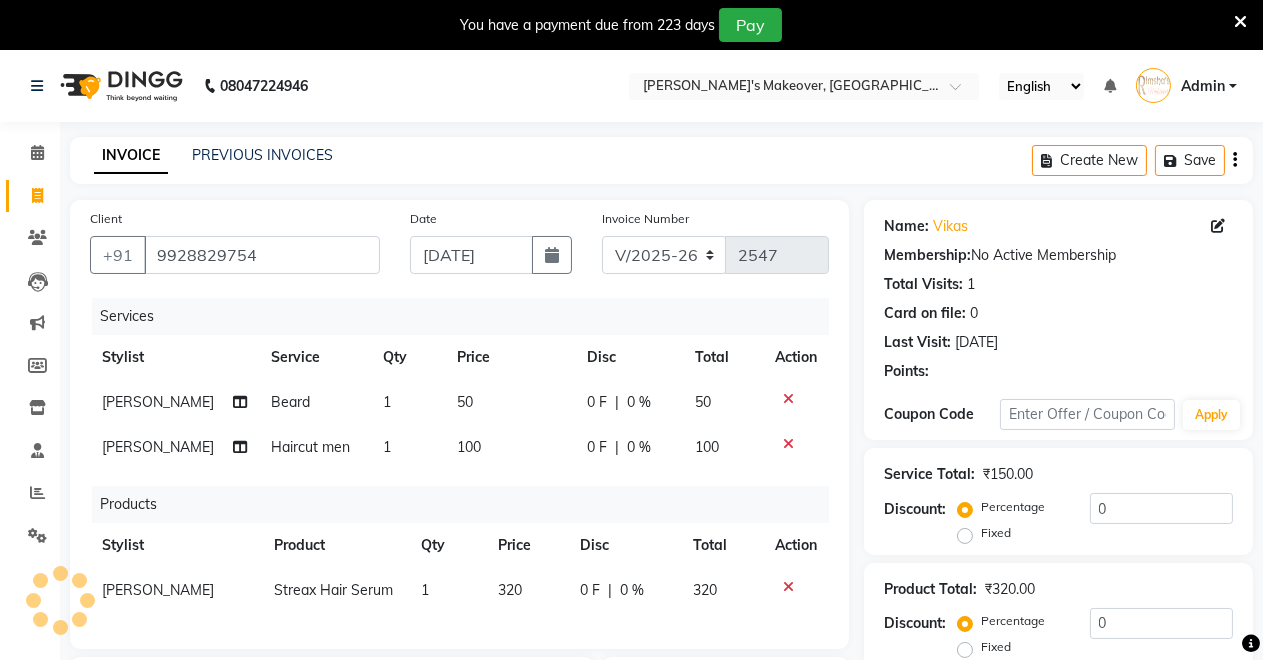 scroll, scrollTop: 381, scrollLeft: 0, axis: vertical 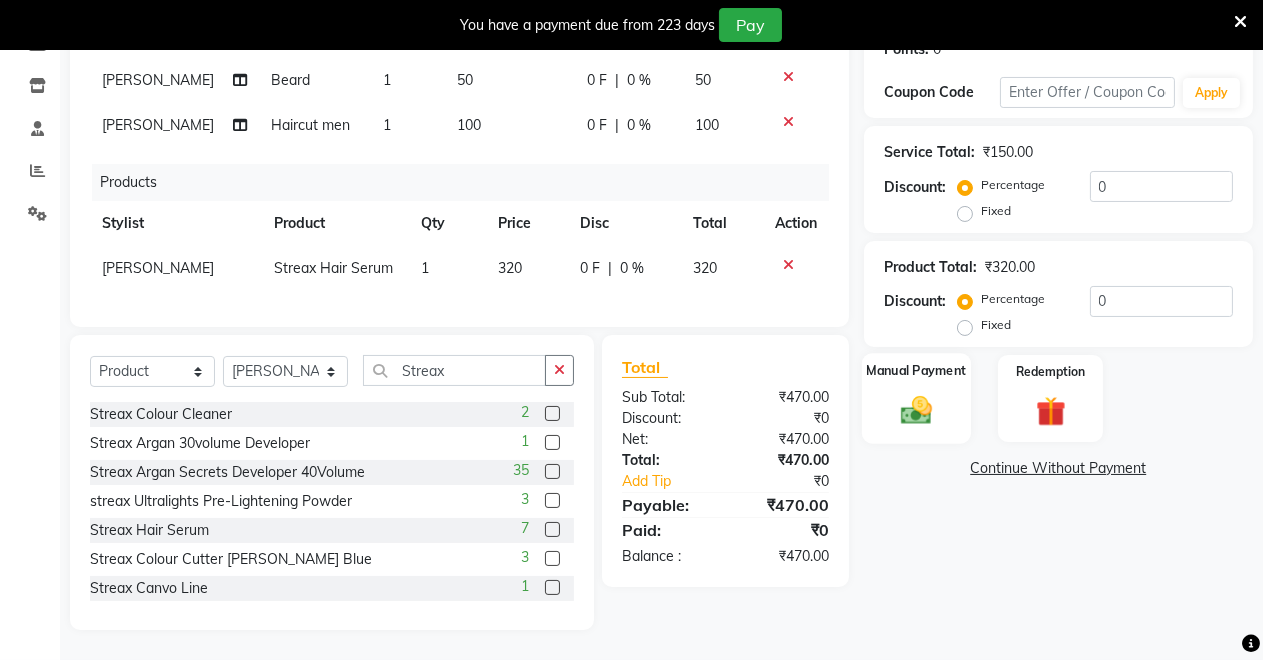 click 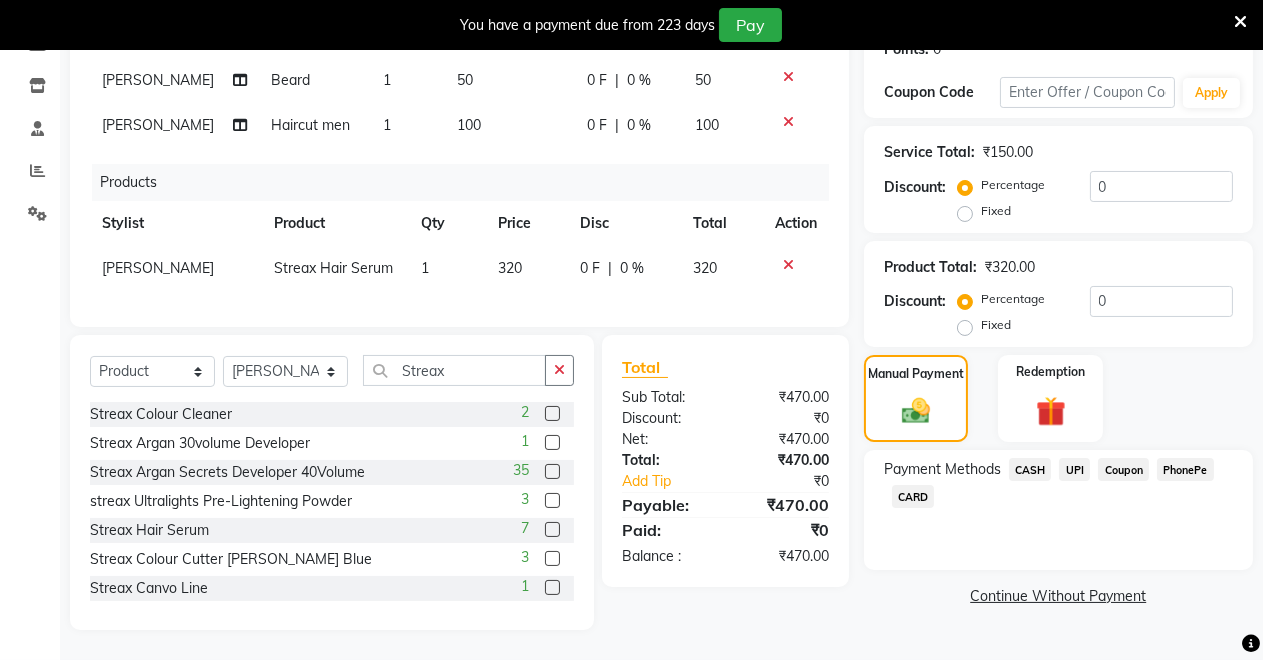 click on "CASH" 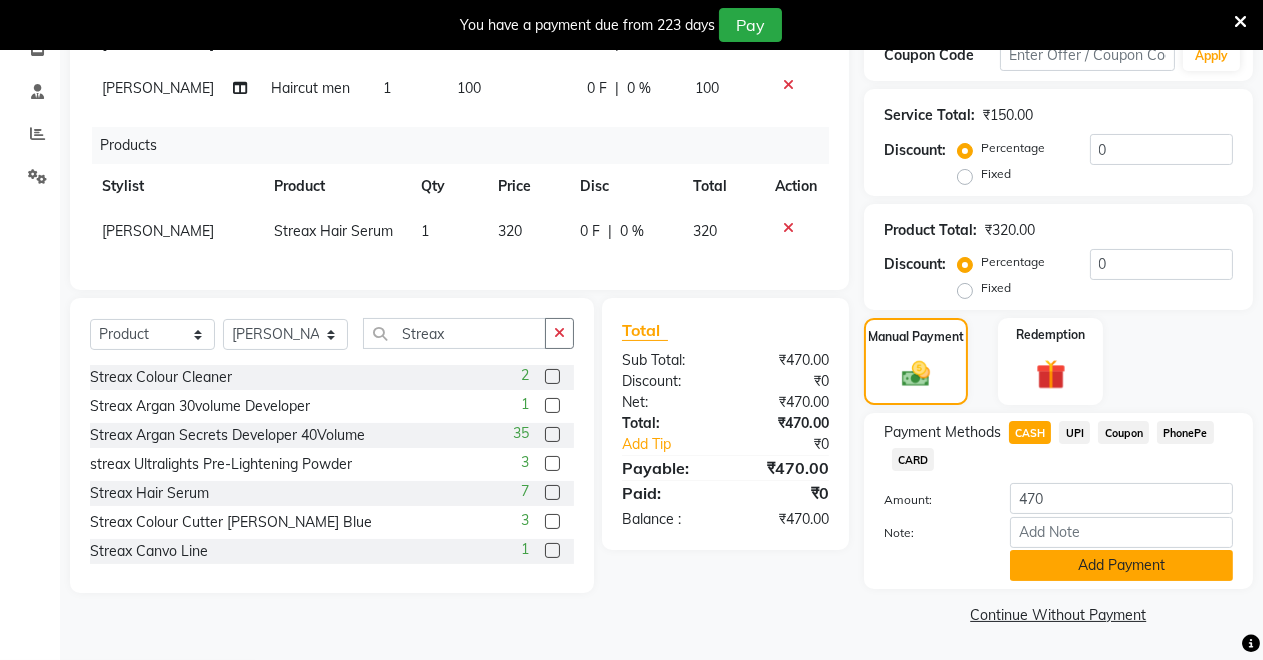 click on "Add Payment" 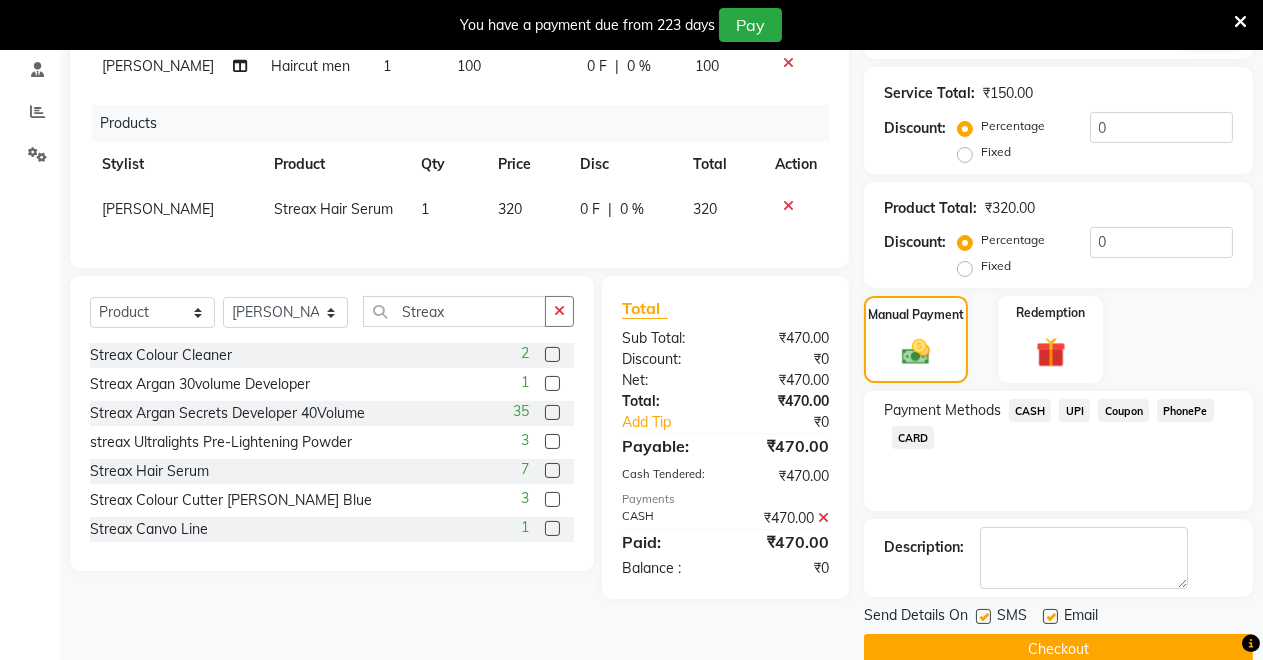 scroll, scrollTop: 416, scrollLeft: 0, axis: vertical 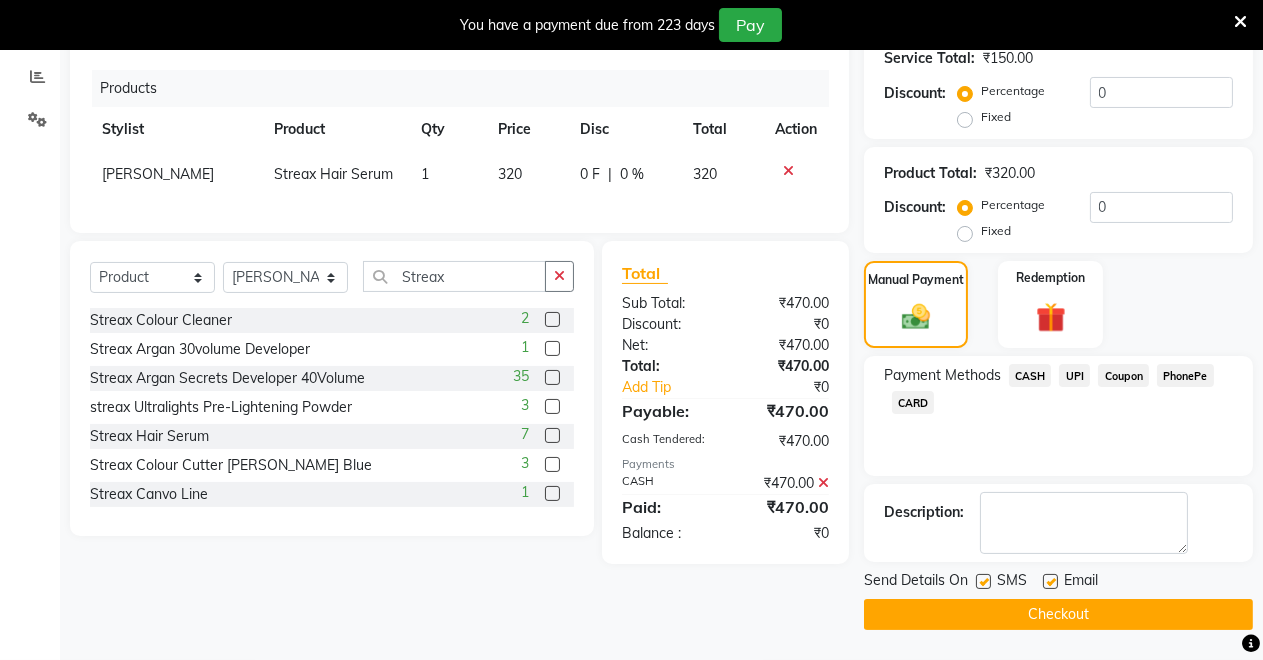 click on "Checkout" 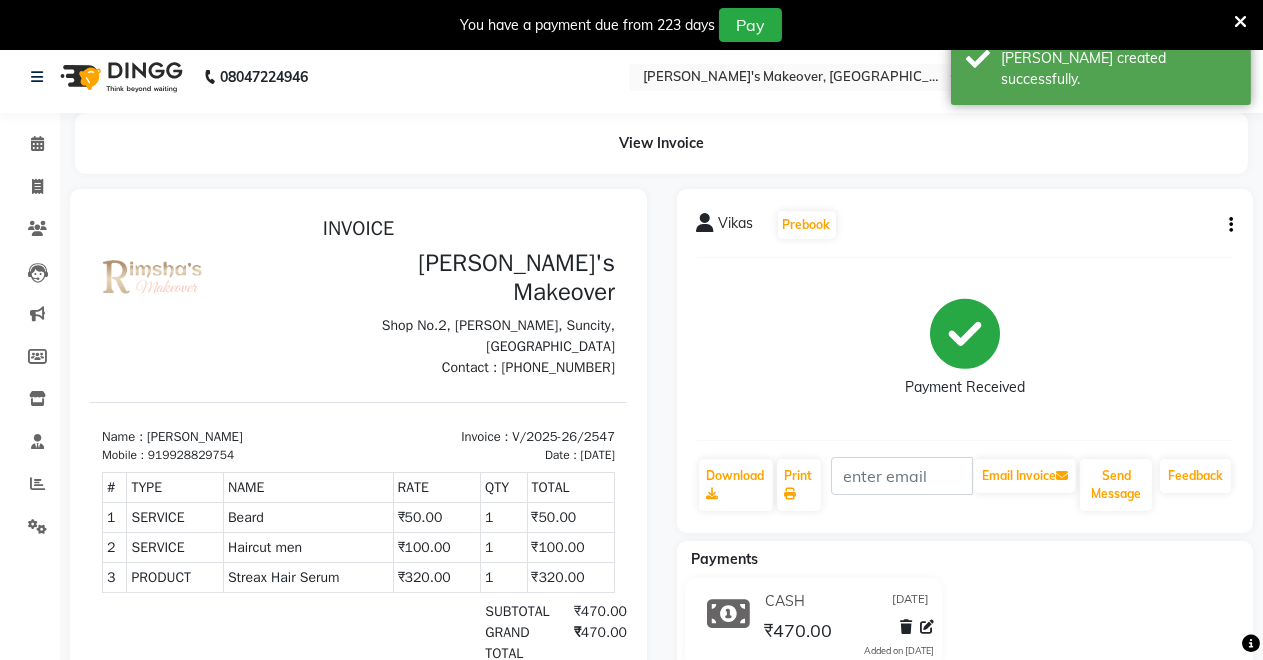 scroll, scrollTop: 0, scrollLeft: 0, axis: both 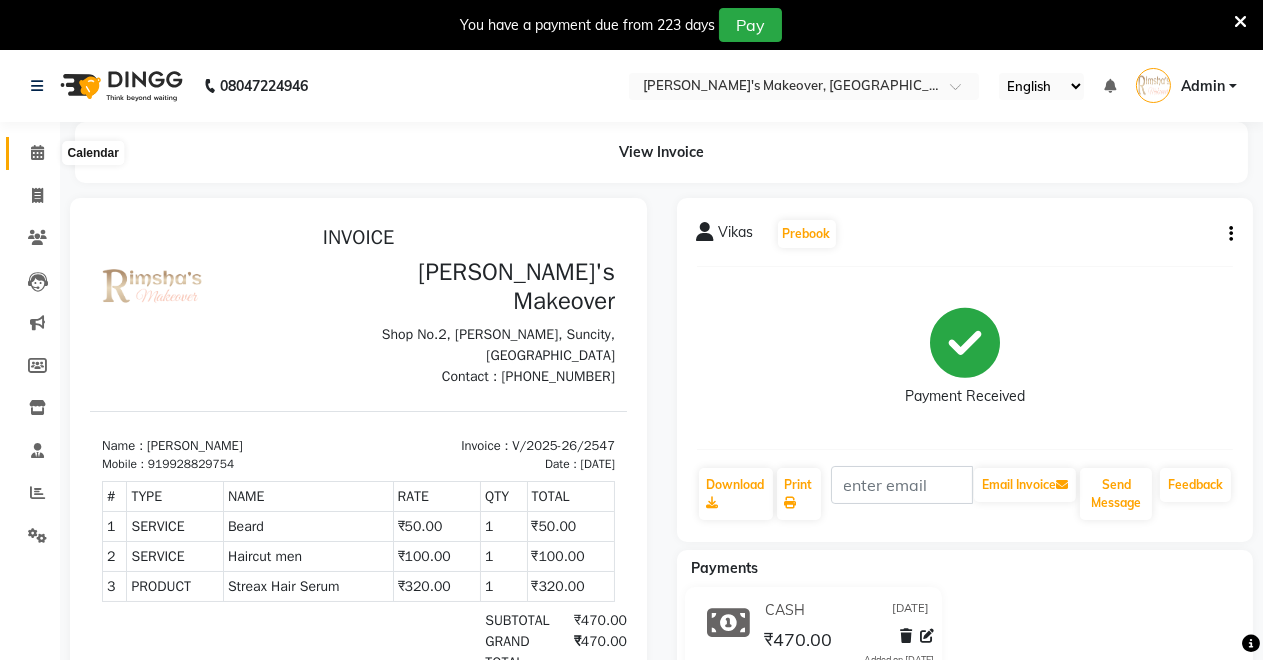 click 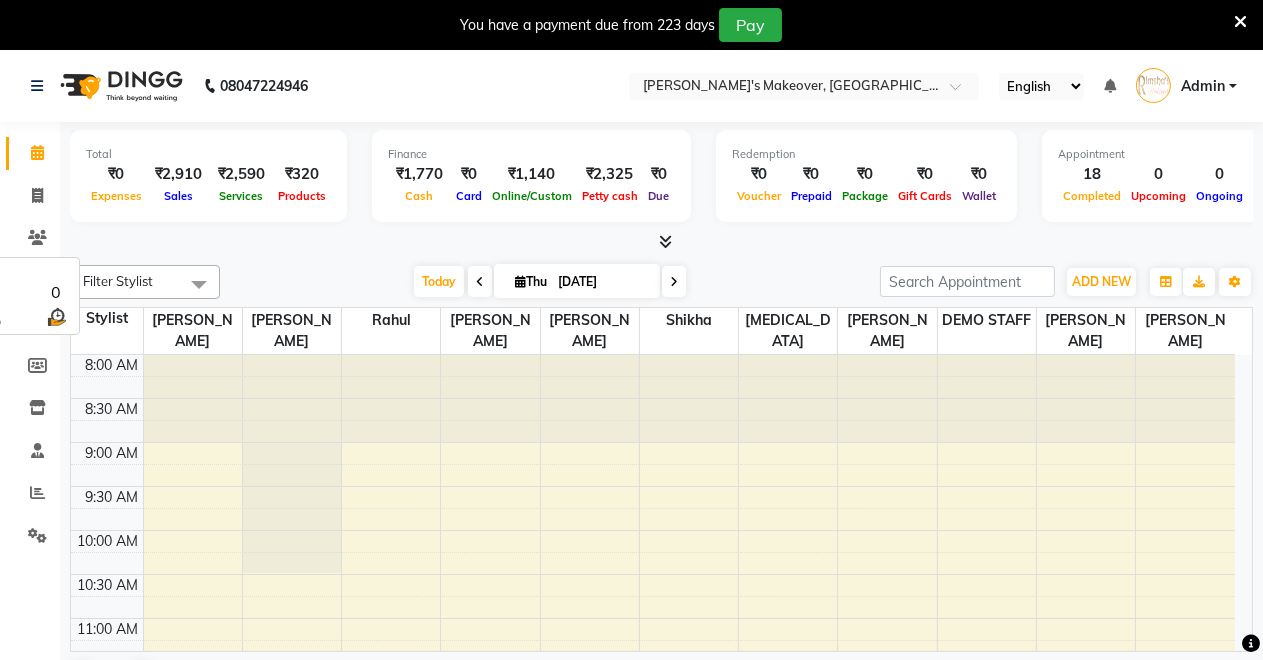 scroll, scrollTop: 0, scrollLeft: 0, axis: both 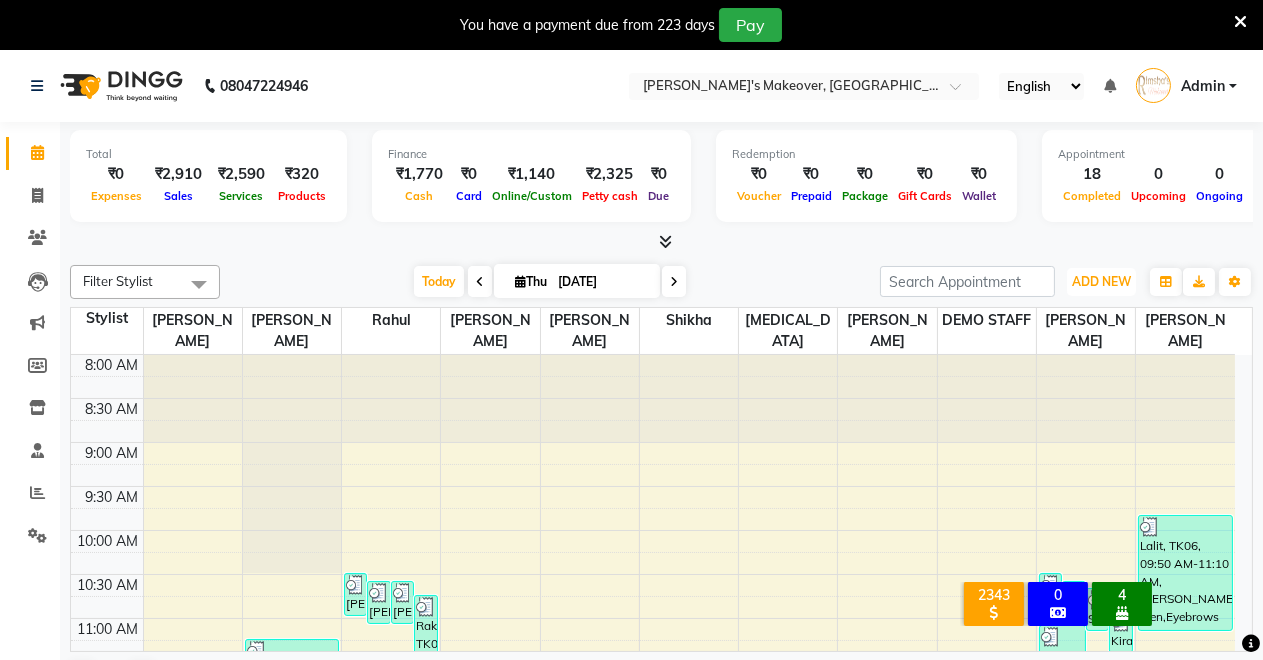 click on "ADD NEW" at bounding box center (1101, 281) 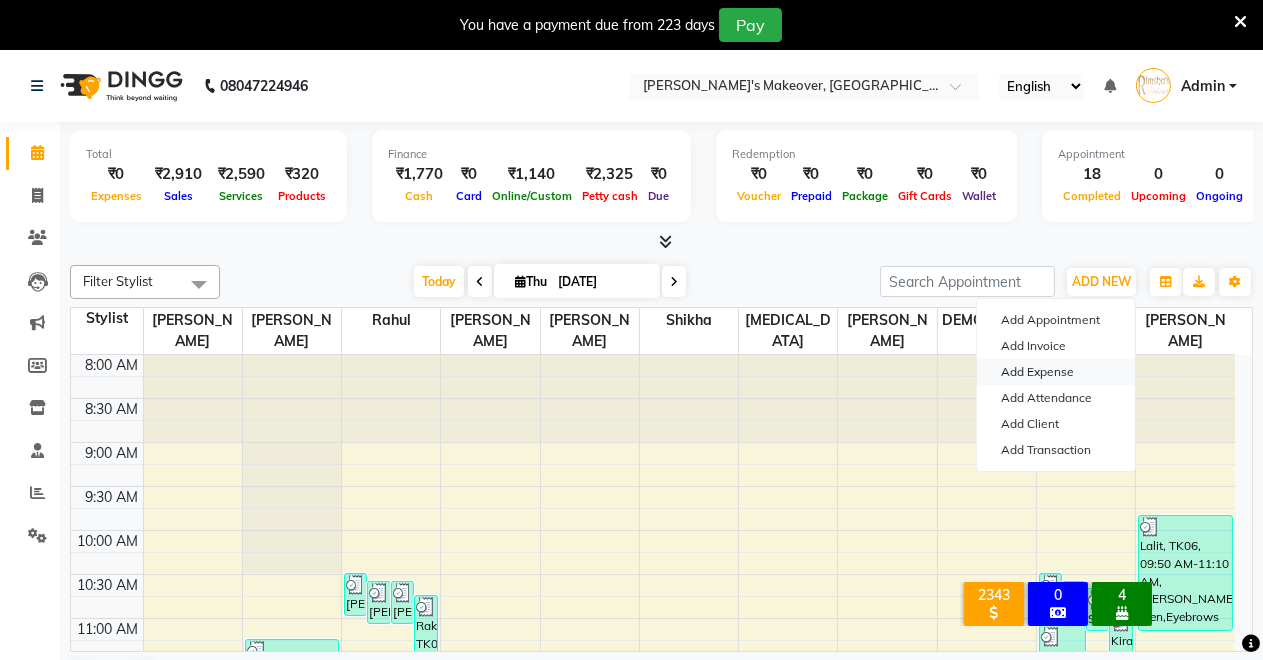 click on "Add Expense" at bounding box center (1056, 372) 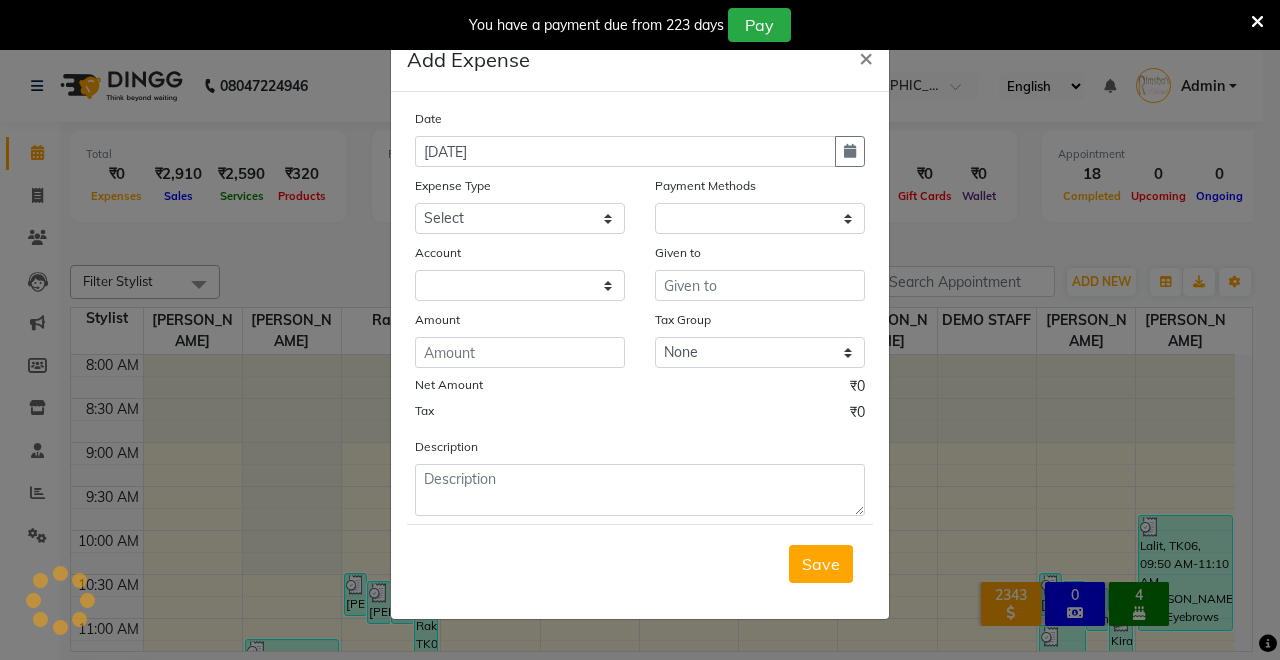 select on "1" 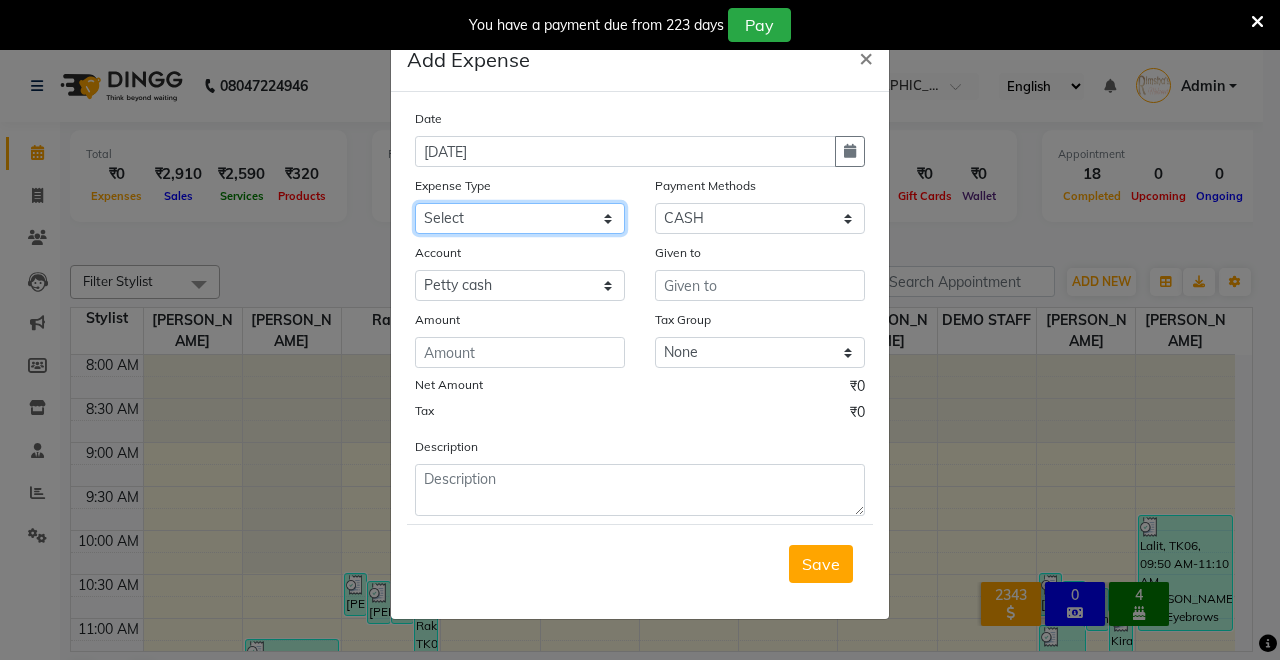 click on "Select Advance Salary CLEANING Clinical charges DM SIR DUSTBIN electricity bill Other PAMPHLETS Pandit G Priyanka mam Product Rent Salary SOFA Staff Snacks Tax Tea & Refreshment T SHIRT PRINT Utilities Water Bottle" 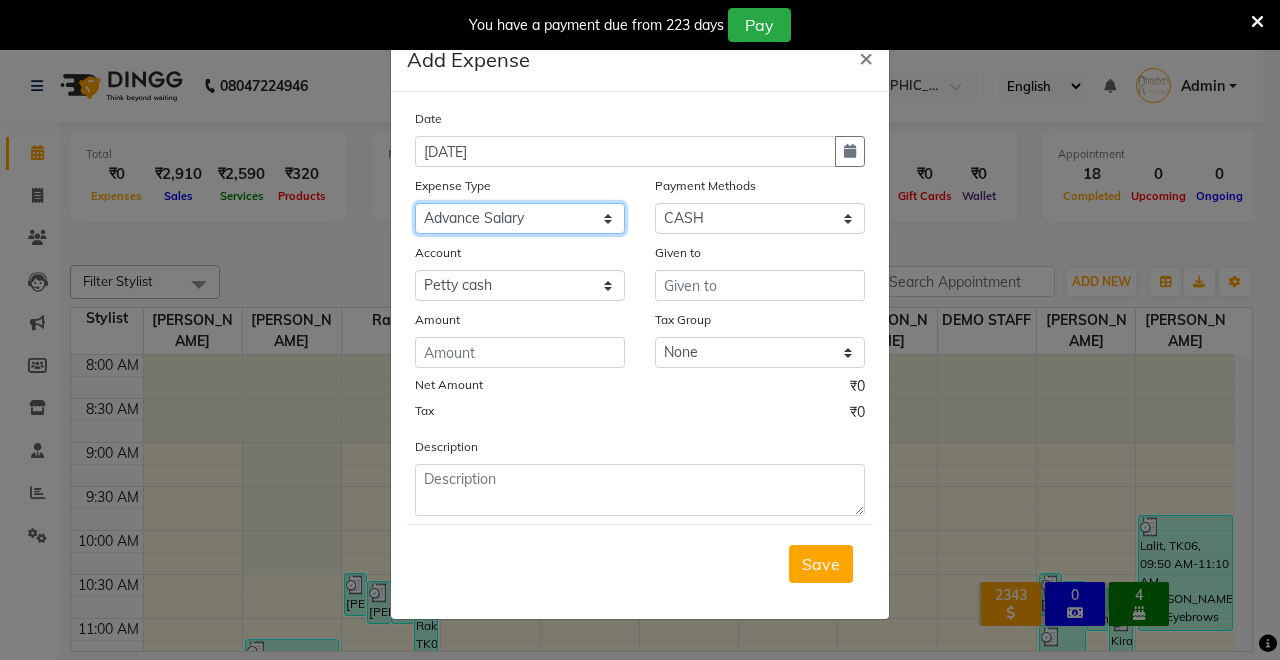 click on "Select Advance Salary CLEANING Clinical charges DM SIR DUSTBIN electricity bill Other PAMPHLETS Pandit G Priyanka mam Product Rent Salary SOFA Staff Snacks Tax Tea & Refreshment T SHIRT PRINT Utilities Water Bottle" 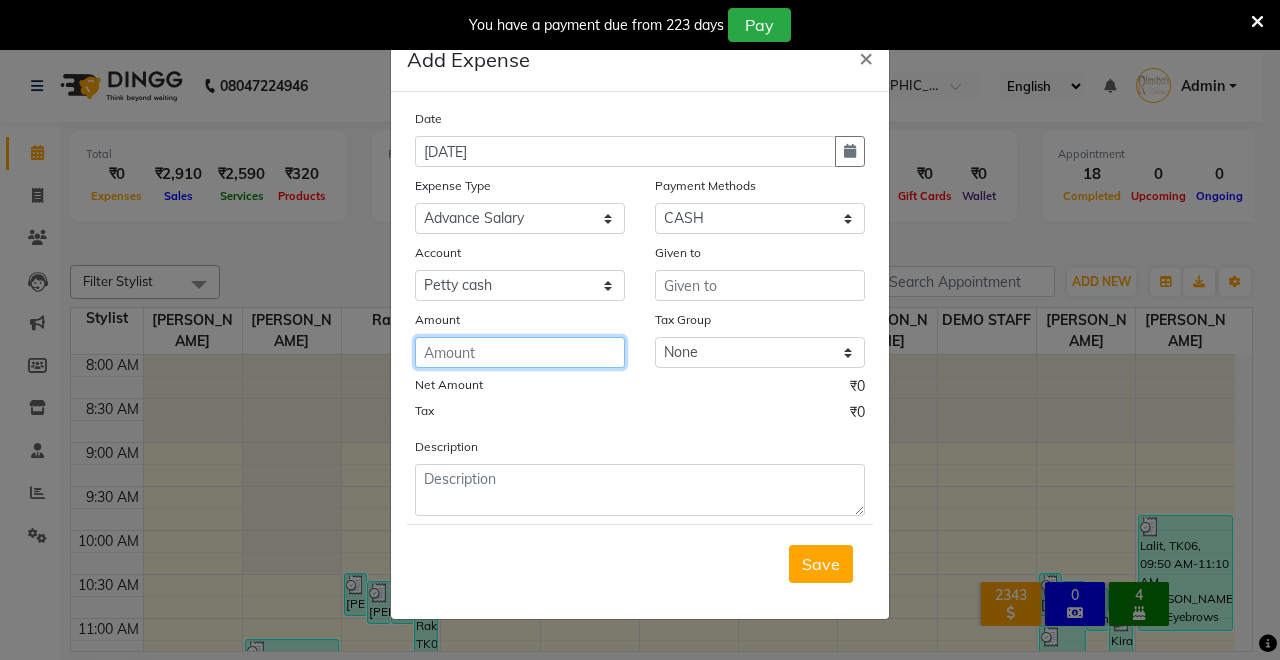 click 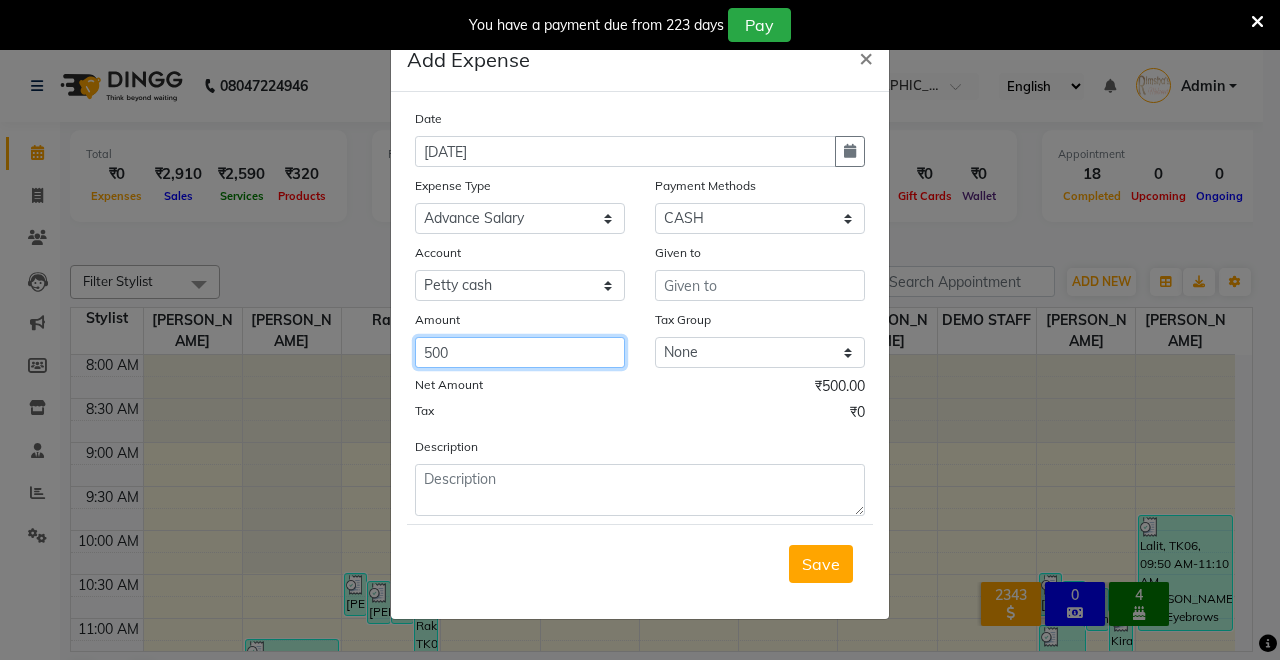type on "500" 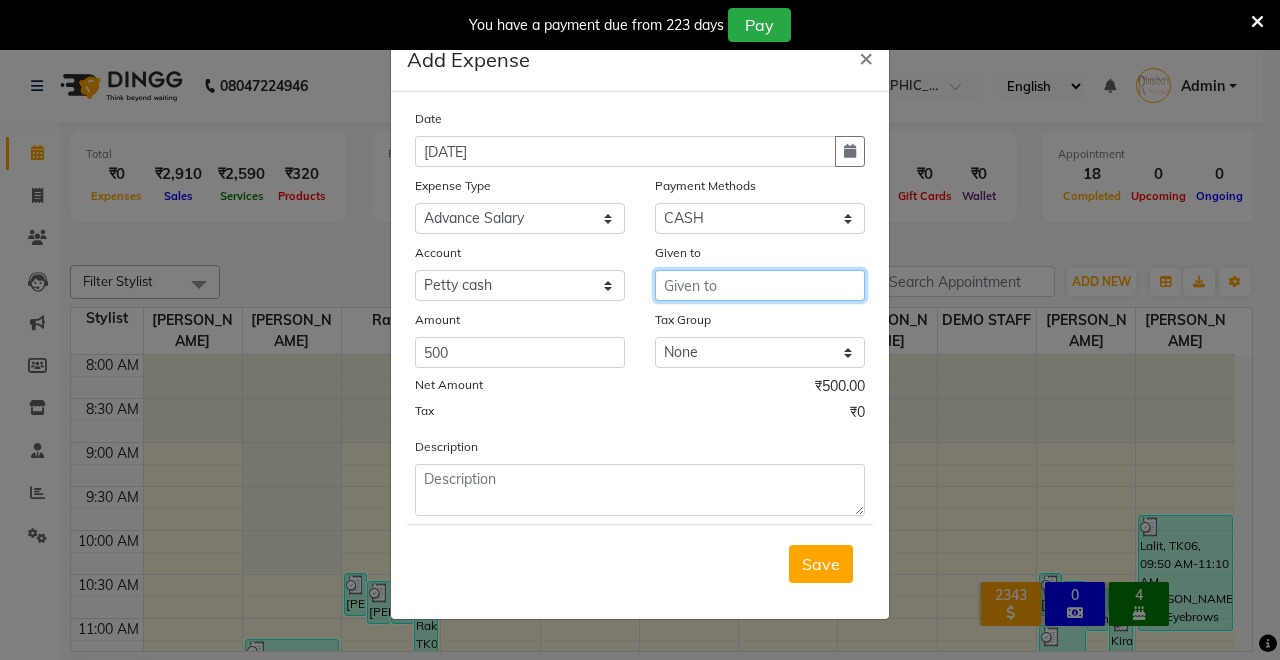 click at bounding box center [760, 285] 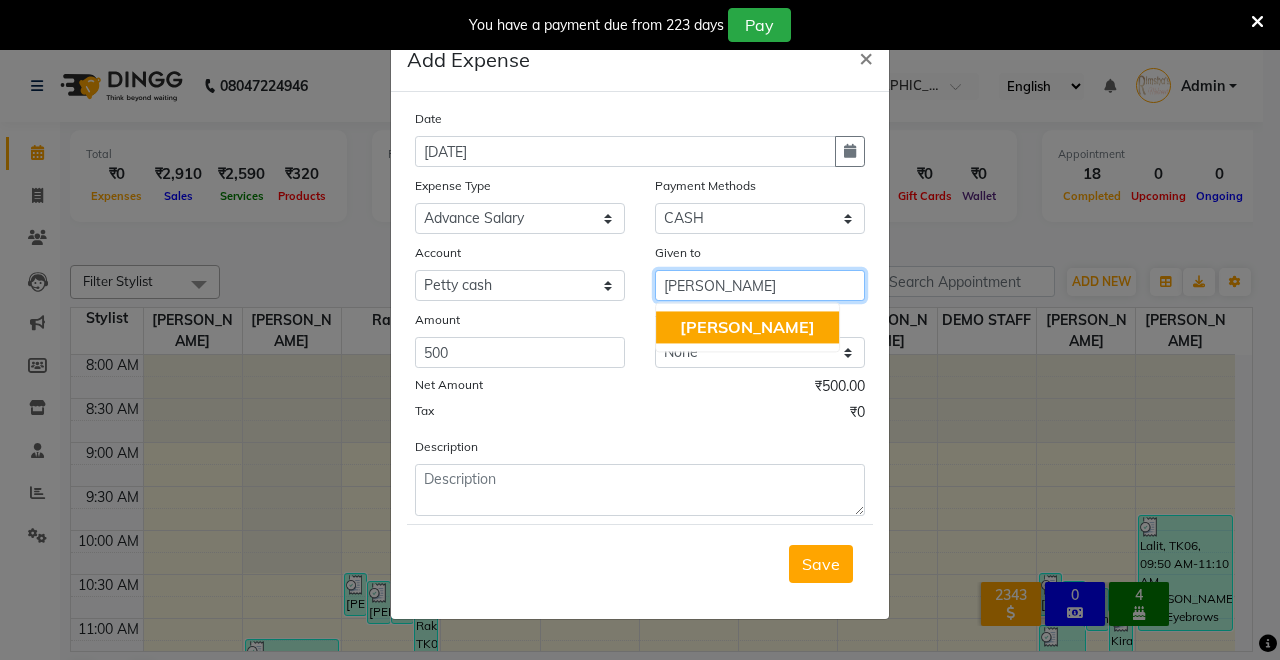 click on "[PERSON_NAME]" 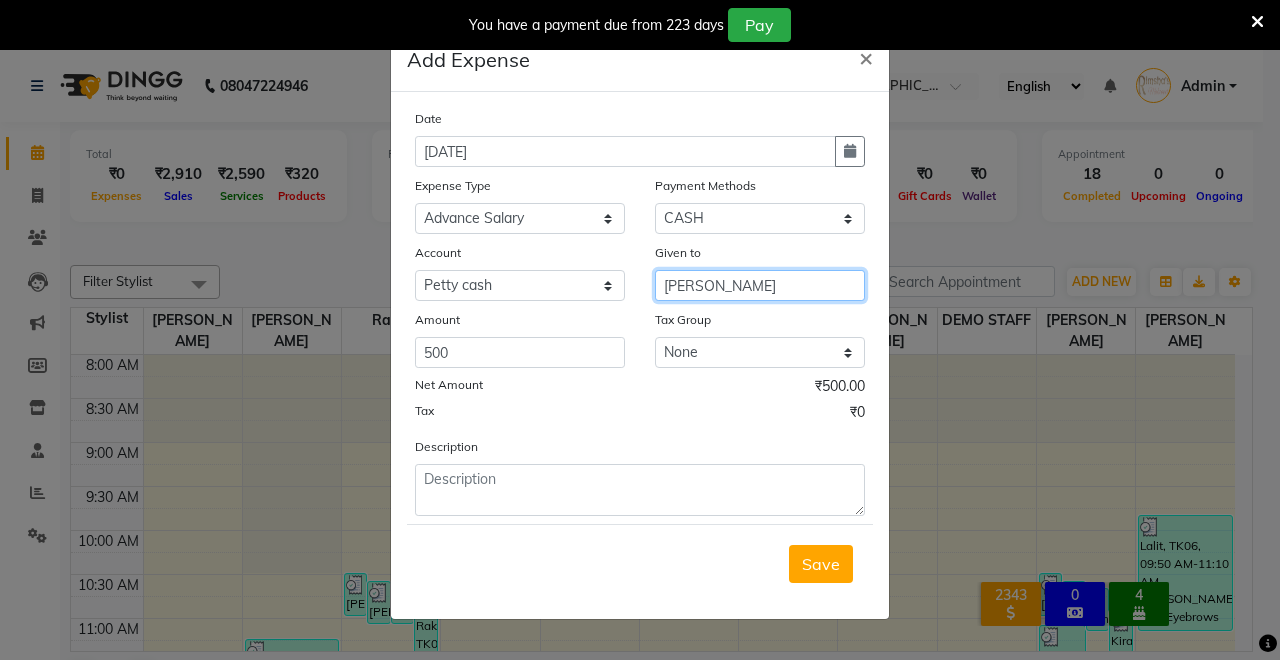 type on "[PERSON_NAME]" 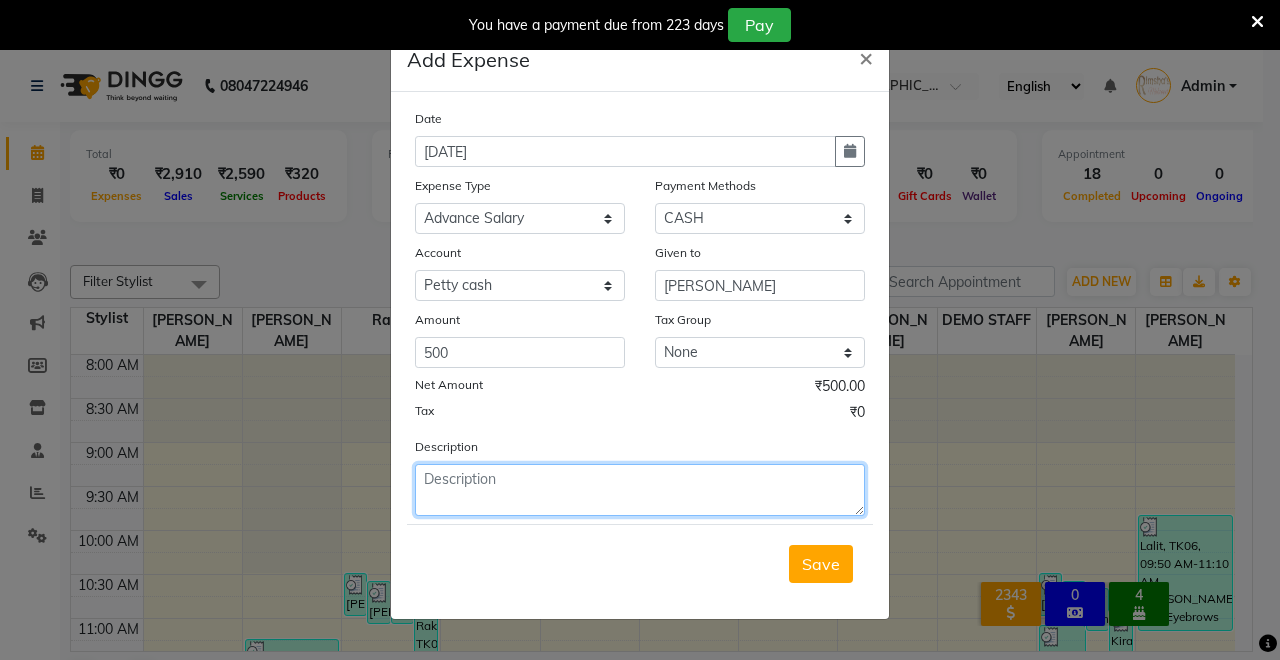 click 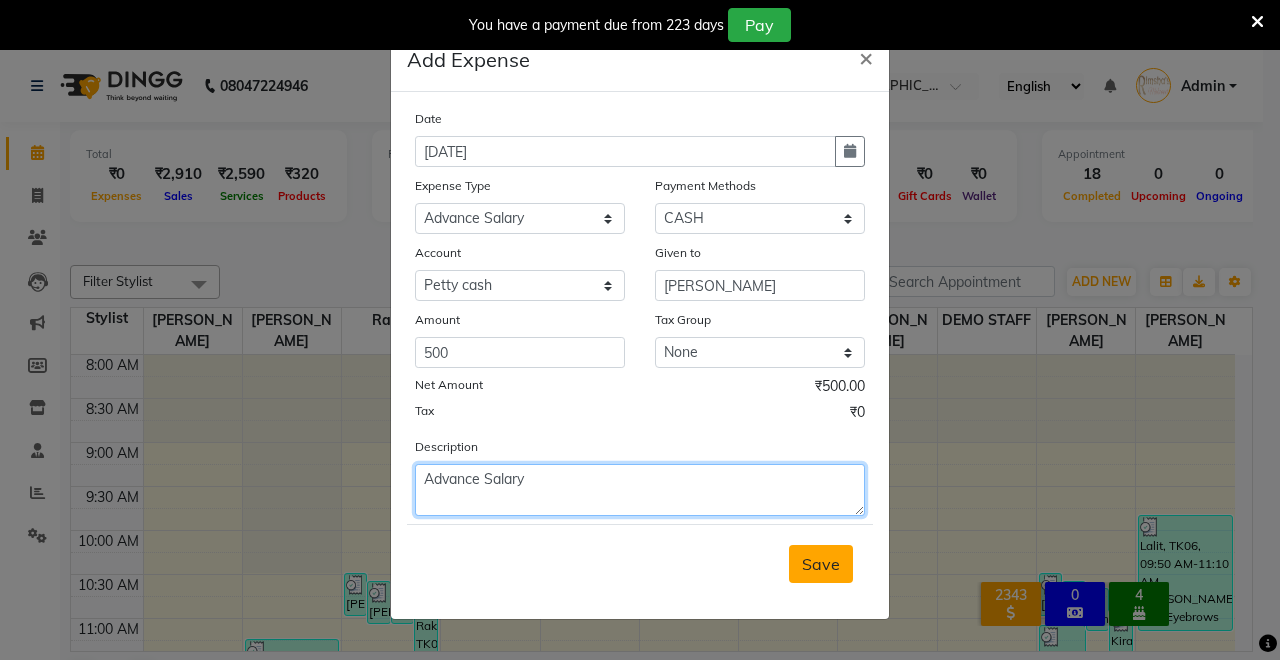 type on "Advance Salary" 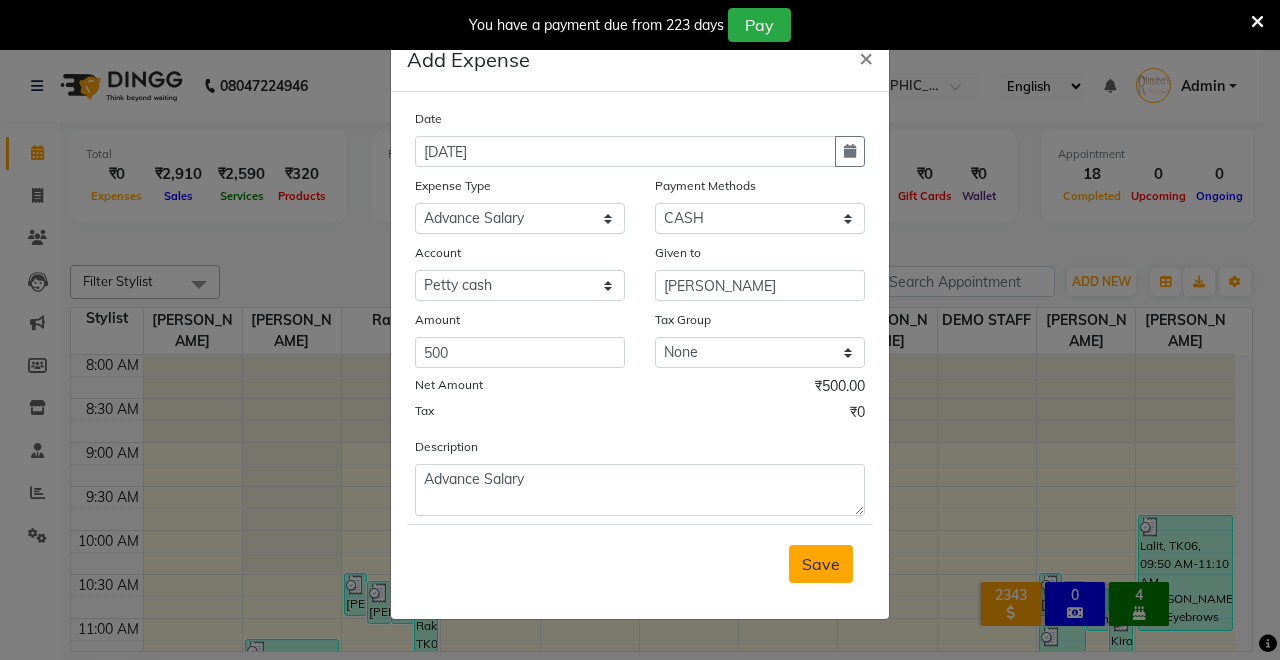 click on "Save" at bounding box center [821, 564] 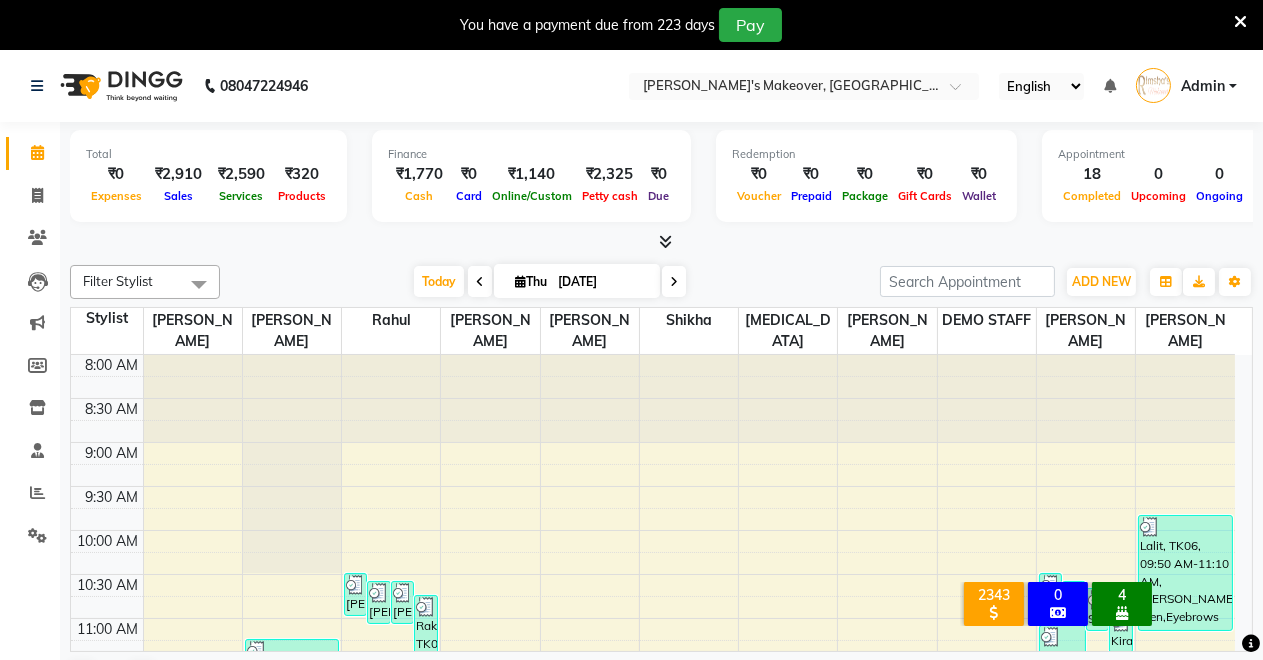 click on "Calendar" 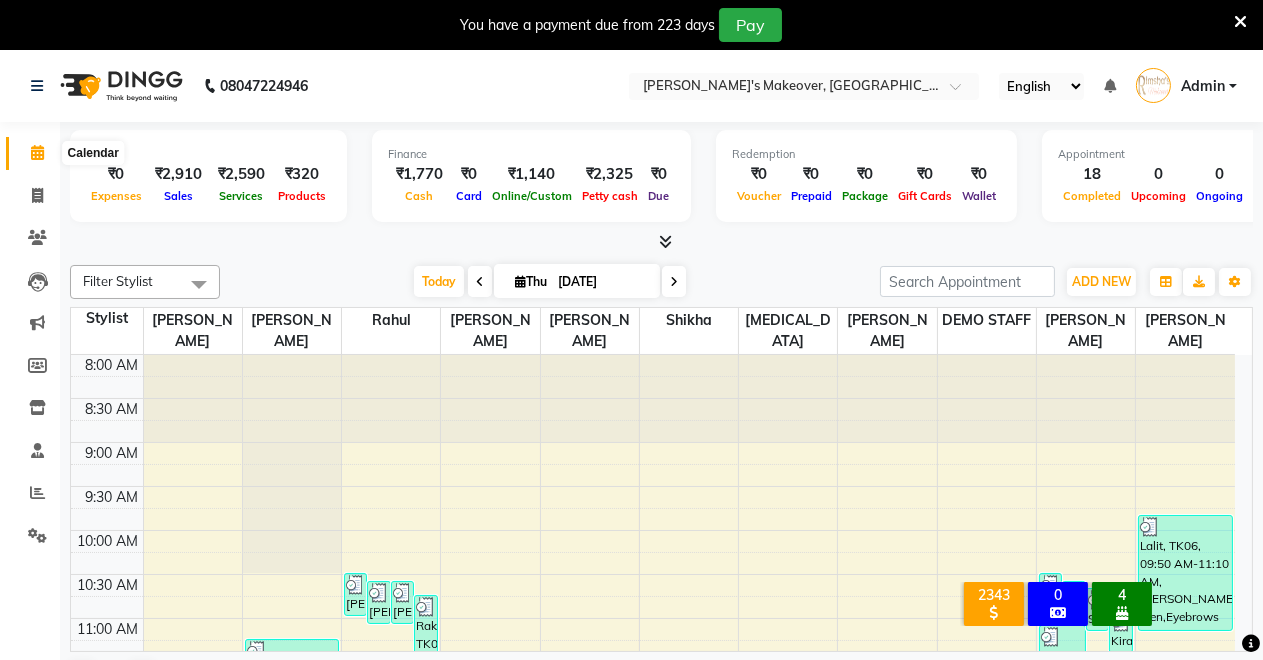 click 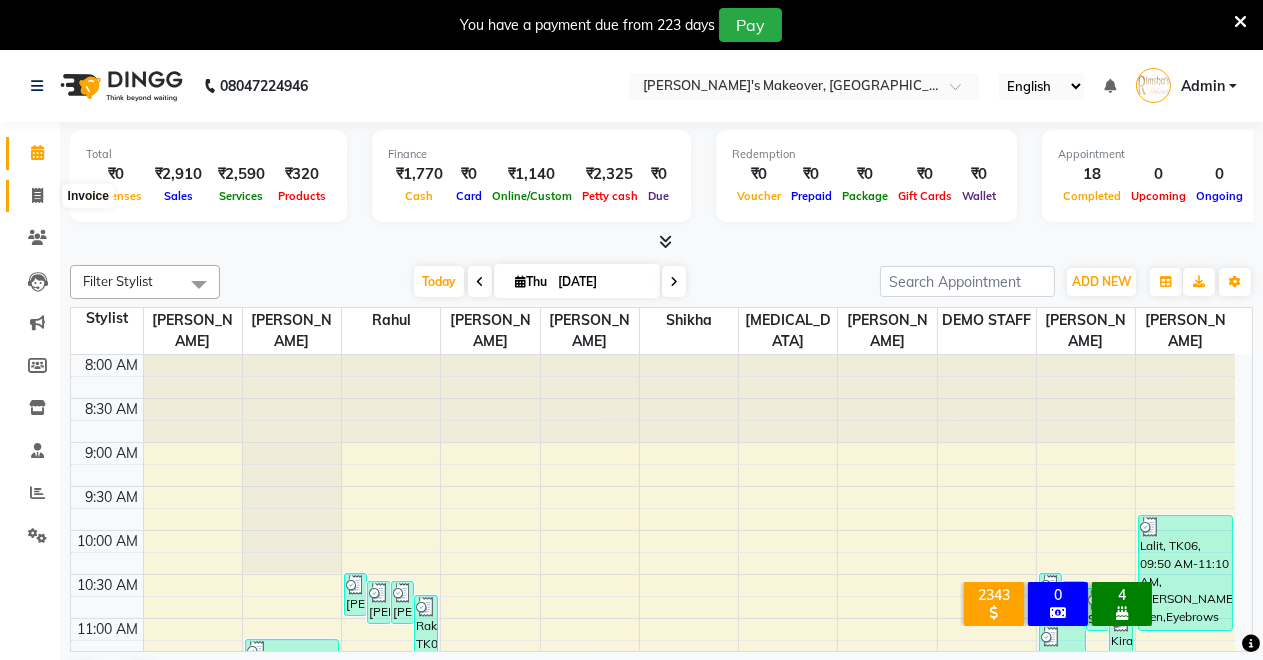 click 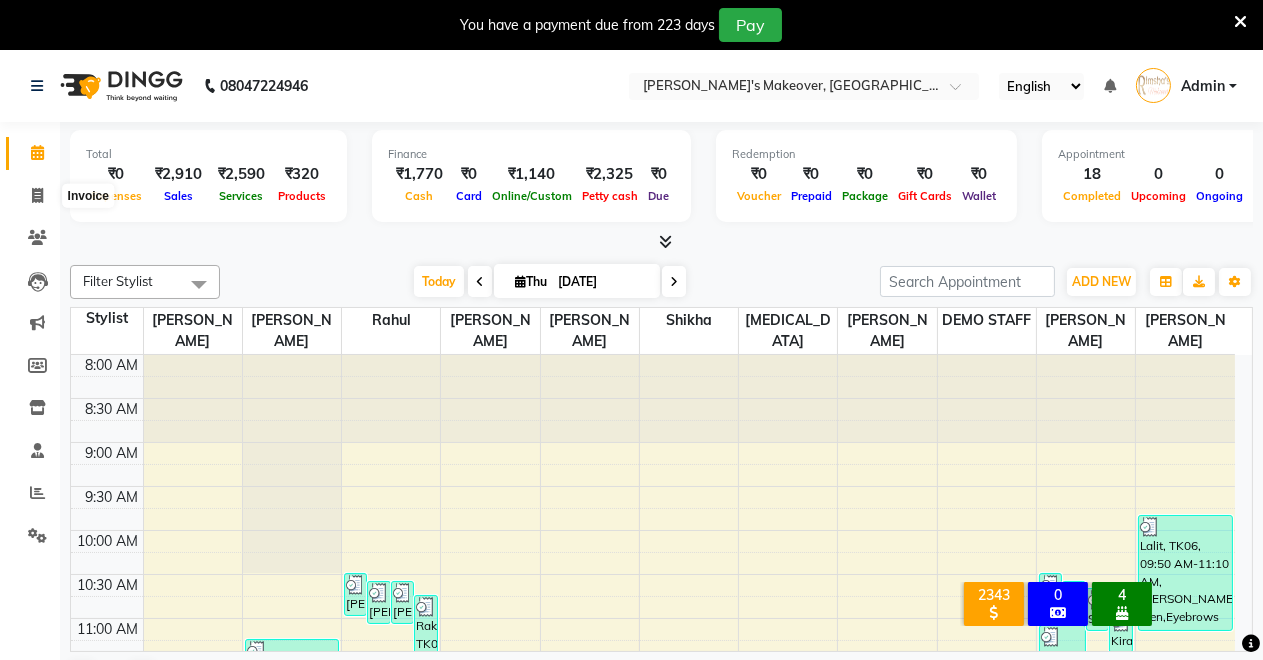 select on "service" 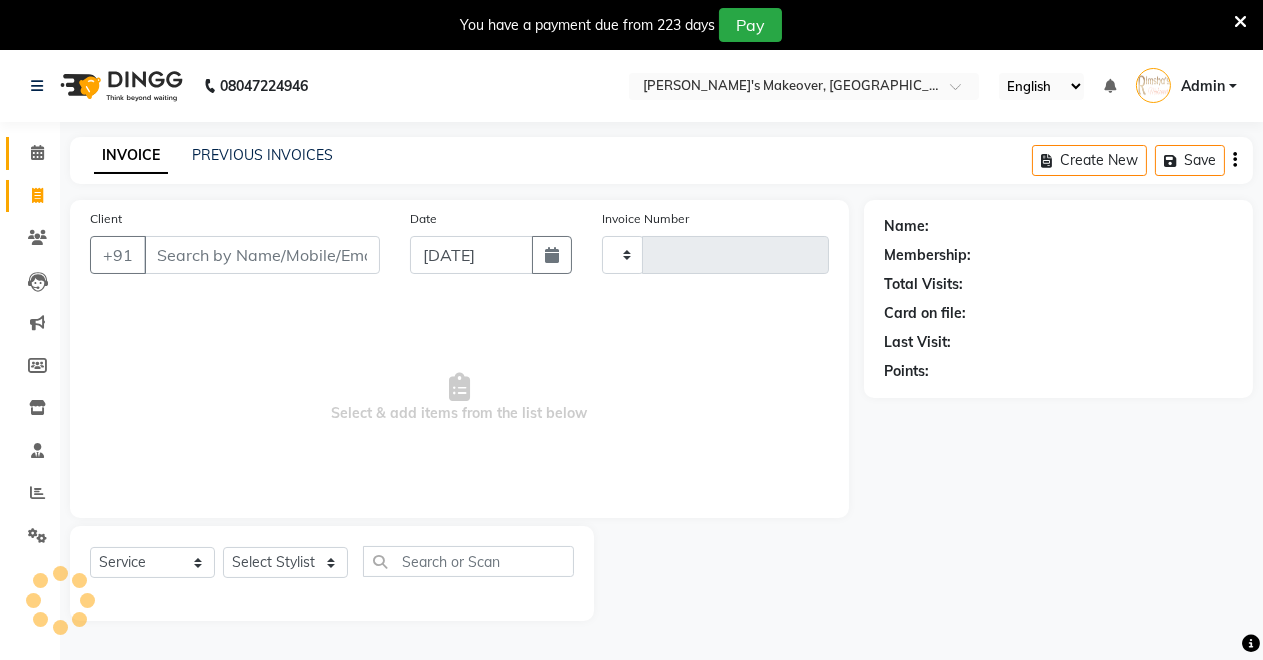 click 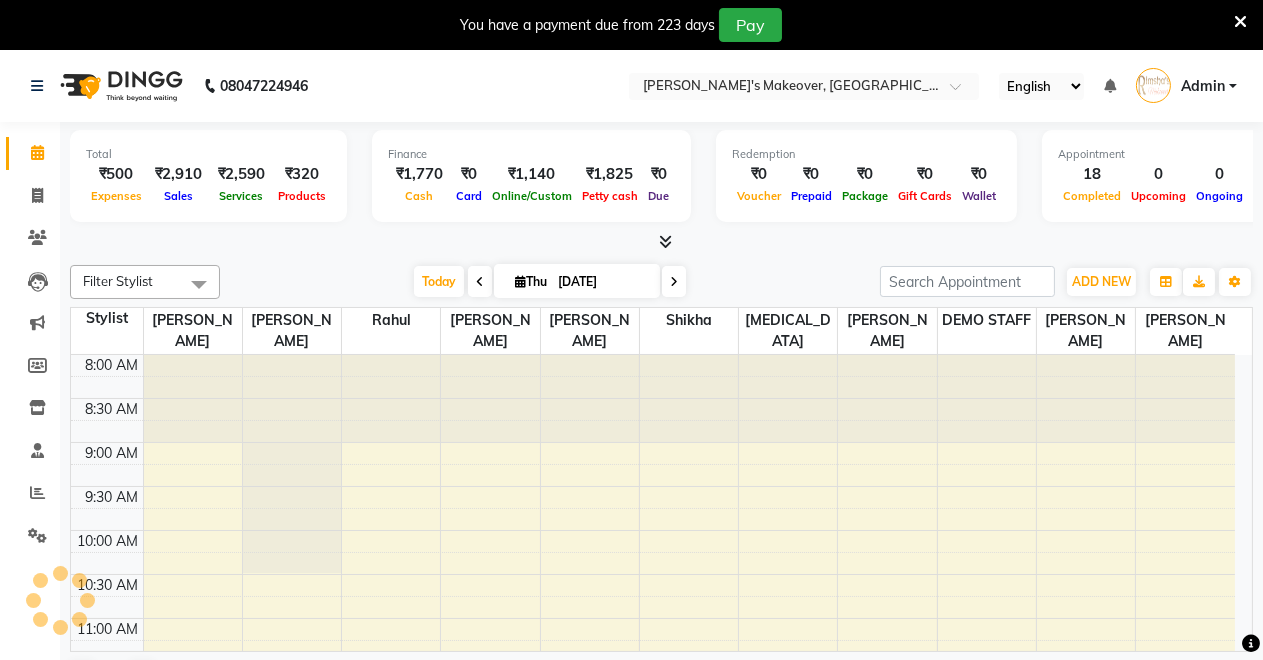 scroll, scrollTop: 0, scrollLeft: 0, axis: both 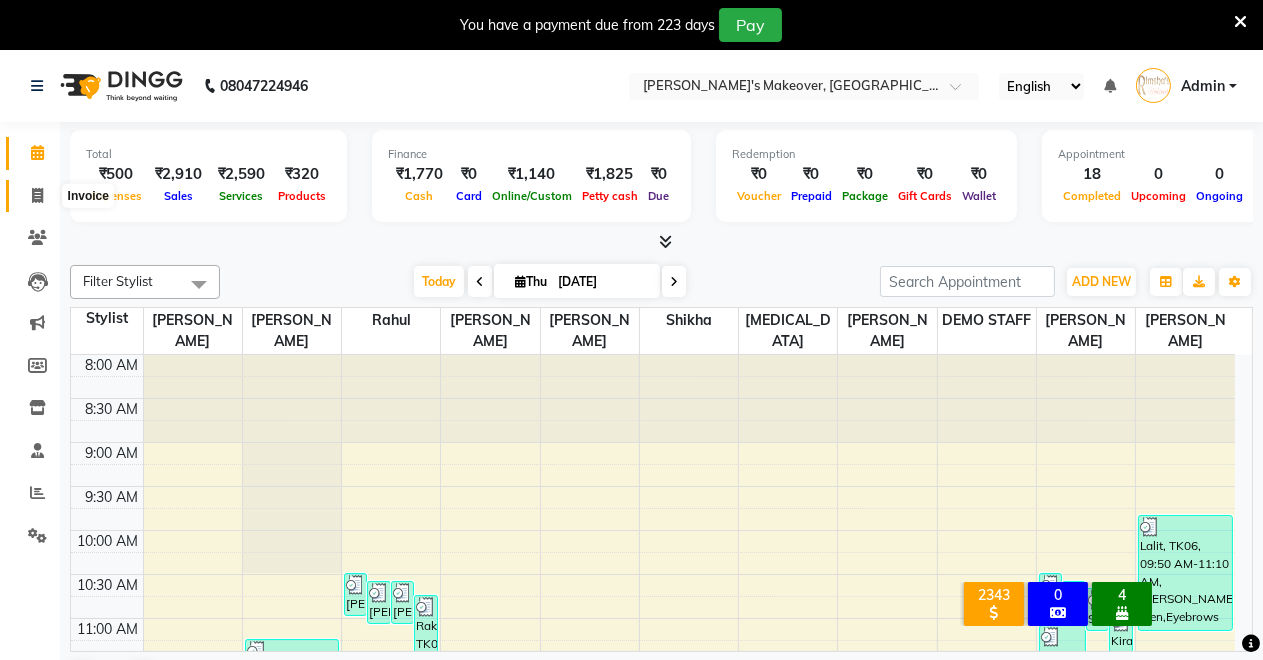 click 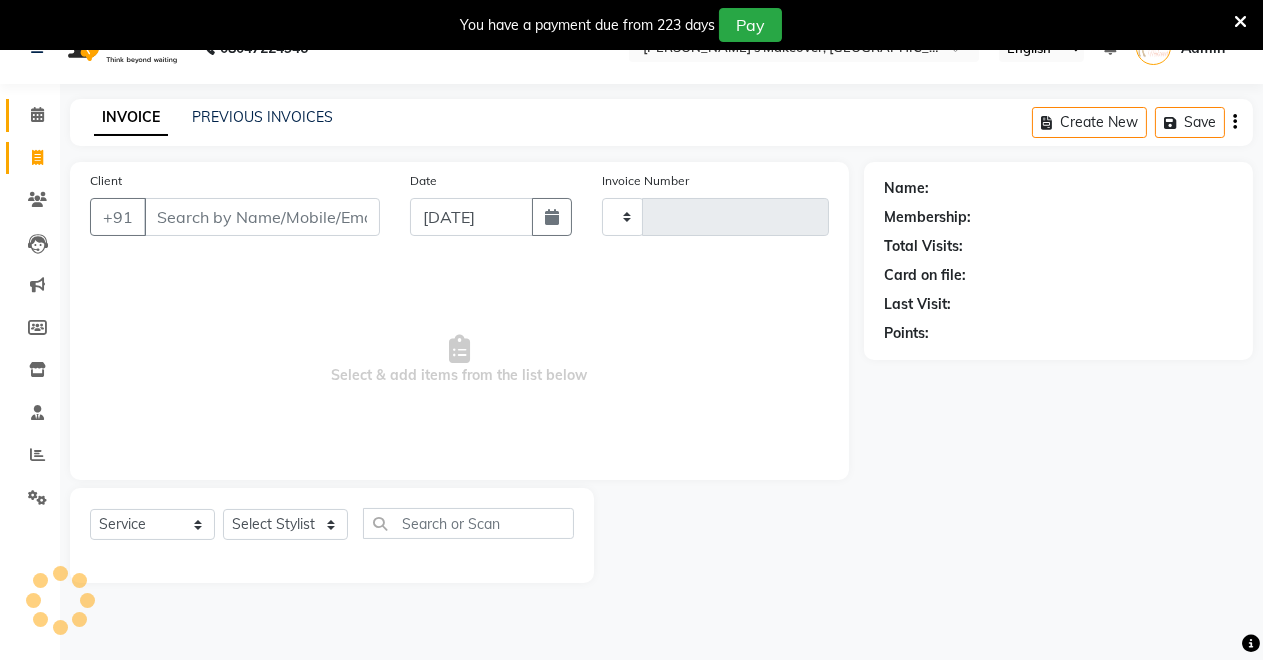 scroll, scrollTop: 49, scrollLeft: 0, axis: vertical 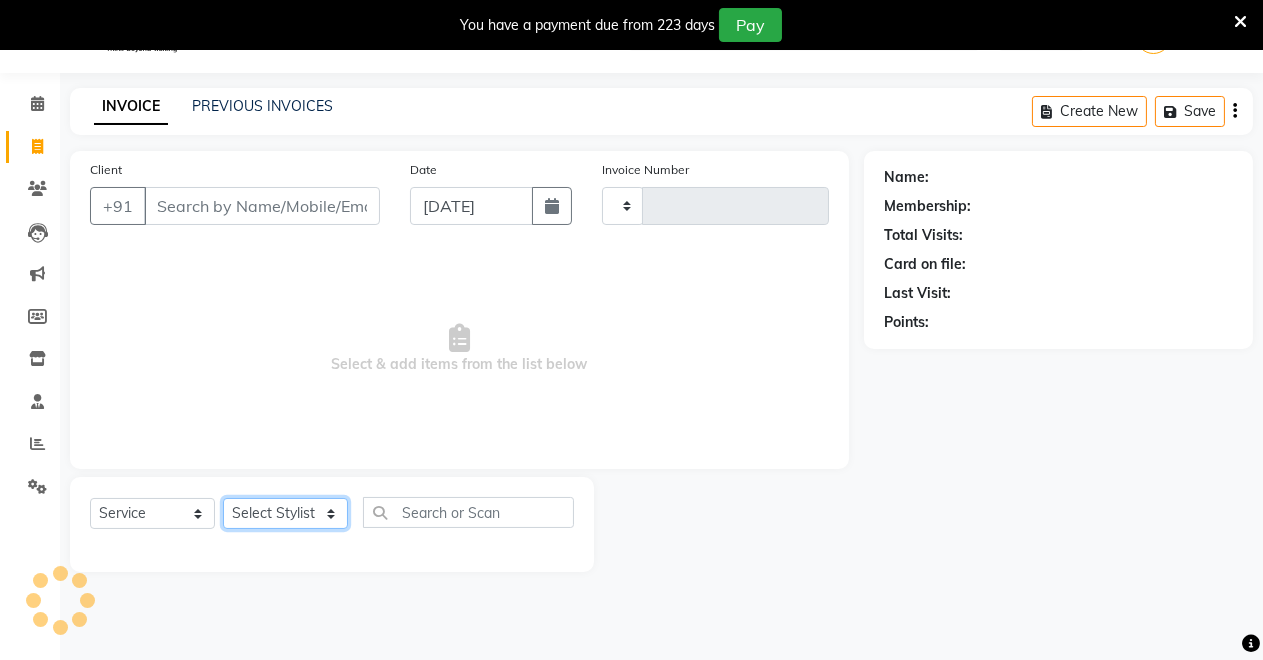click on "Select Stylist" 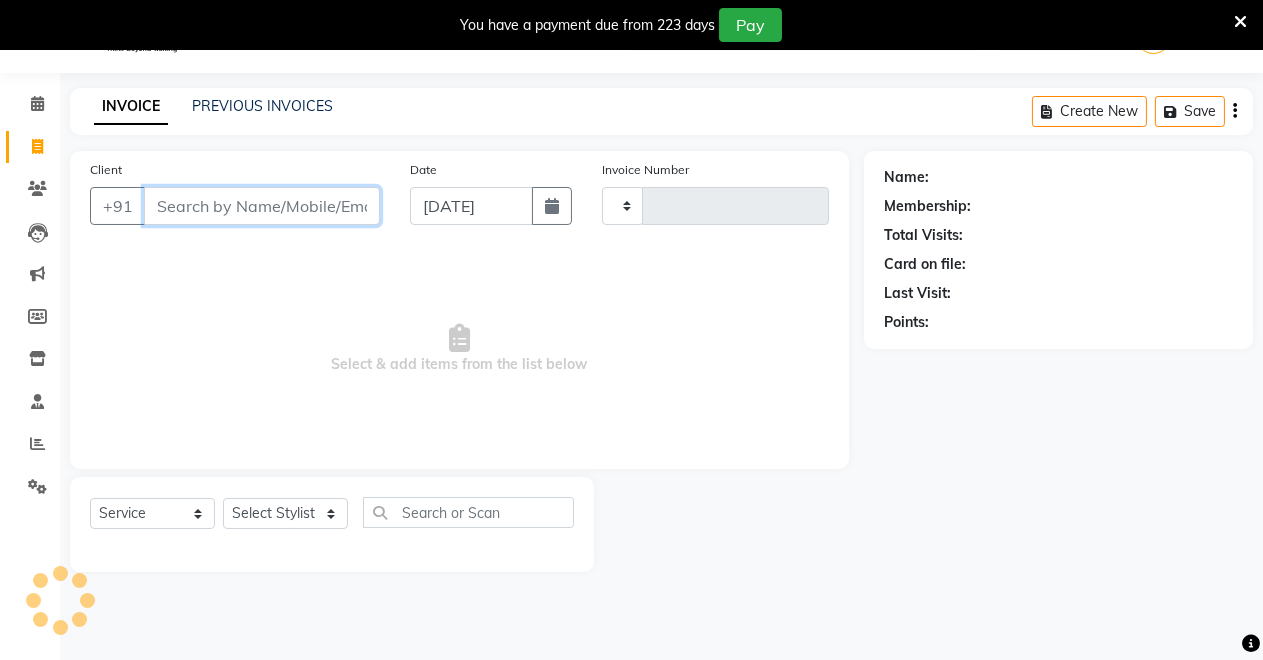 click on "Client" at bounding box center [262, 206] 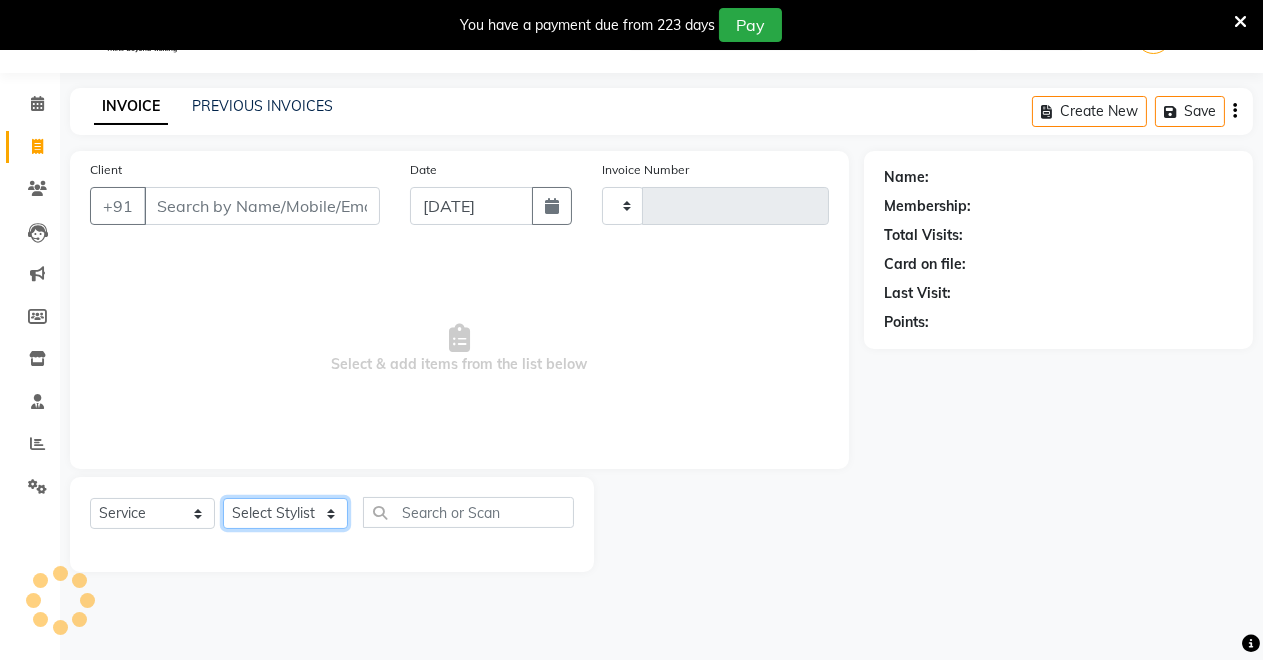 click on "Select Stylist" 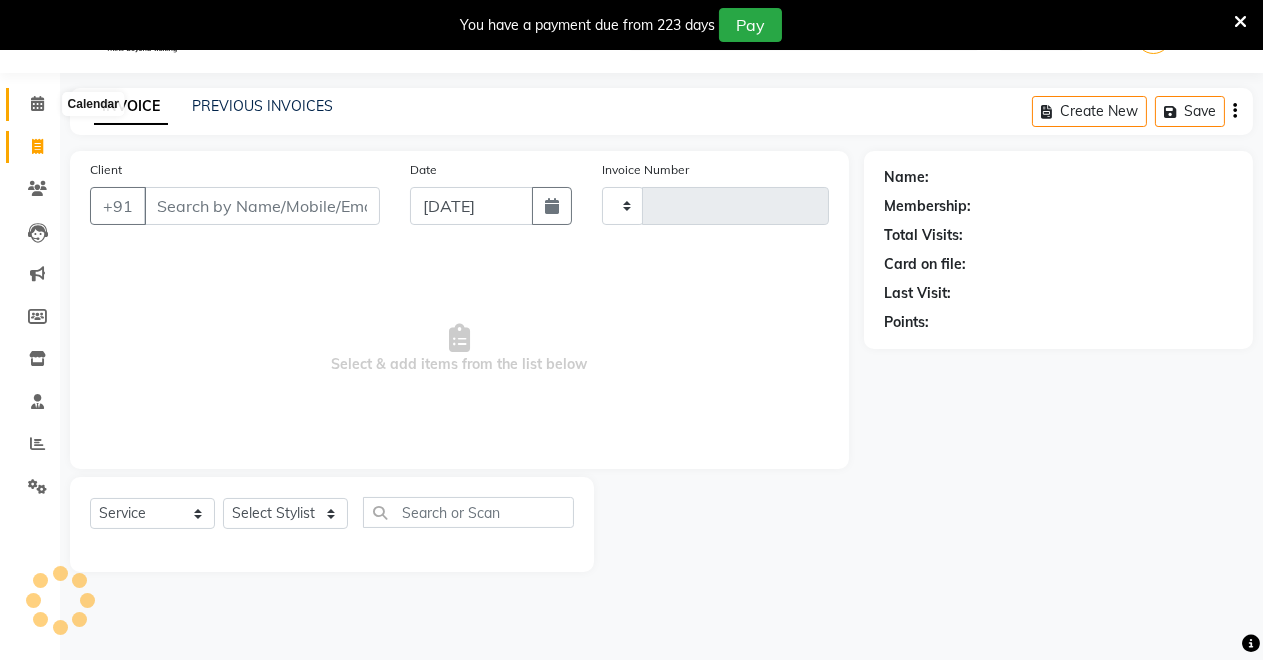 click 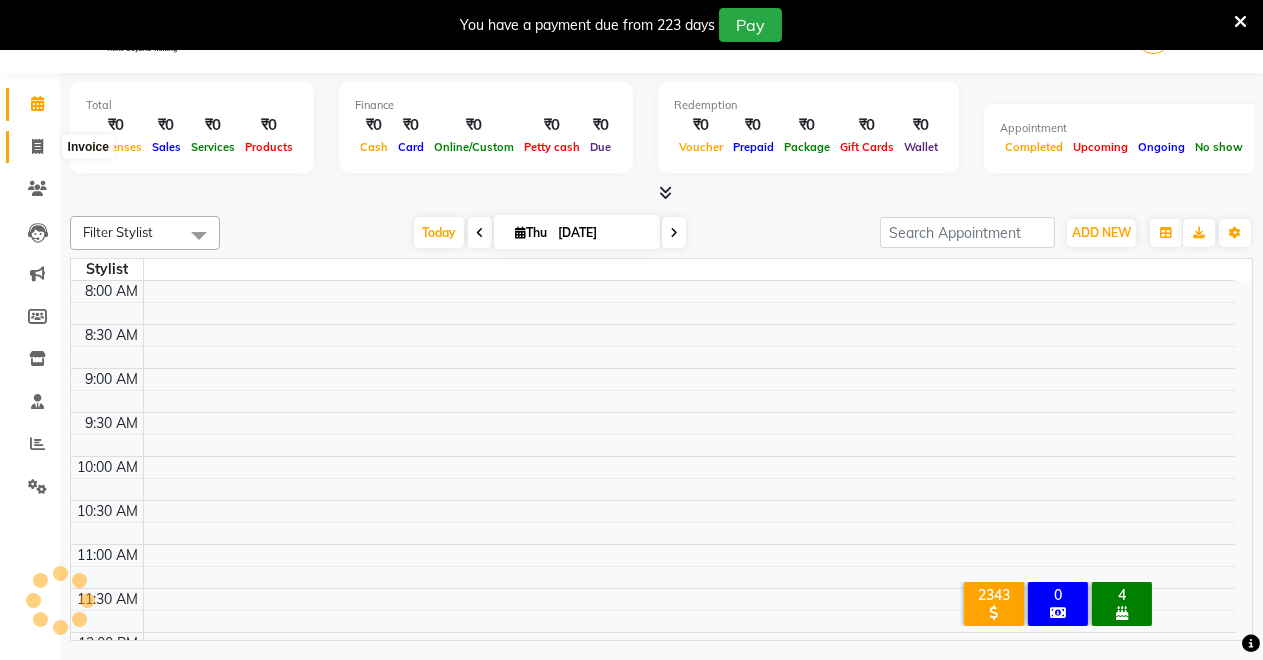 click 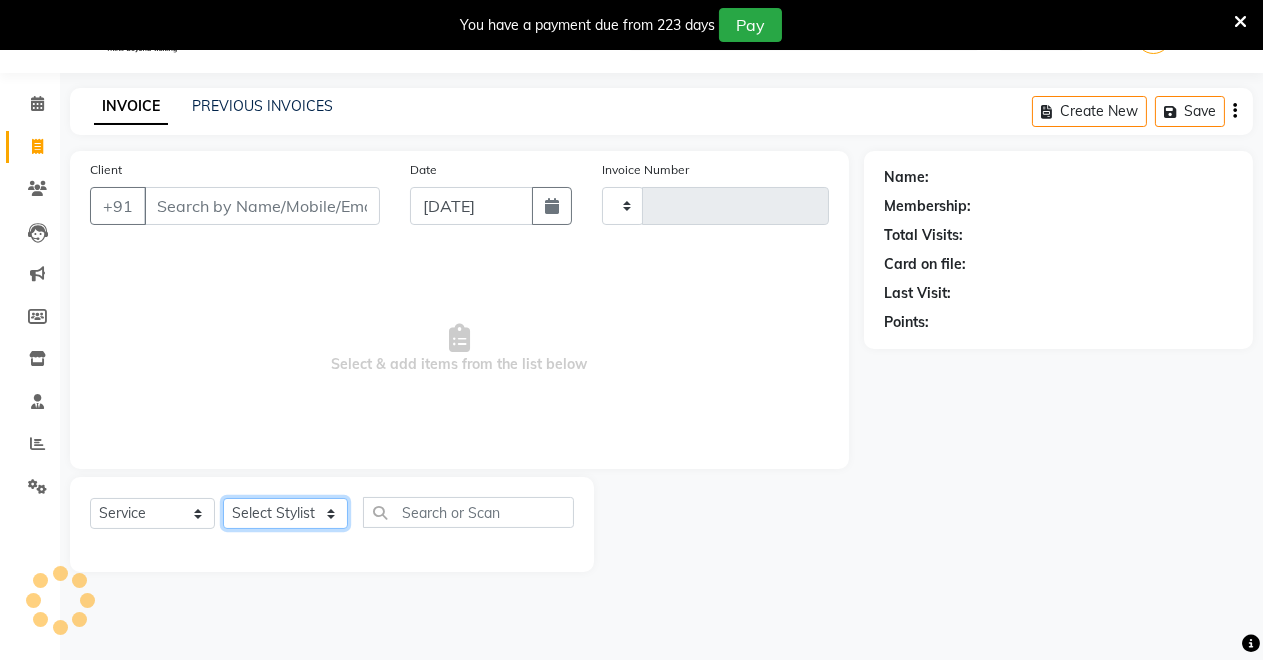 click on "Select Stylist" 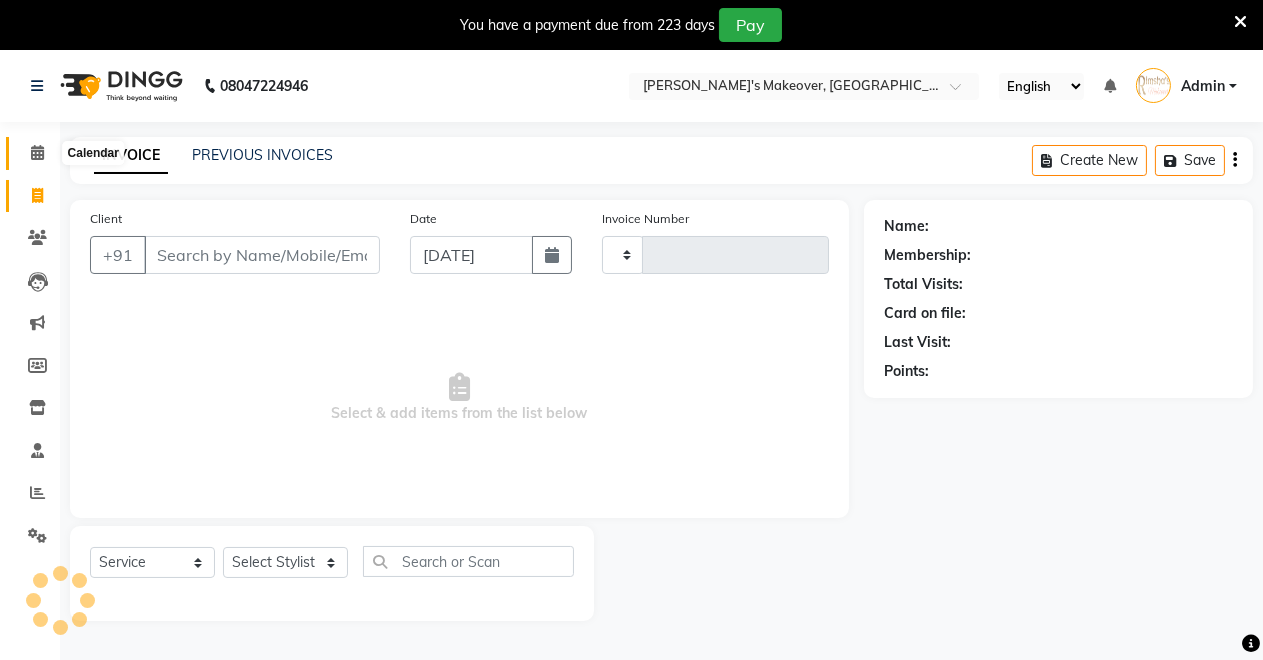 click 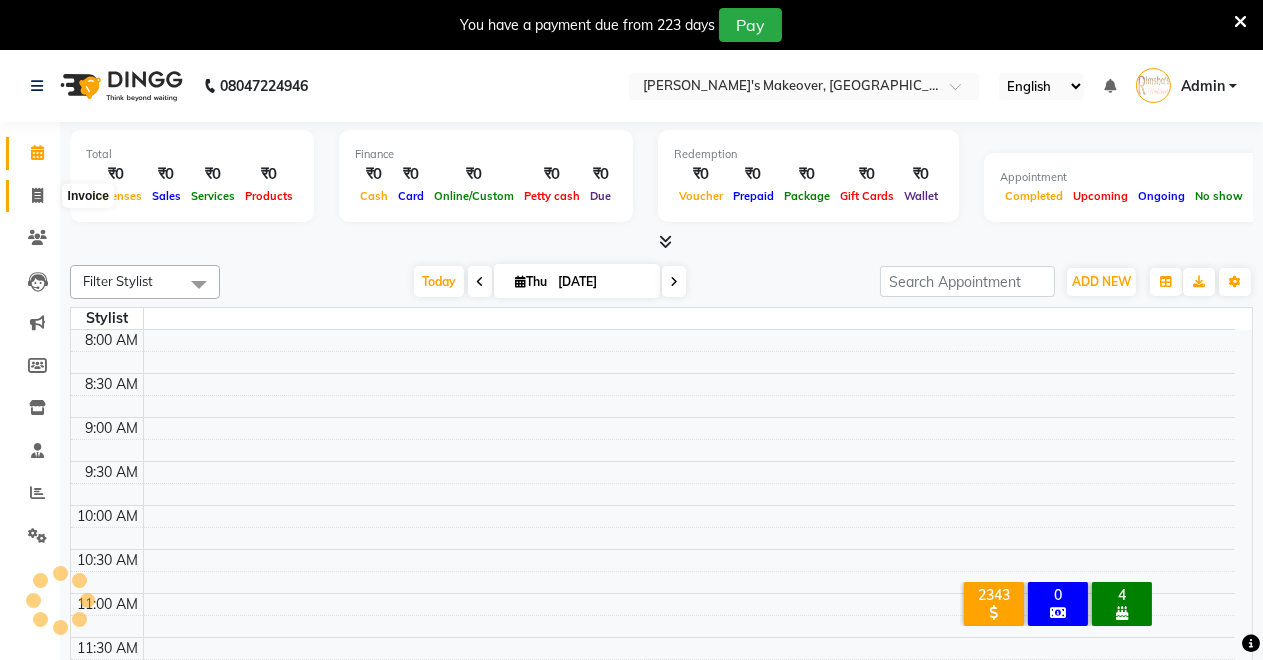 click 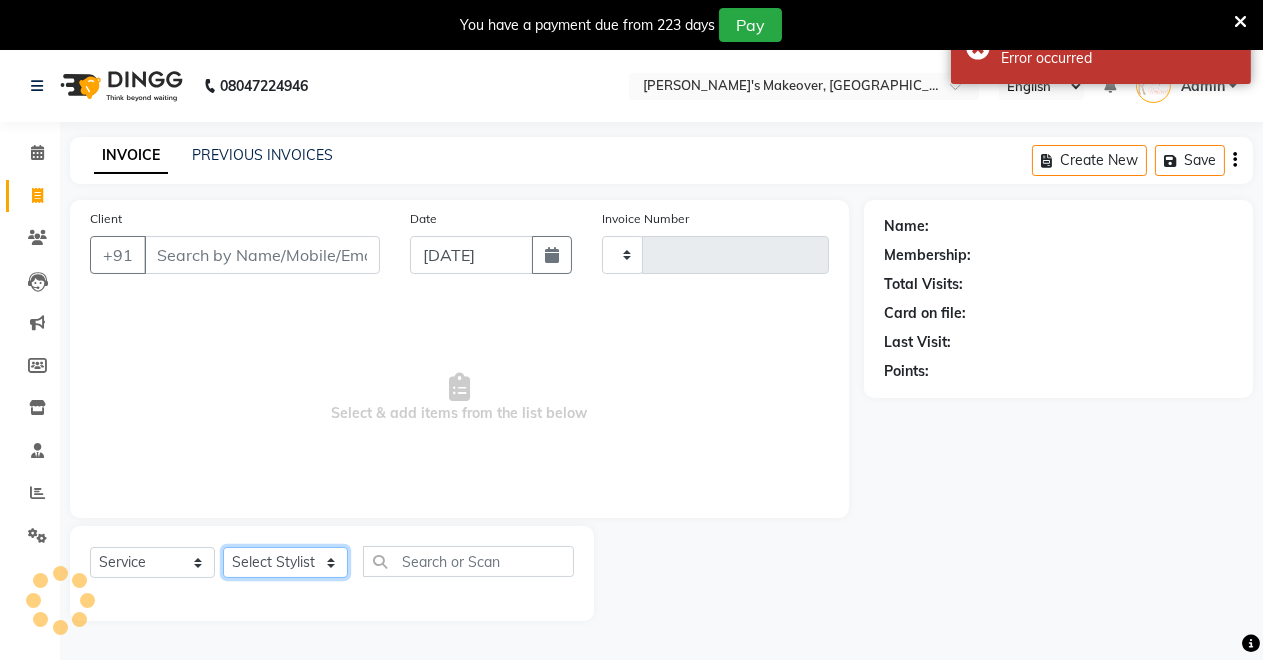 click on "Select Stylist" 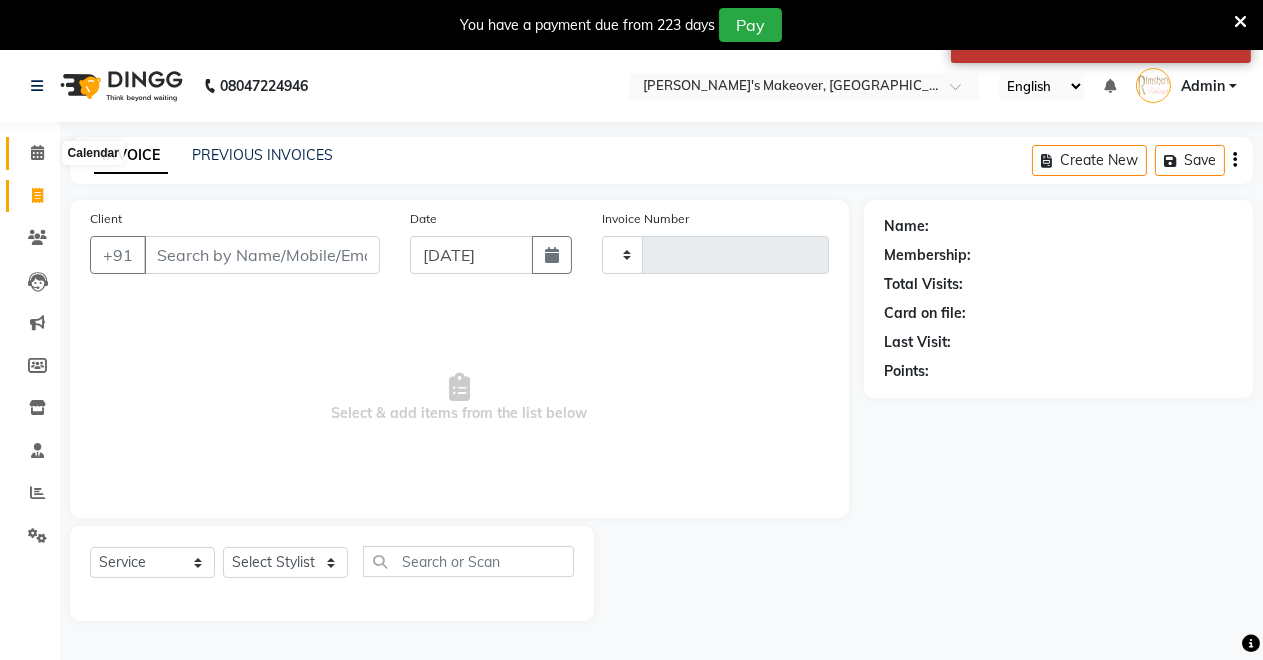 drag, startPoint x: 45, startPoint y: 146, endPoint x: 37, endPoint y: 186, distance: 40.792156 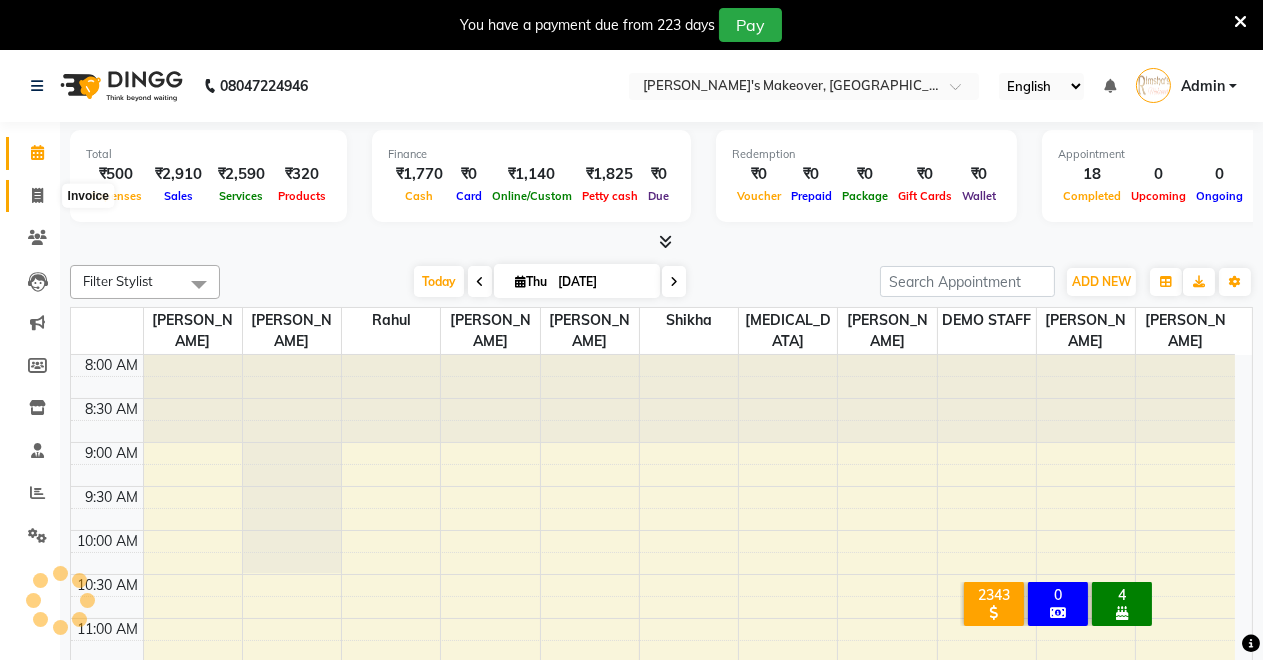 click 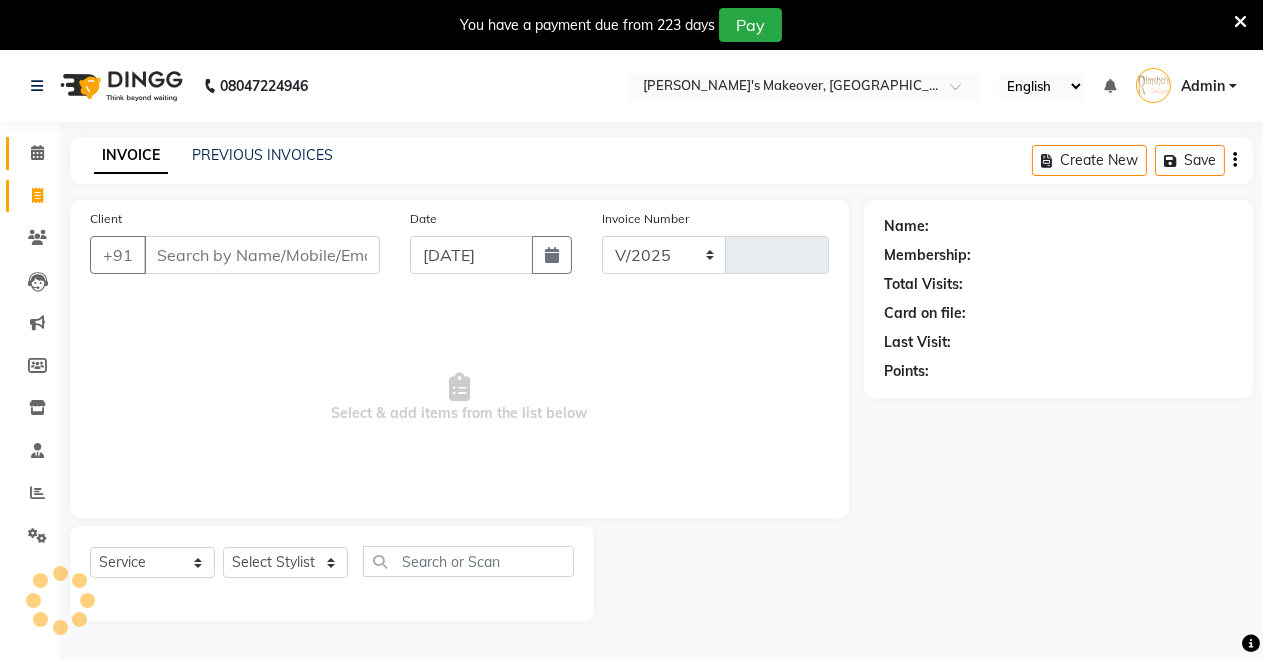 select on "7317" 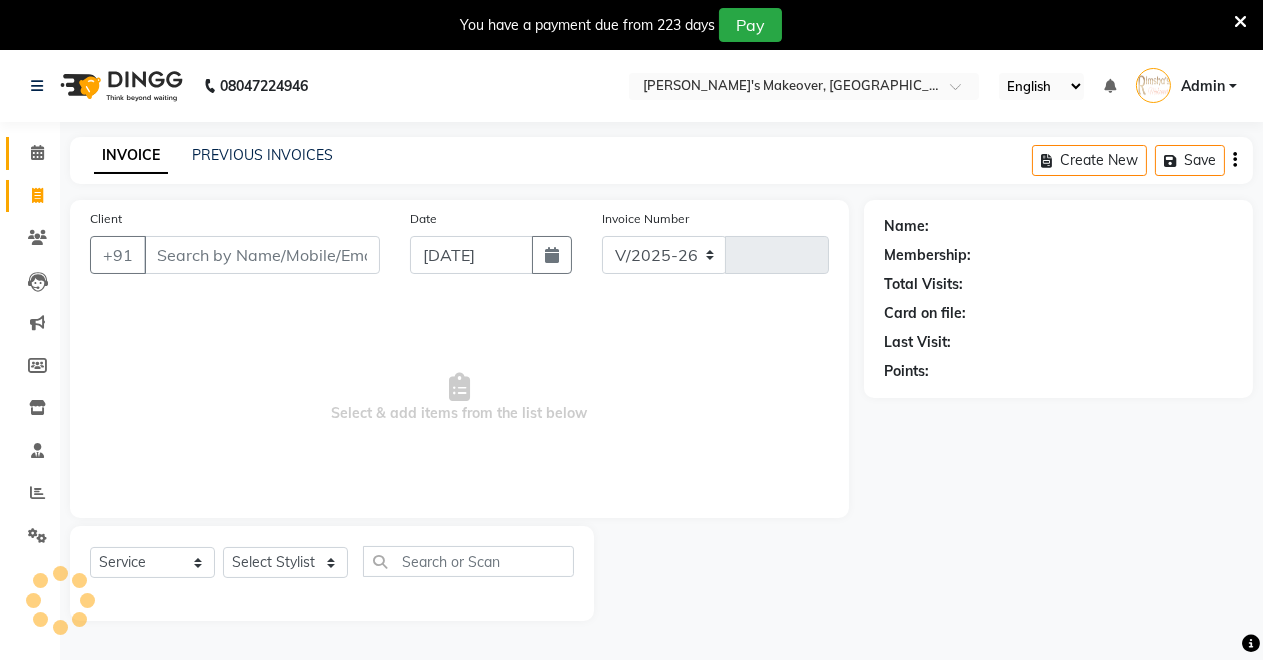 type on "2548" 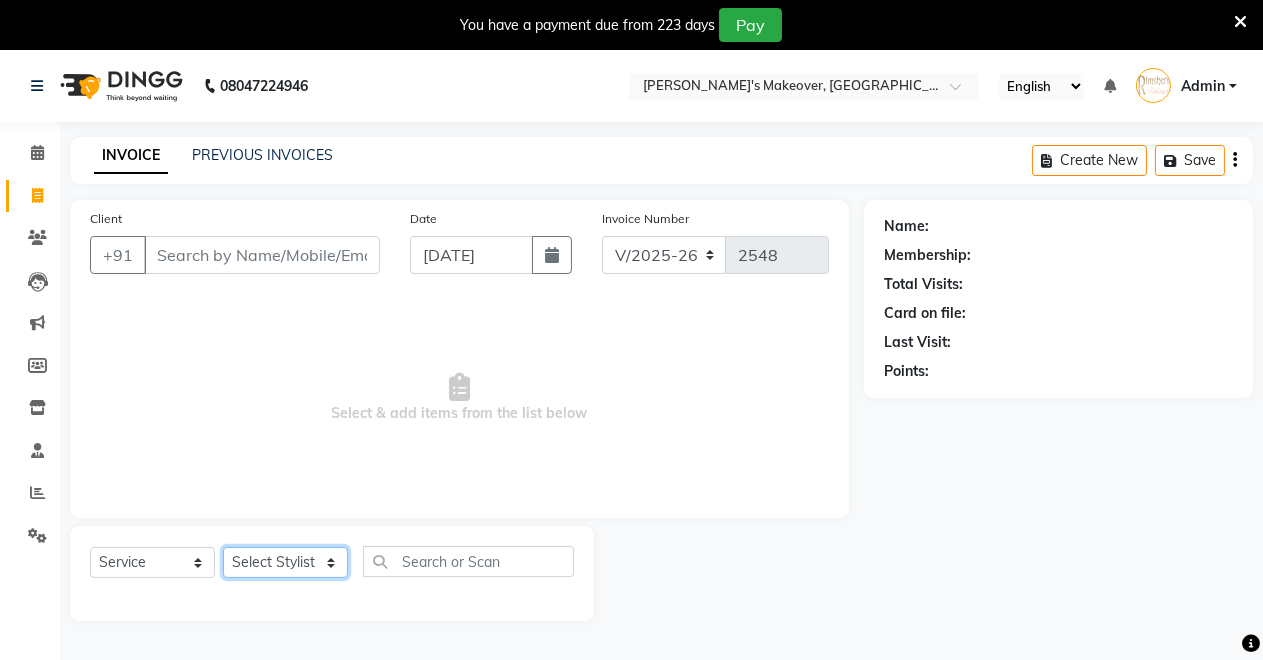 click on "Select Stylist" 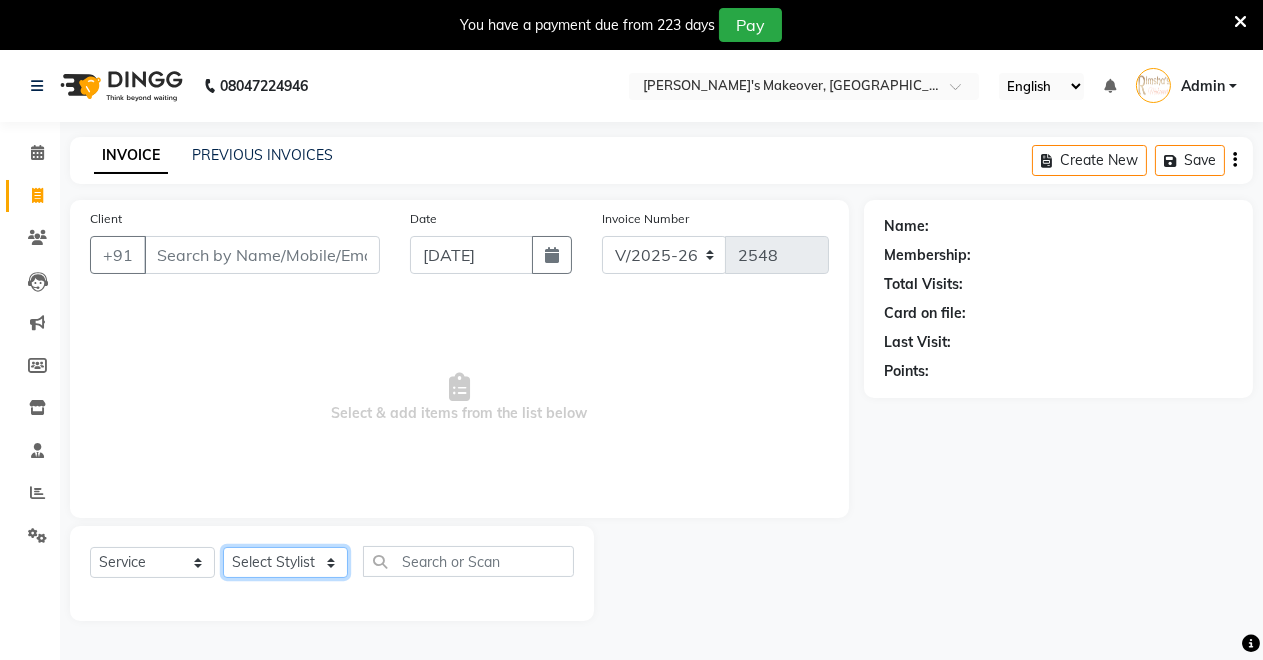 click on "Select Stylist [PERSON_NAME] [PERSON_NAME] kumar DEMO STAFF [PERSON_NAME] [PERSON_NAME] [MEDICAL_DATA][PERSON_NAME] [PERSON_NAME] Verma" 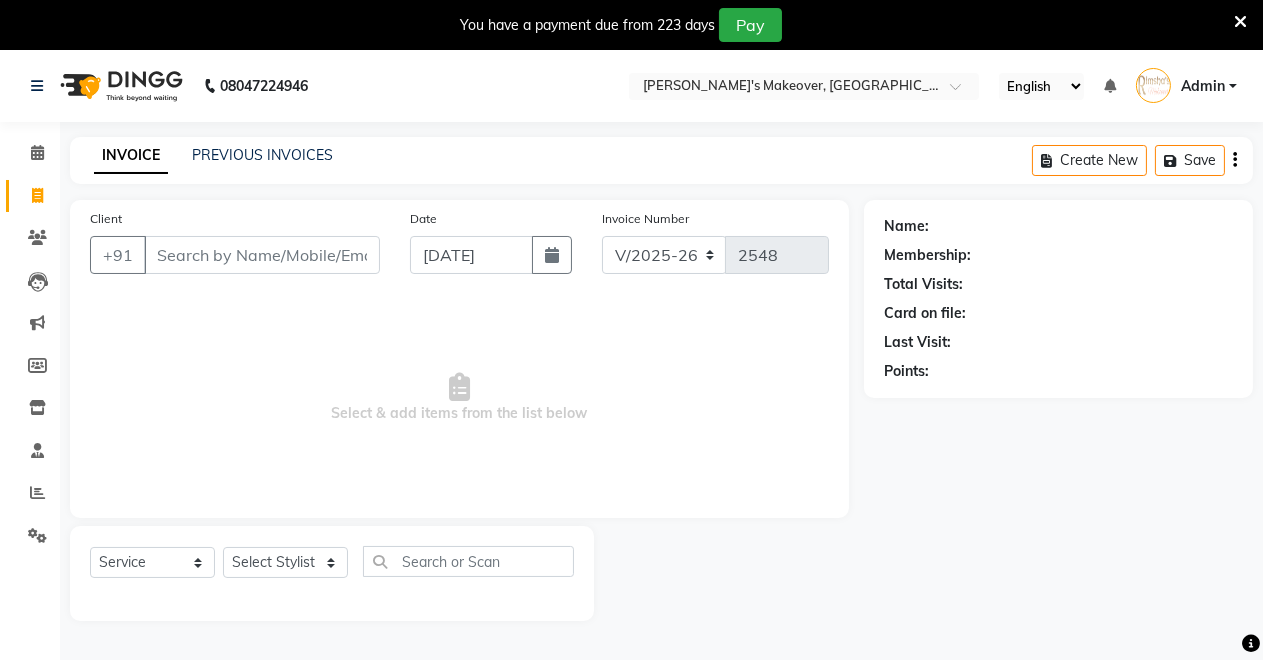 click on "Select  Service  Product  Membership  Package Voucher Prepaid Gift Card  Select Stylist [PERSON_NAME] [PERSON_NAME] kumar DEMO STAFF [PERSON_NAME] [PERSON_NAME] [MEDICAL_DATA][PERSON_NAME] [PERSON_NAME]" 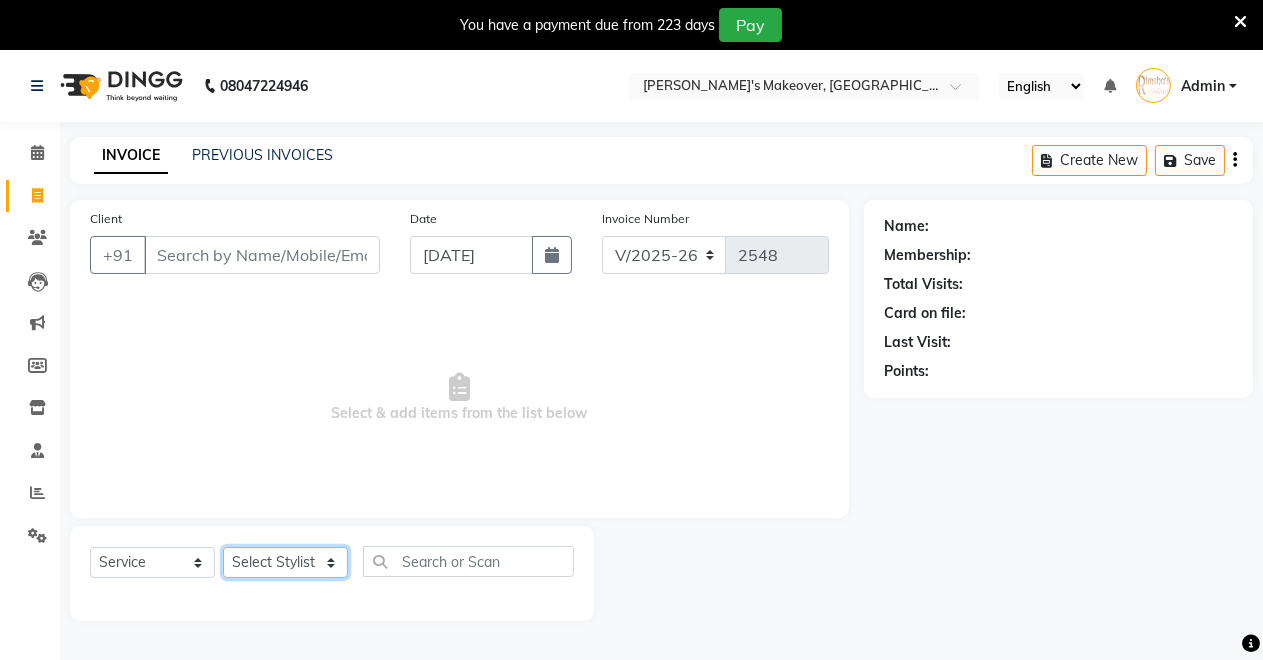click on "Select Stylist [PERSON_NAME] [PERSON_NAME] kumar DEMO STAFF [PERSON_NAME] [PERSON_NAME] [MEDICAL_DATA][PERSON_NAME] [PERSON_NAME] Verma" 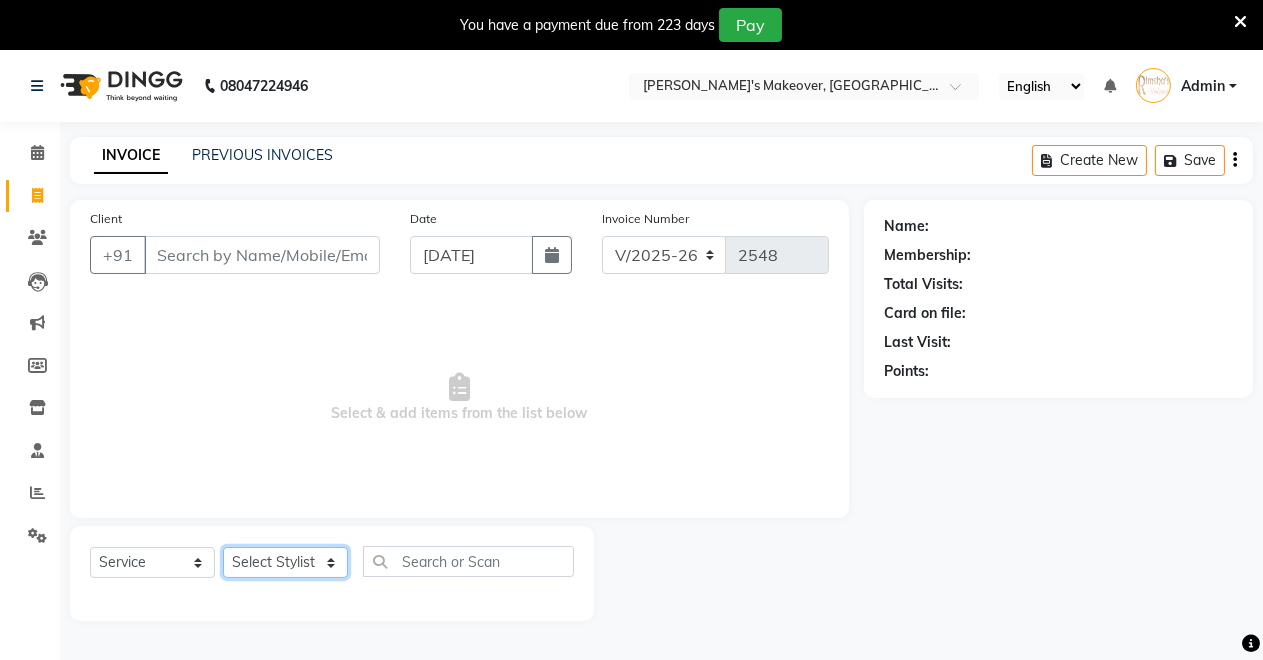 select on "65689" 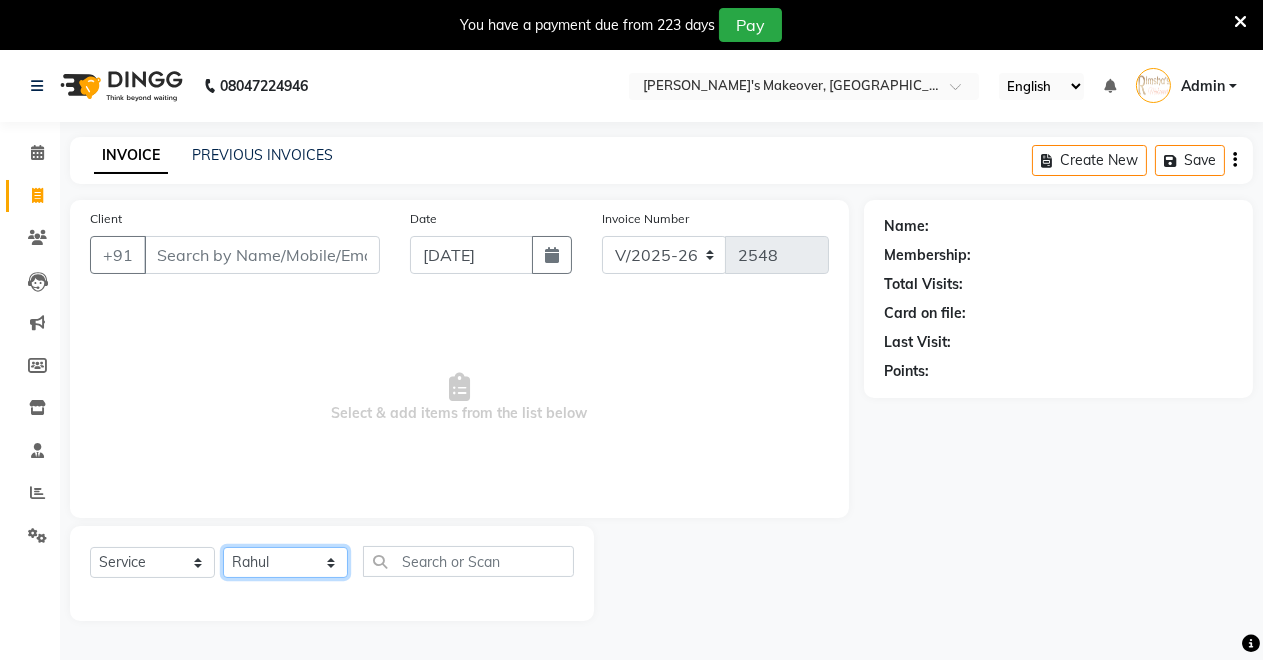 click on "Select Stylist [PERSON_NAME] [PERSON_NAME] kumar DEMO STAFF [PERSON_NAME] [PERSON_NAME] [MEDICAL_DATA][PERSON_NAME] [PERSON_NAME] Verma" 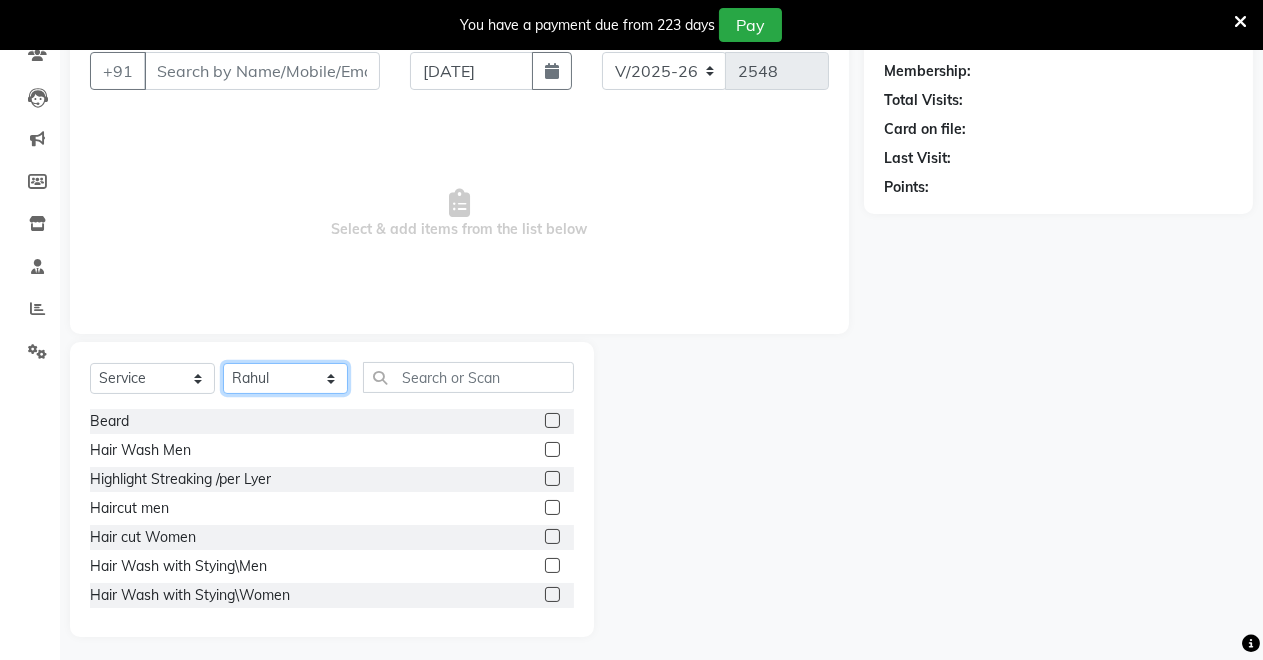scroll, scrollTop: 191, scrollLeft: 0, axis: vertical 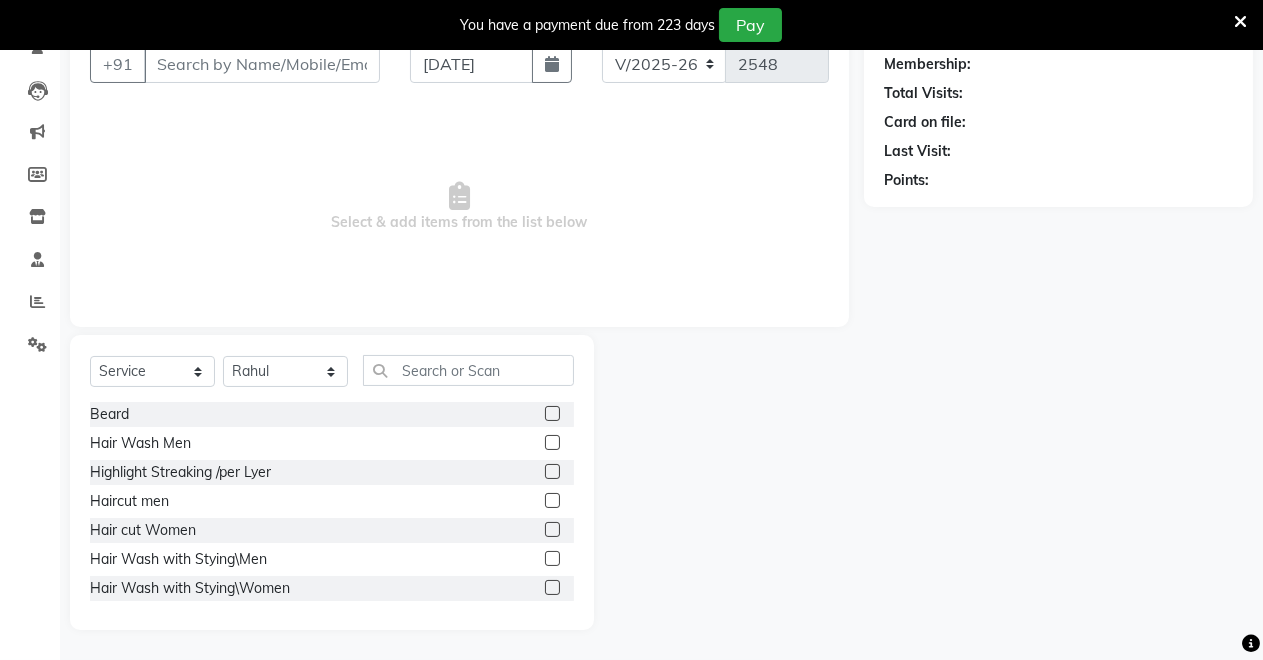 click 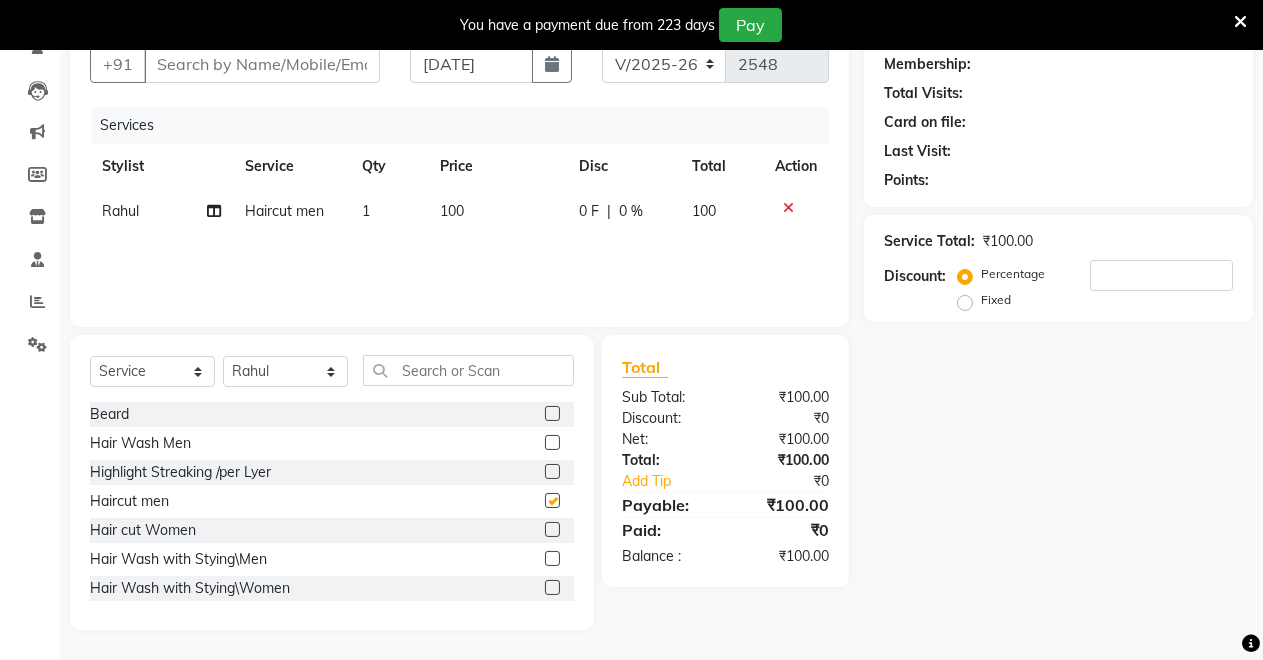 checkbox on "false" 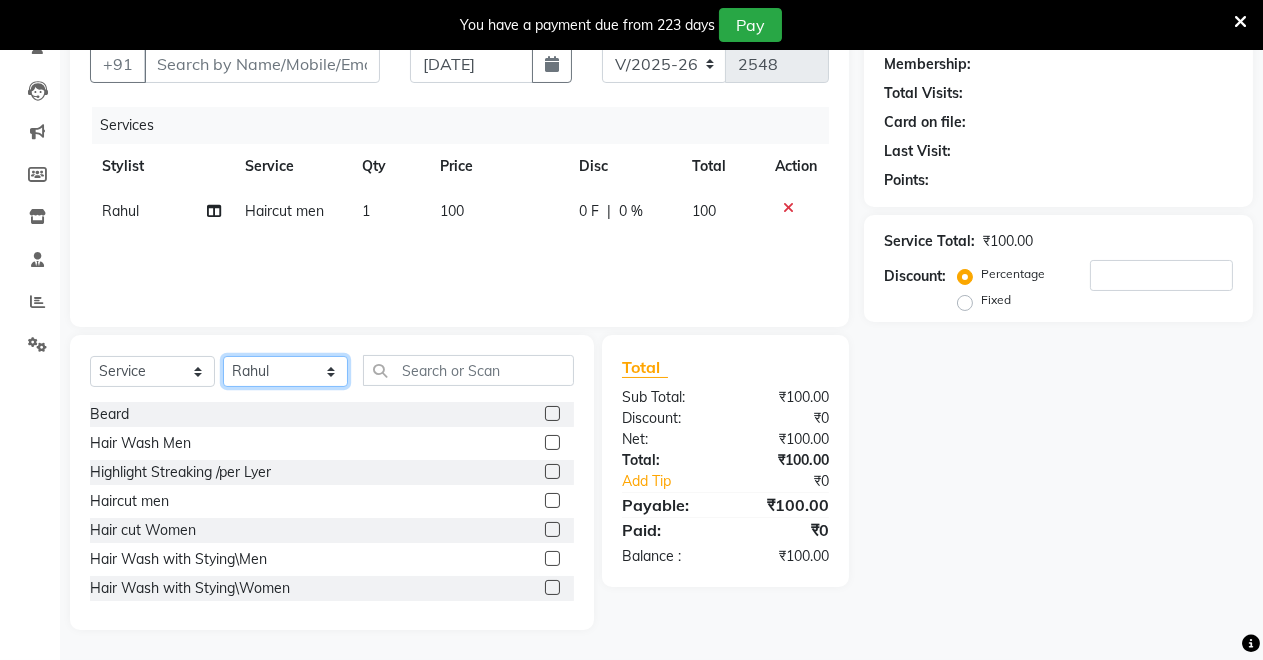 click on "Select Stylist [PERSON_NAME] [PERSON_NAME] kumar DEMO STAFF [PERSON_NAME] [PERSON_NAME] [MEDICAL_DATA][PERSON_NAME] [PERSON_NAME] Verma" 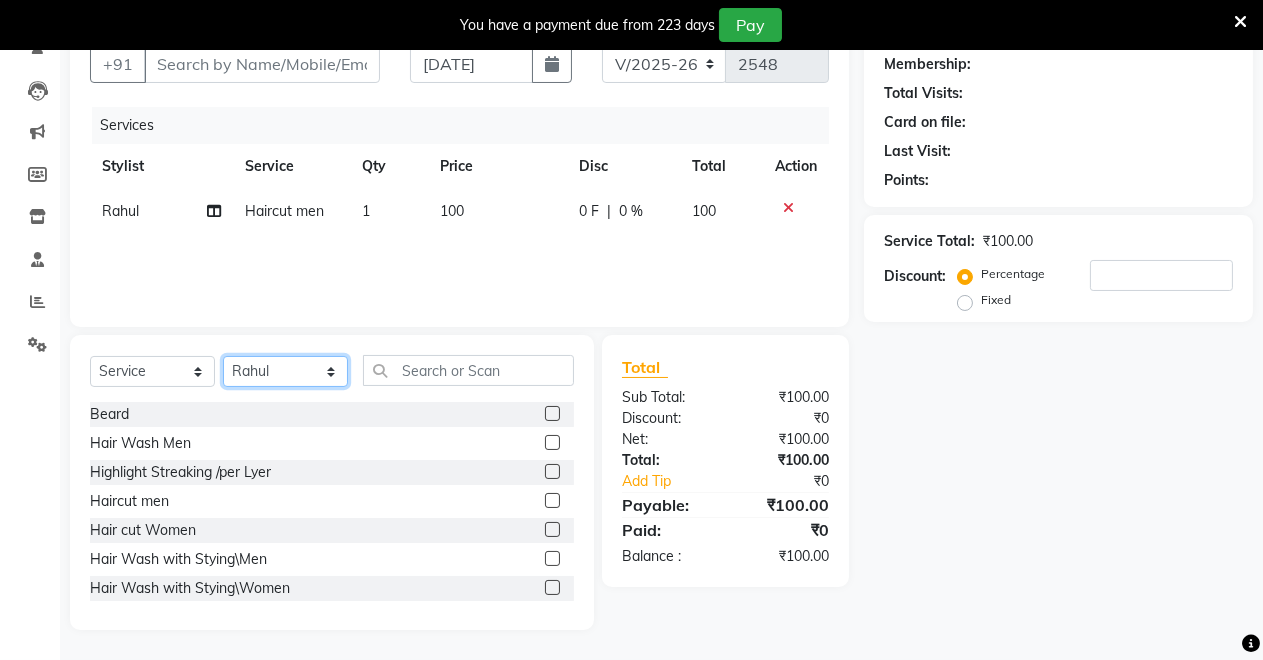 select on "84062" 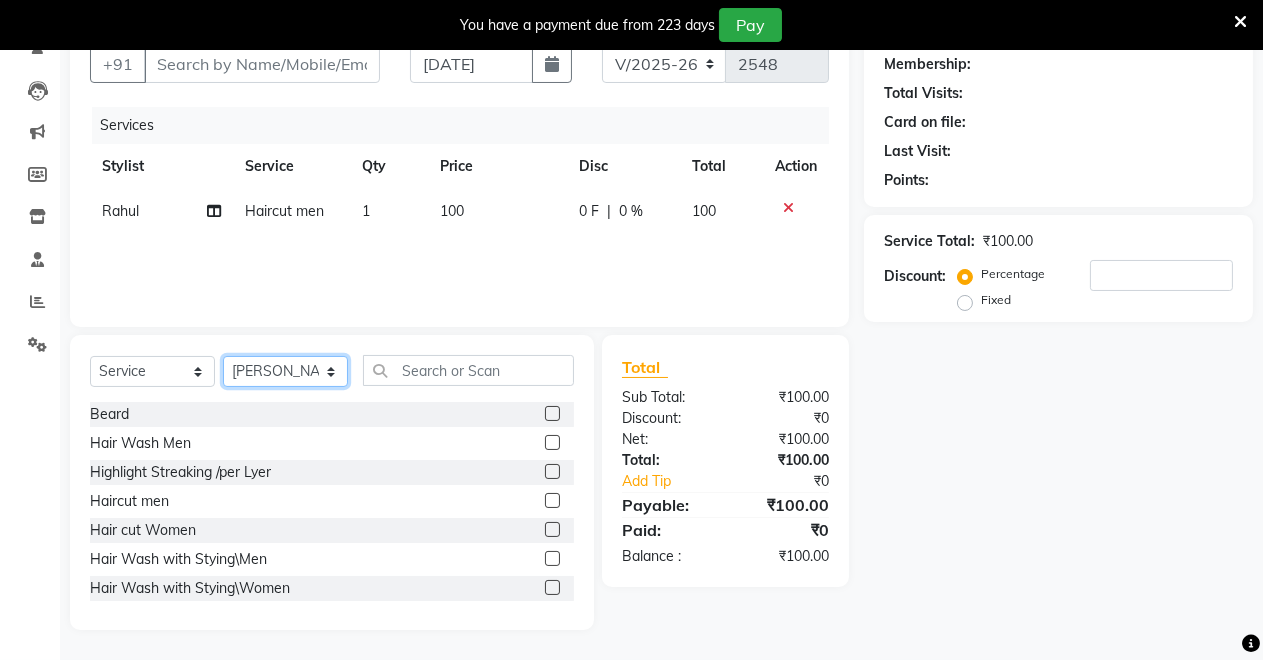 click on "Select Stylist [PERSON_NAME] [PERSON_NAME] kumar DEMO STAFF [PERSON_NAME] [PERSON_NAME] [MEDICAL_DATA][PERSON_NAME] [PERSON_NAME] Verma" 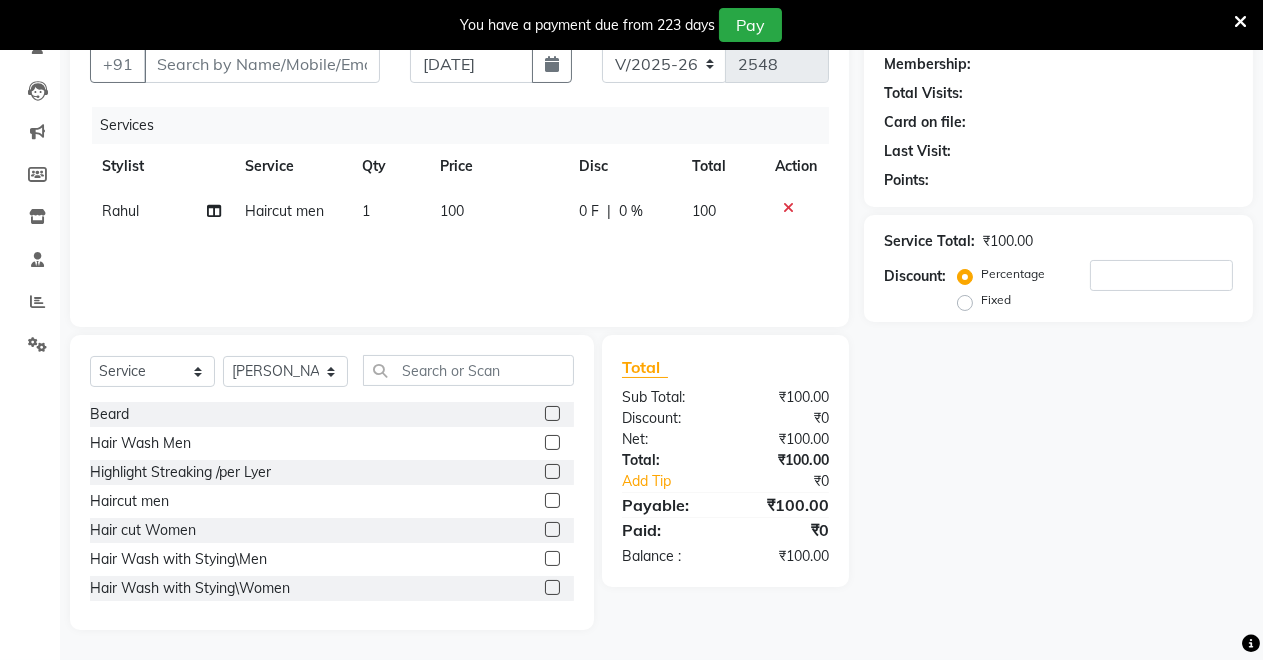 click 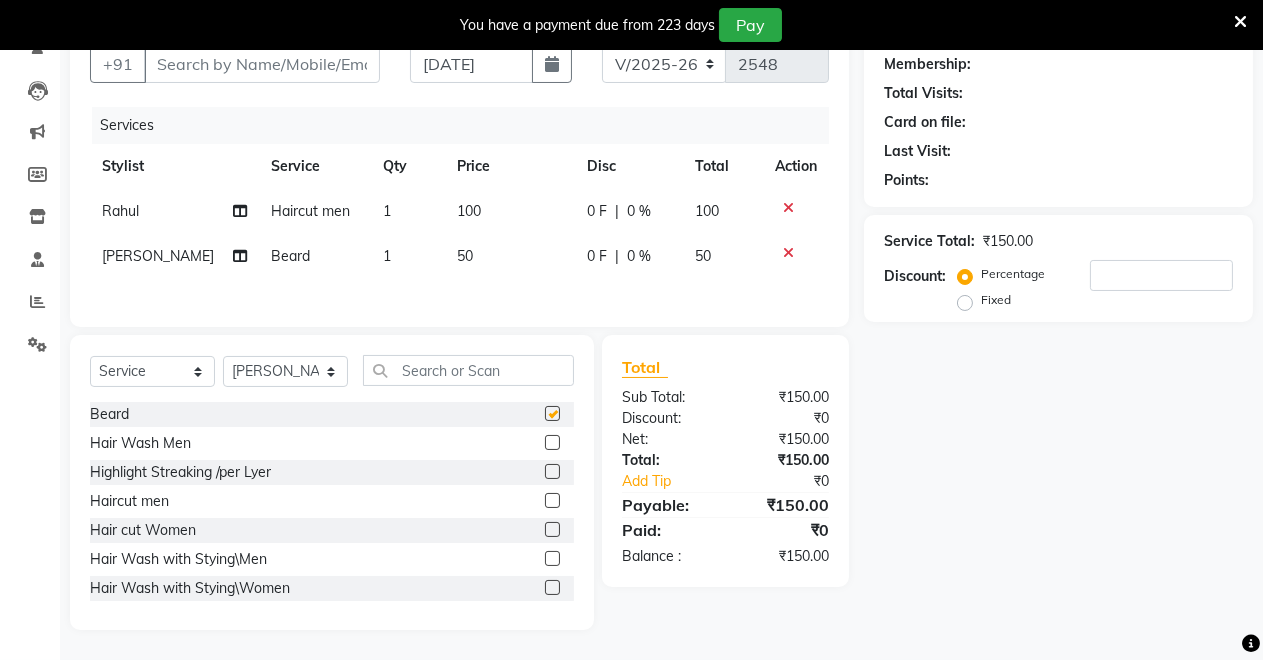 checkbox on "false" 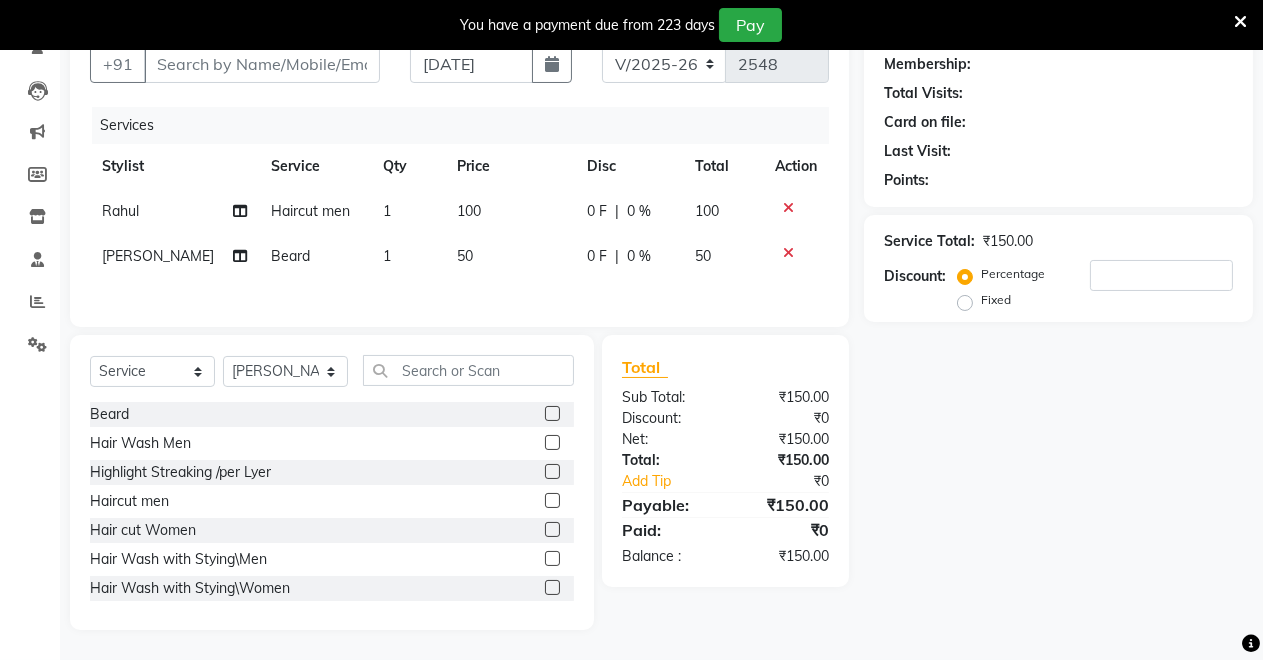 click 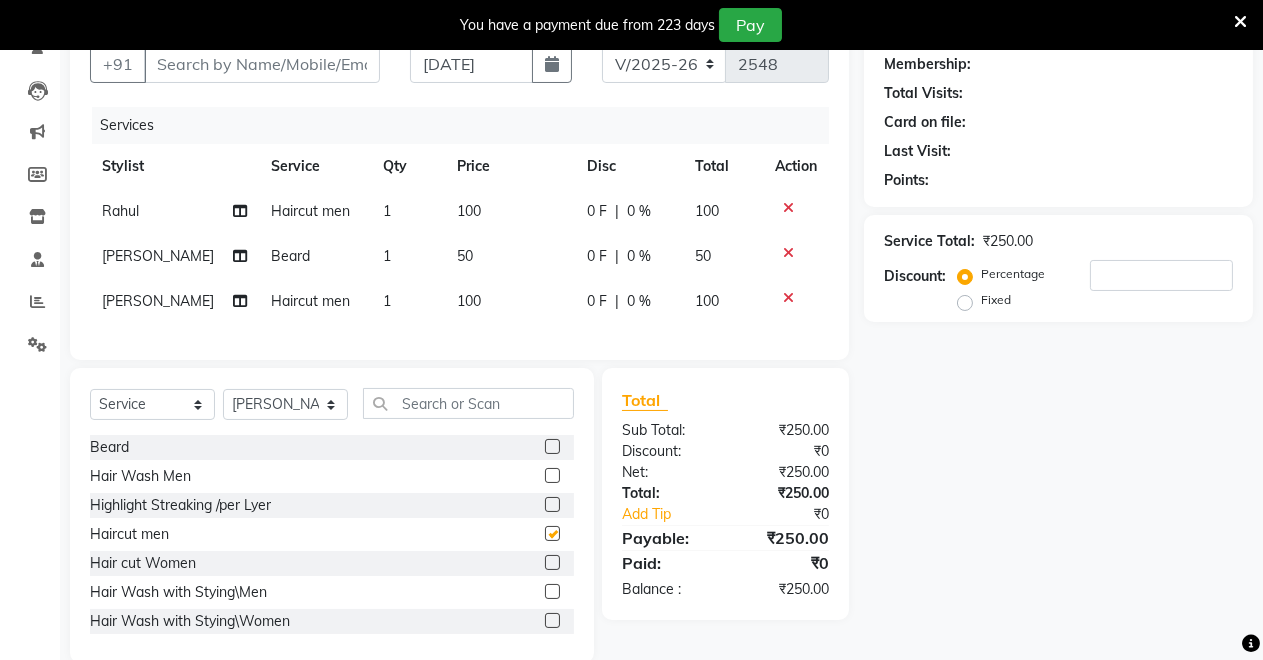 checkbox on "false" 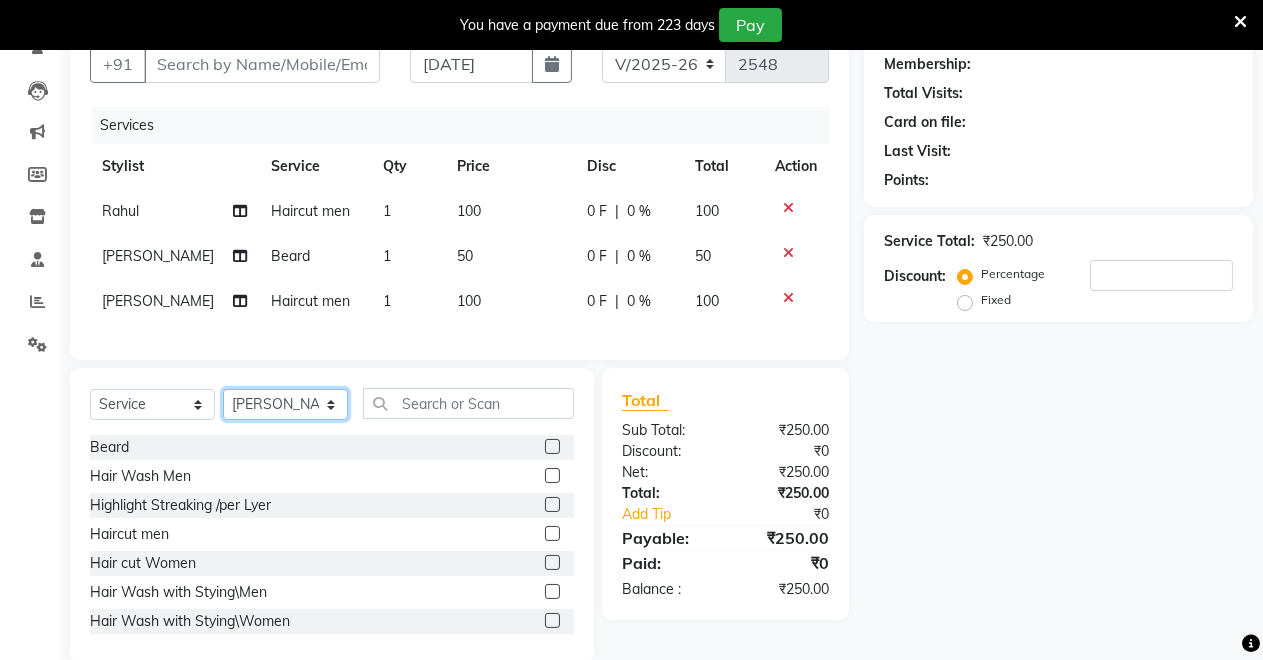 click on "Select Stylist [PERSON_NAME] [PERSON_NAME] kumar DEMO STAFF [PERSON_NAME] [PERSON_NAME] [MEDICAL_DATA][PERSON_NAME] [PERSON_NAME] Verma" 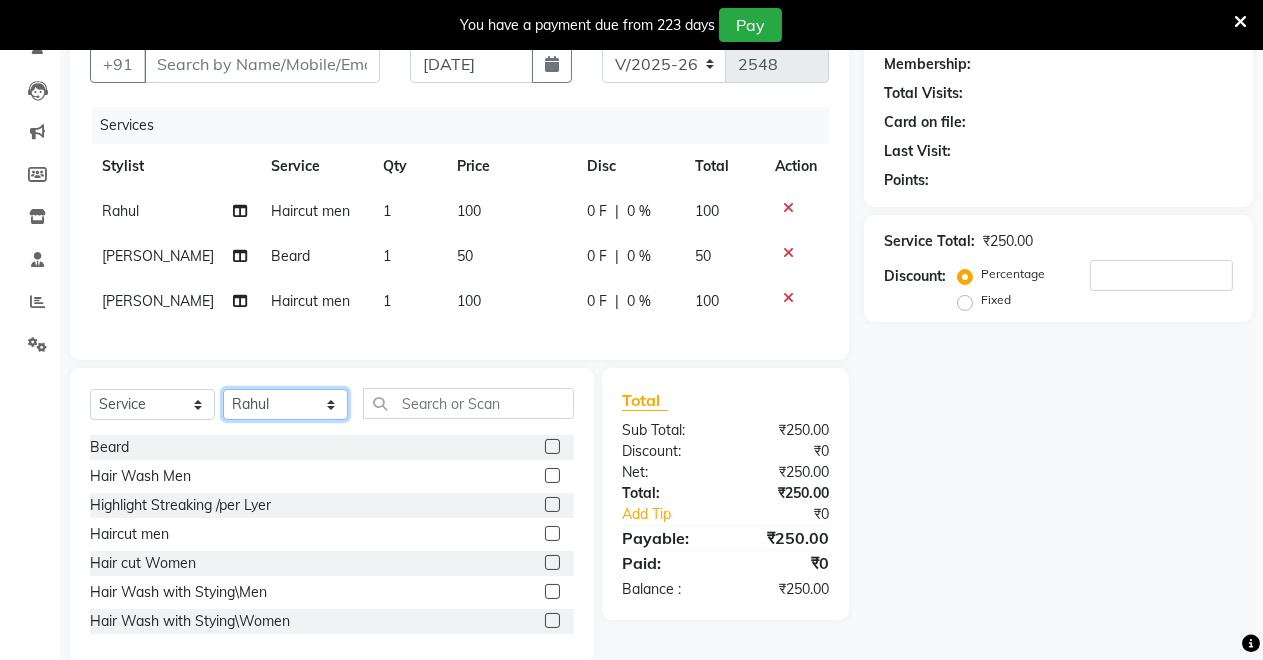 click on "Select Stylist [PERSON_NAME] [PERSON_NAME] kumar DEMO STAFF [PERSON_NAME] [PERSON_NAME] [MEDICAL_DATA][PERSON_NAME] [PERSON_NAME] Verma" 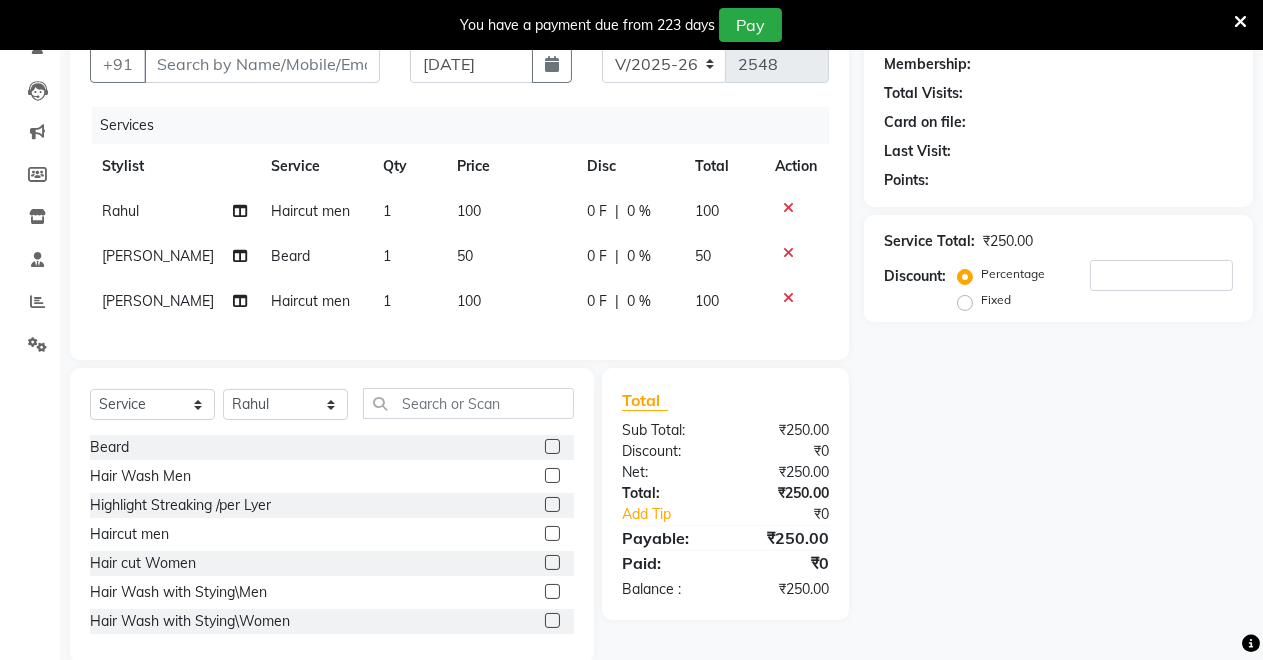 click 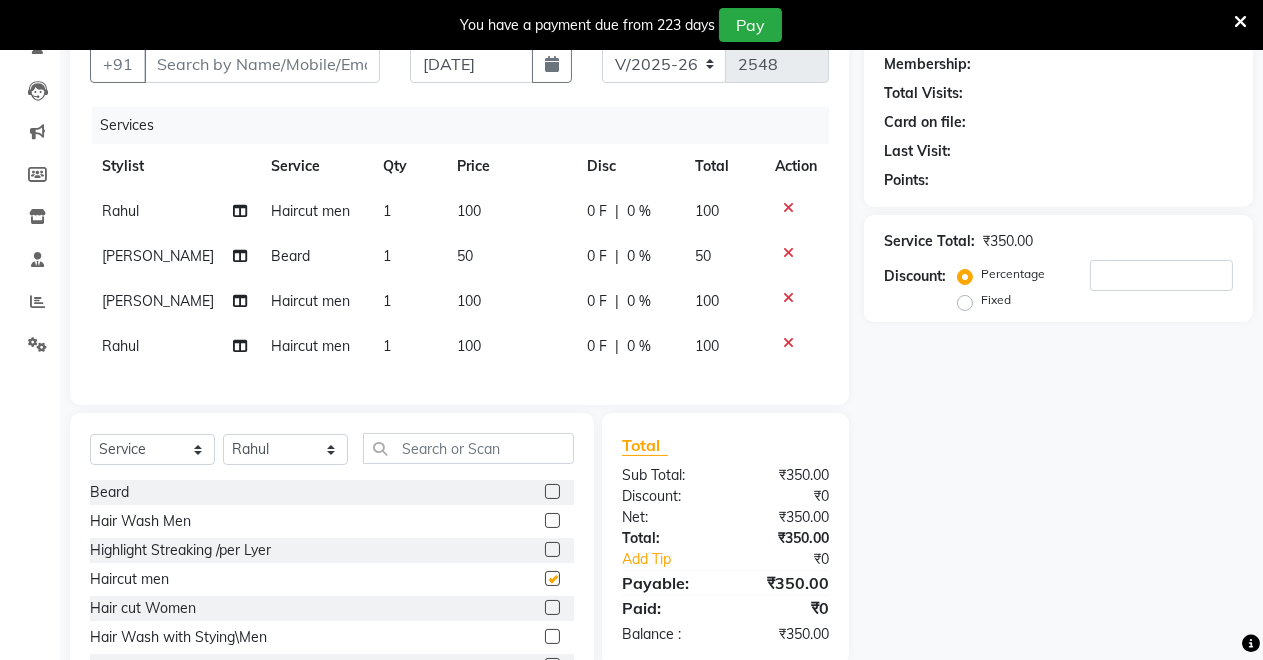 checkbox on "false" 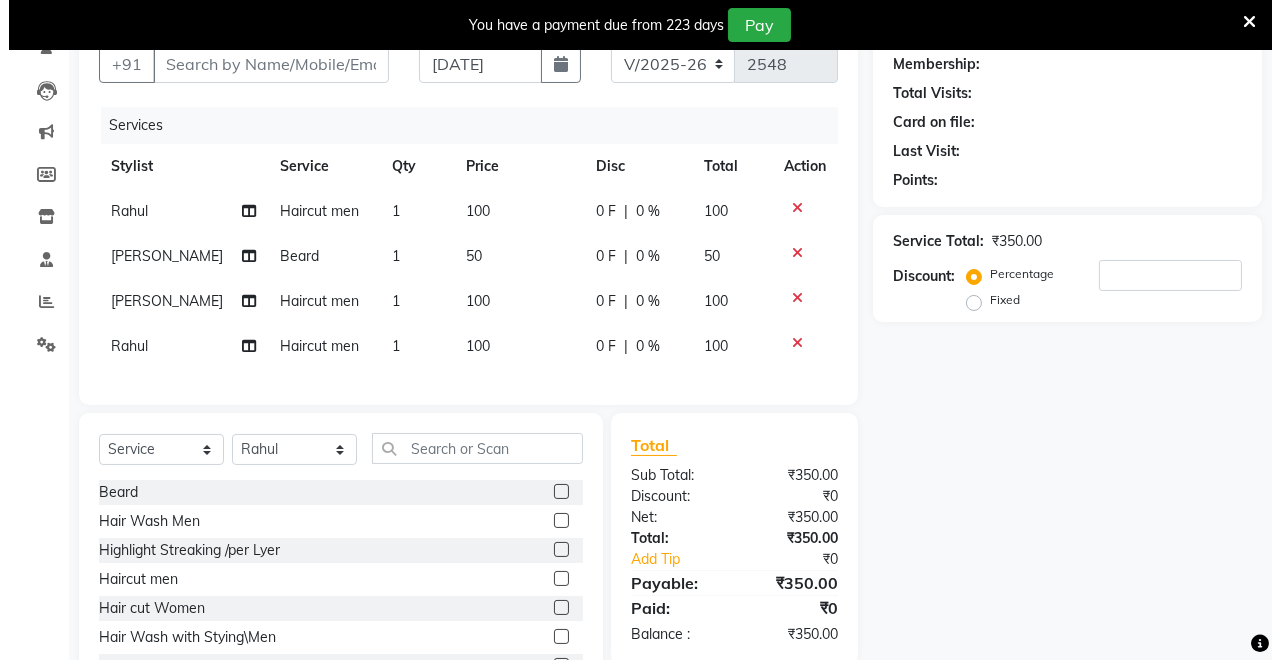 scroll, scrollTop: 0, scrollLeft: 0, axis: both 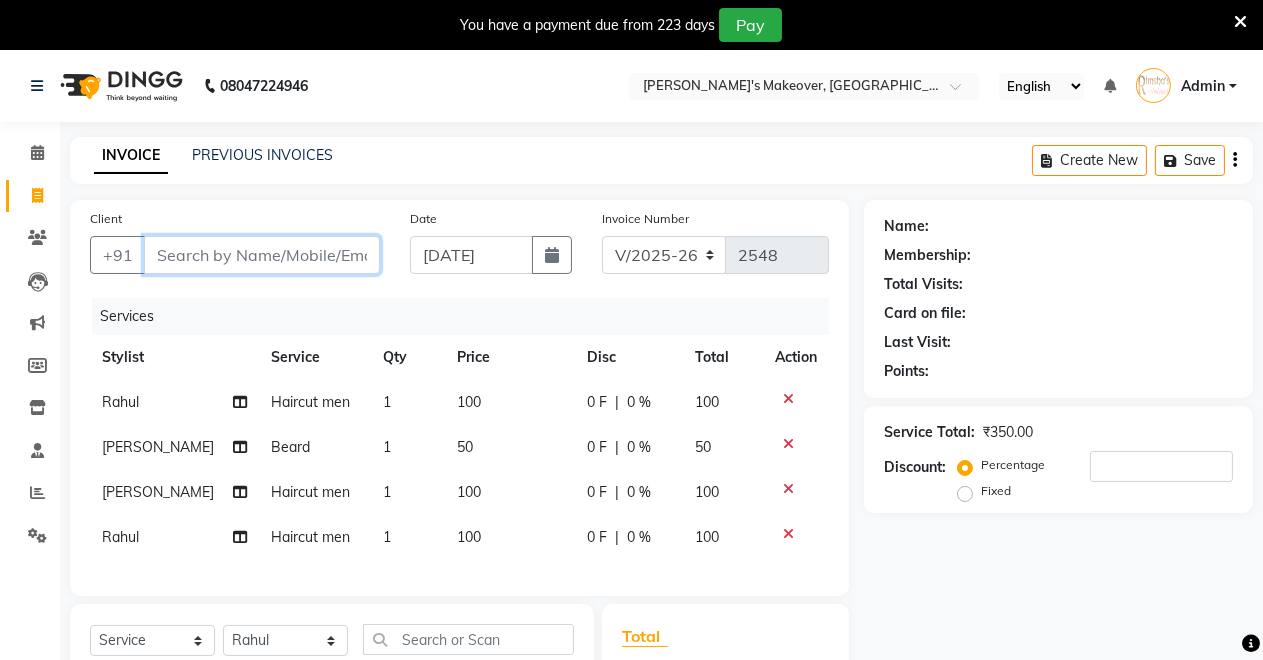 click on "Client" at bounding box center (262, 255) 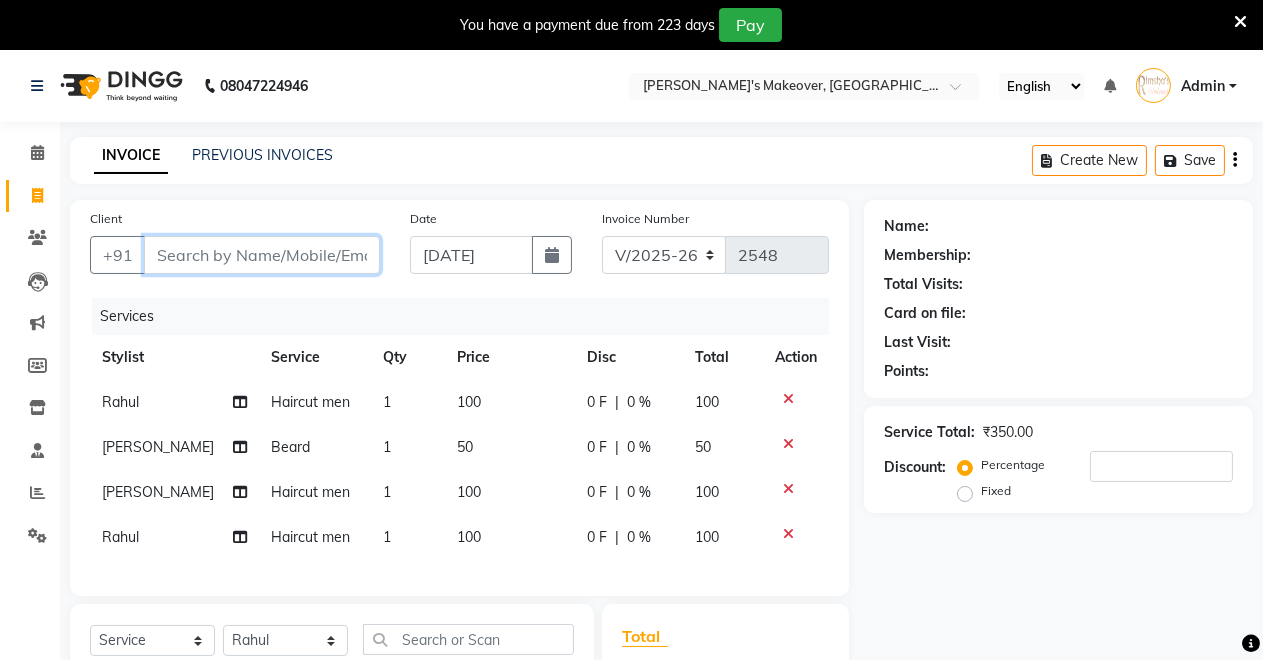 click on "Client" at bounding box center (262, 255) 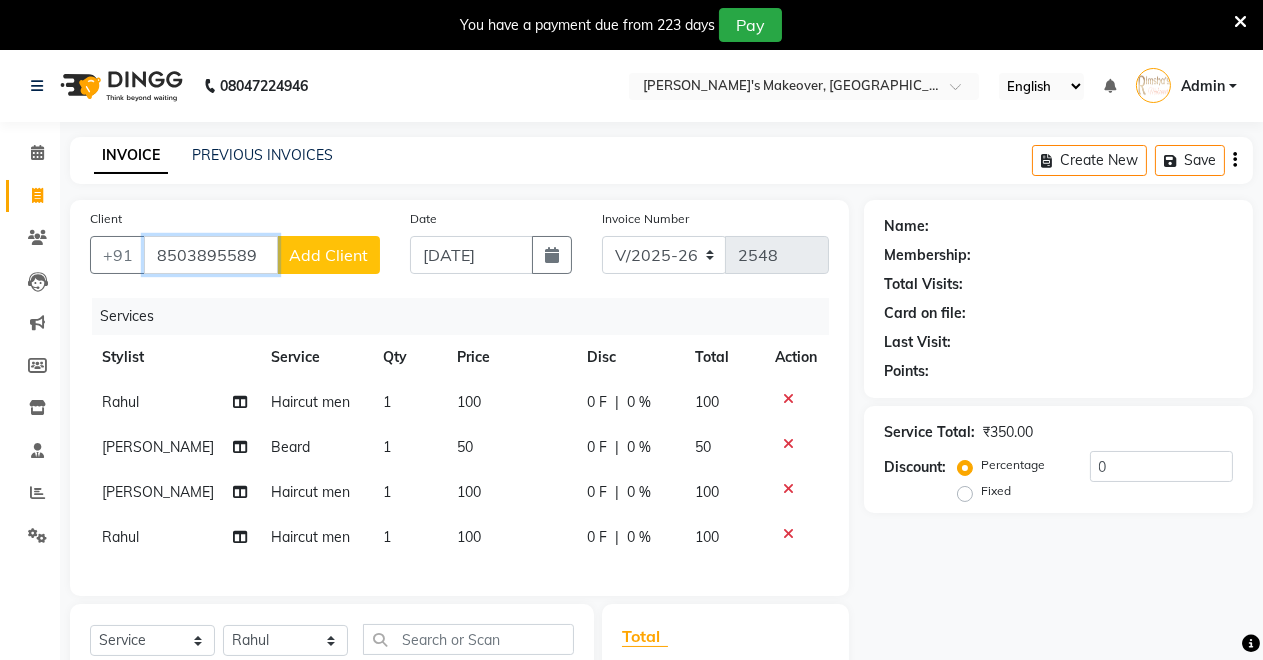 type on "8503895589" 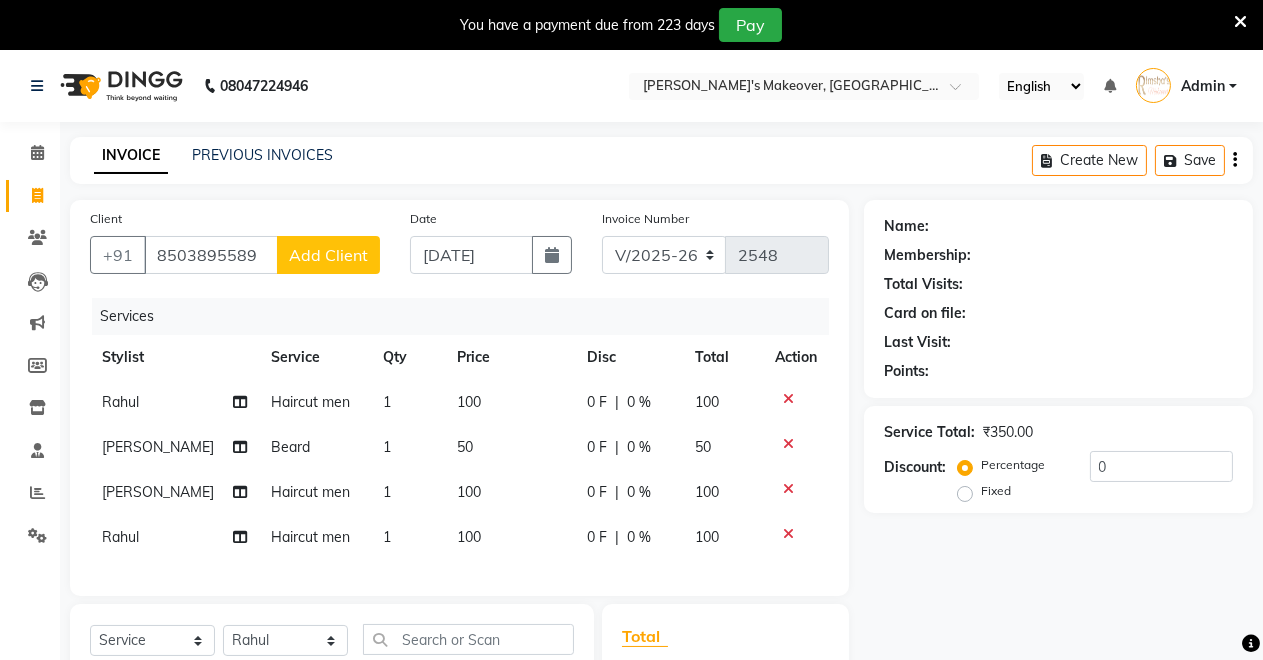 click on "Add Client" 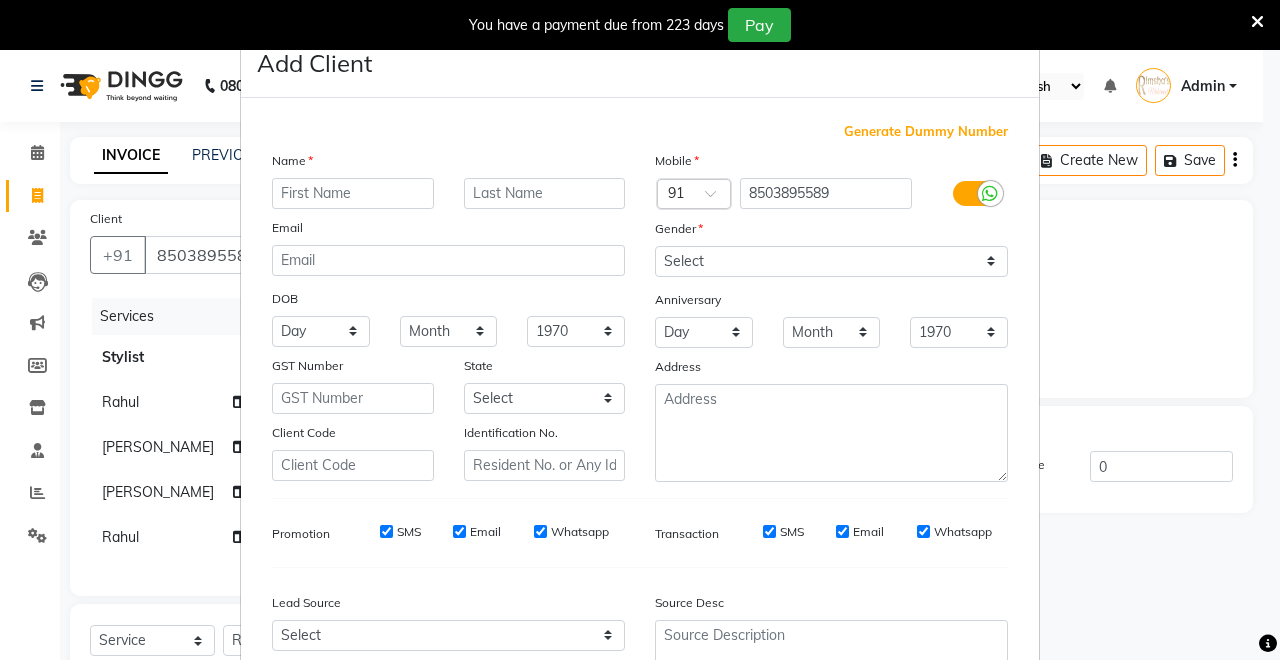 click at bounding box center [353, 193] 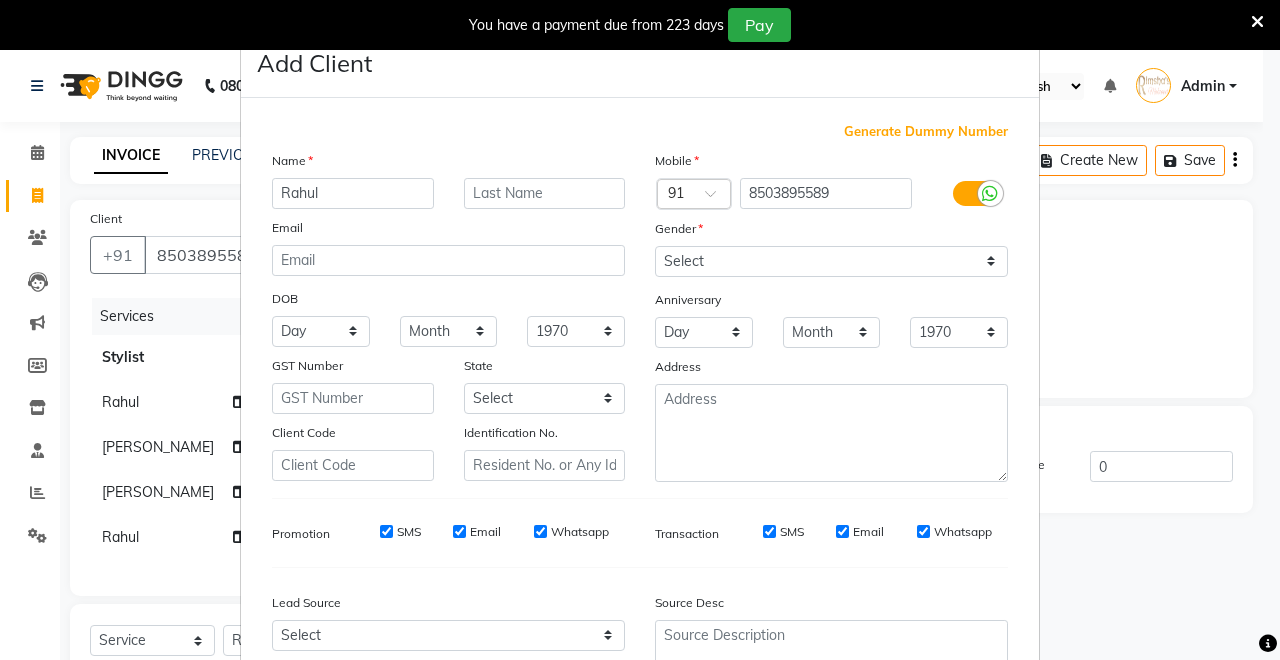 type on "Rahul" 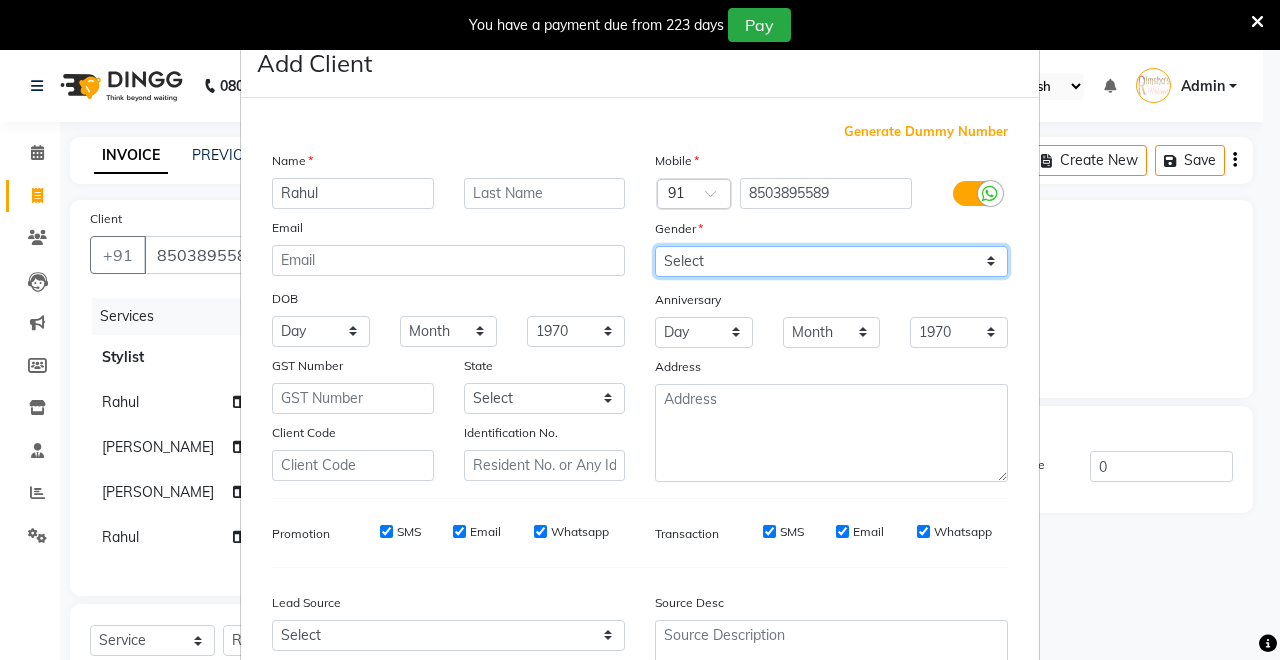 click on "Select [DEMOGRAPHIC_DATA] [DEMOGRAPHIC_DATA] Other Prefer Not To Say" at bounding box center (831, 261) 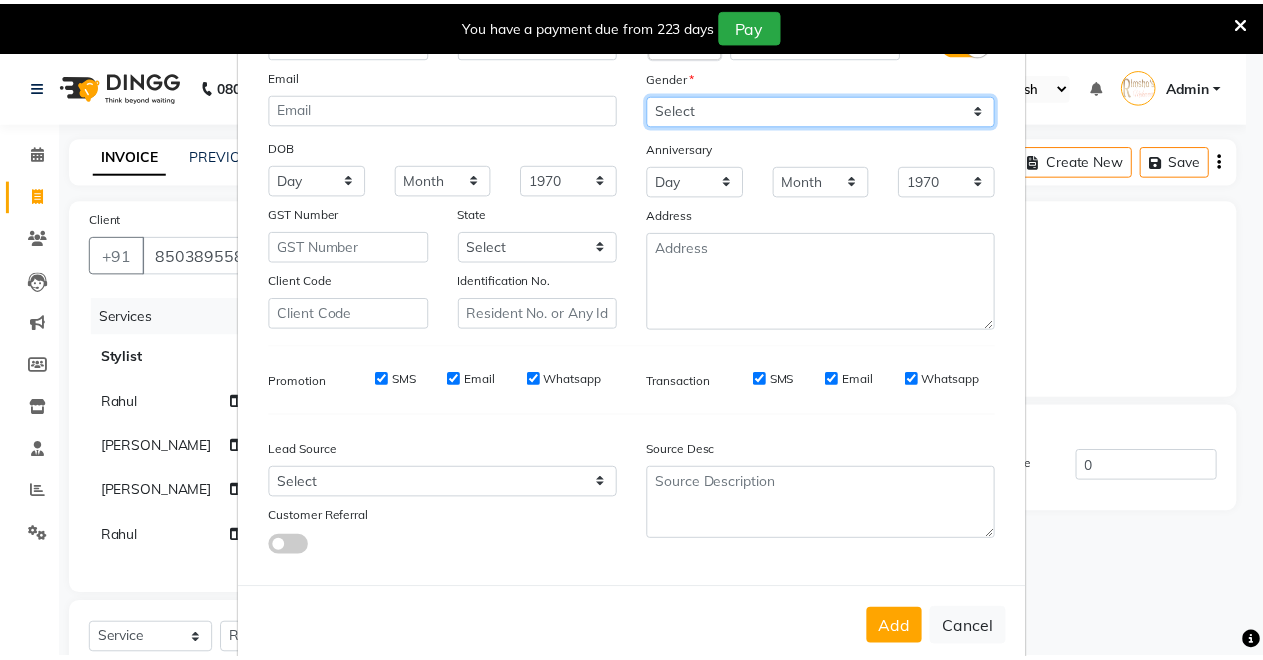 scroll, scrollTop: 185, scrollLeft: 0, axis: vertical 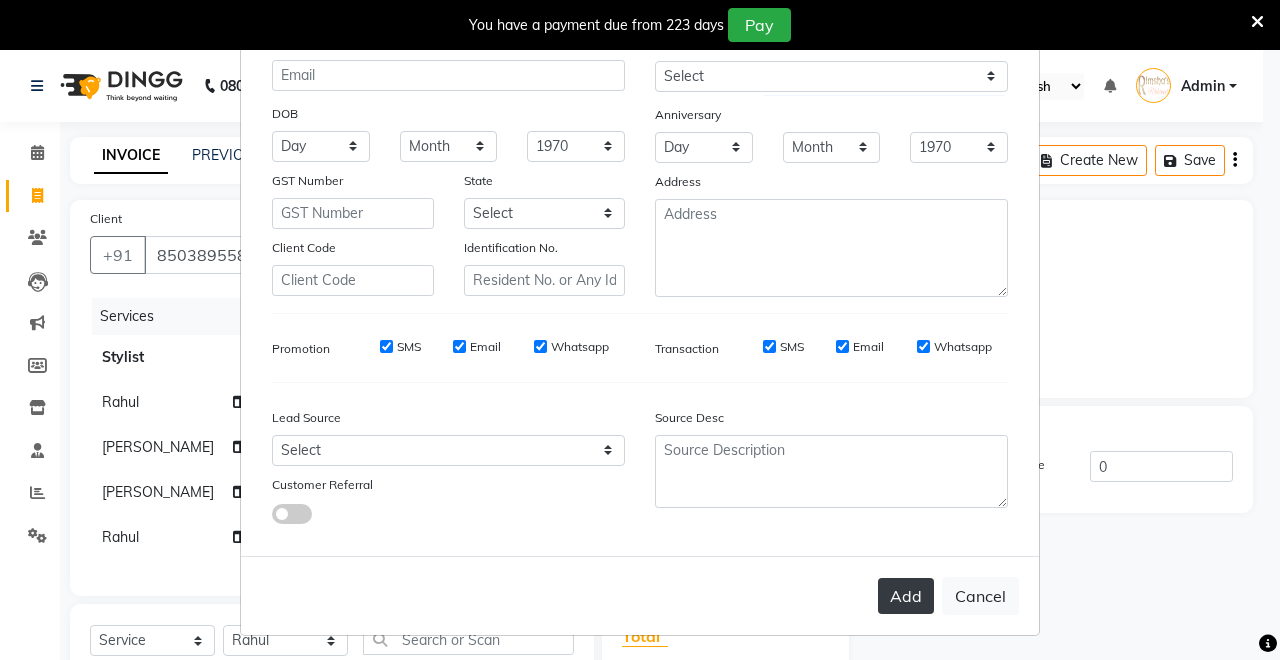 click on "Add" at bounding box center (906, 596) 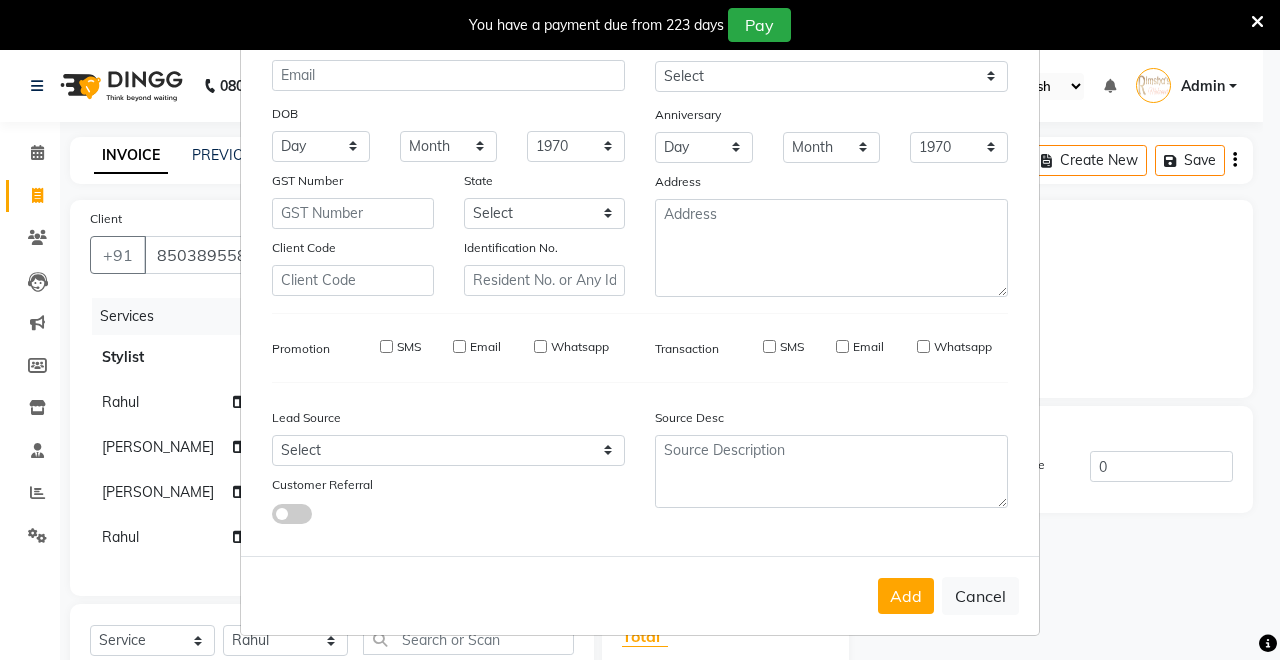 type 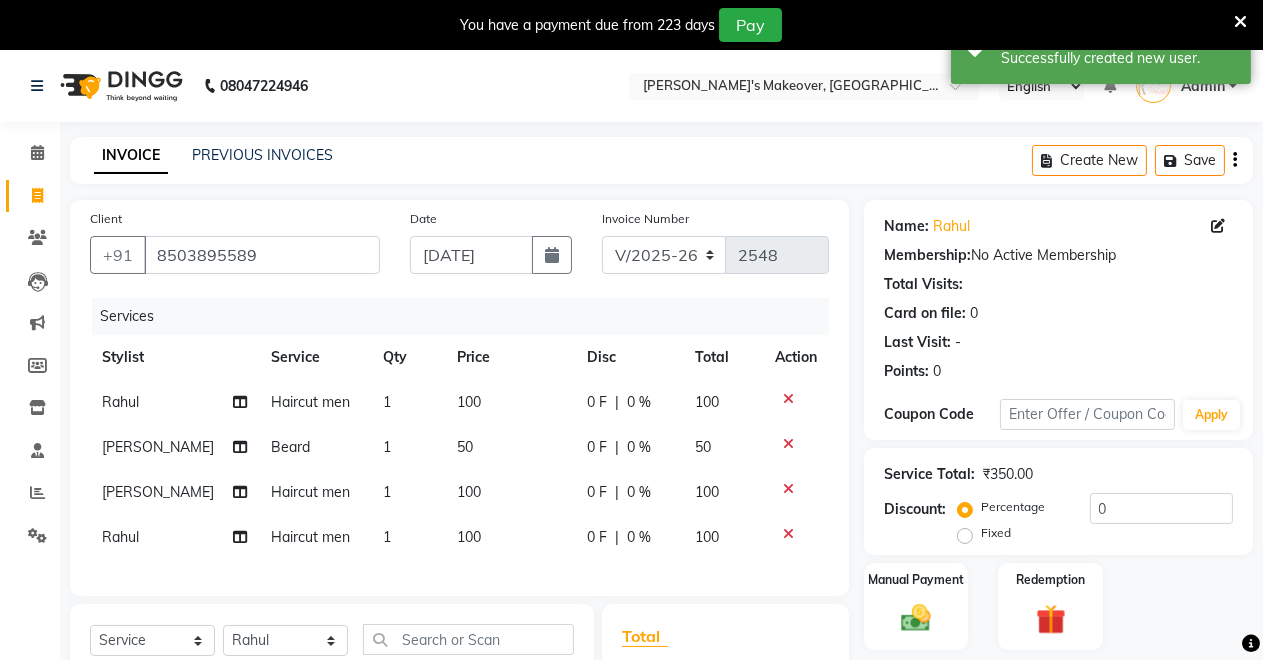 scroll, scrollTop: 286, scrollLeft: 0, axis: vertical 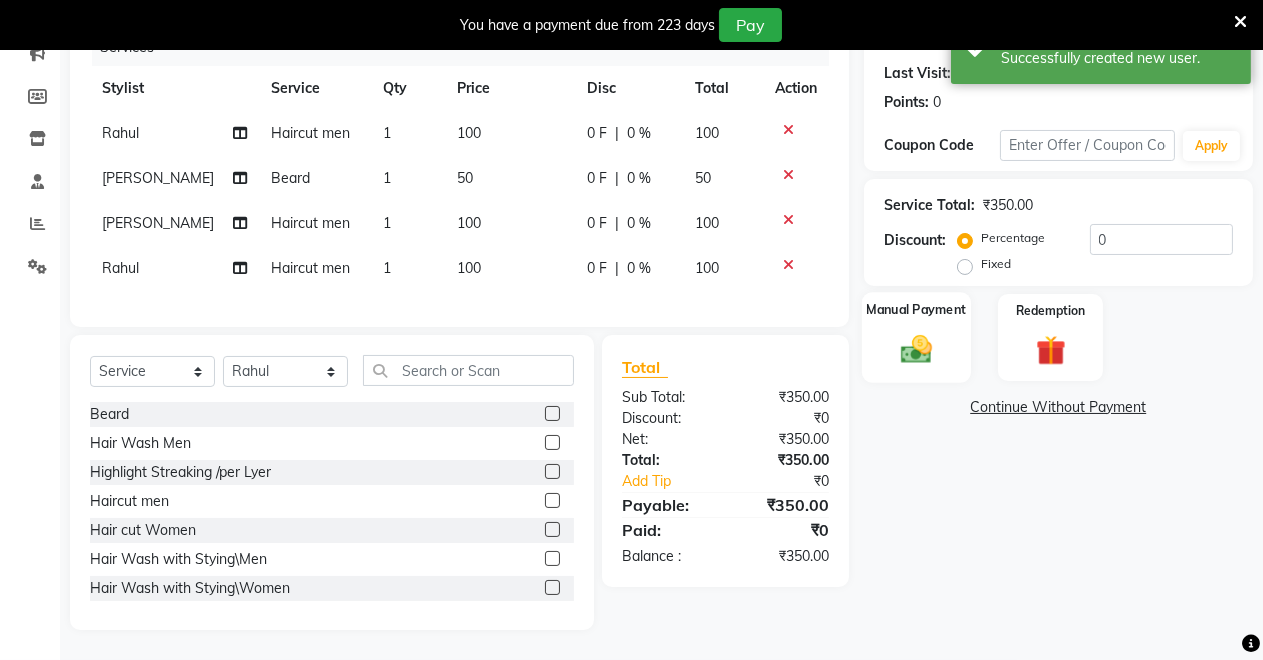 click 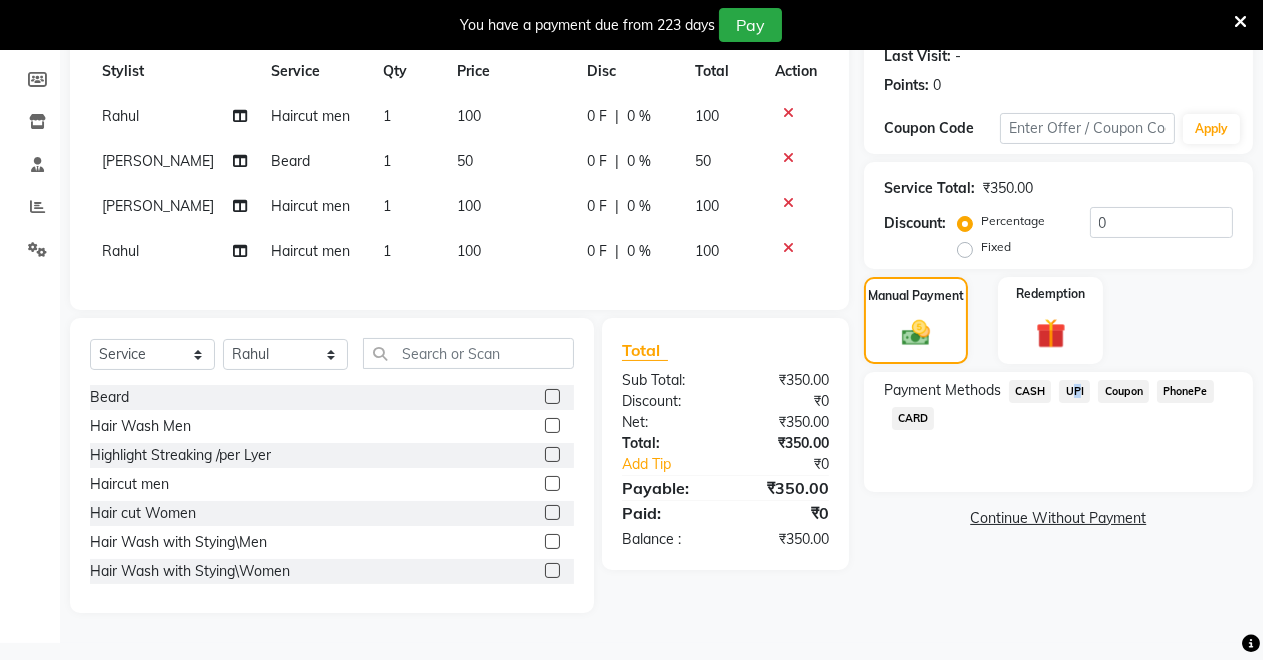 click on "UPI" 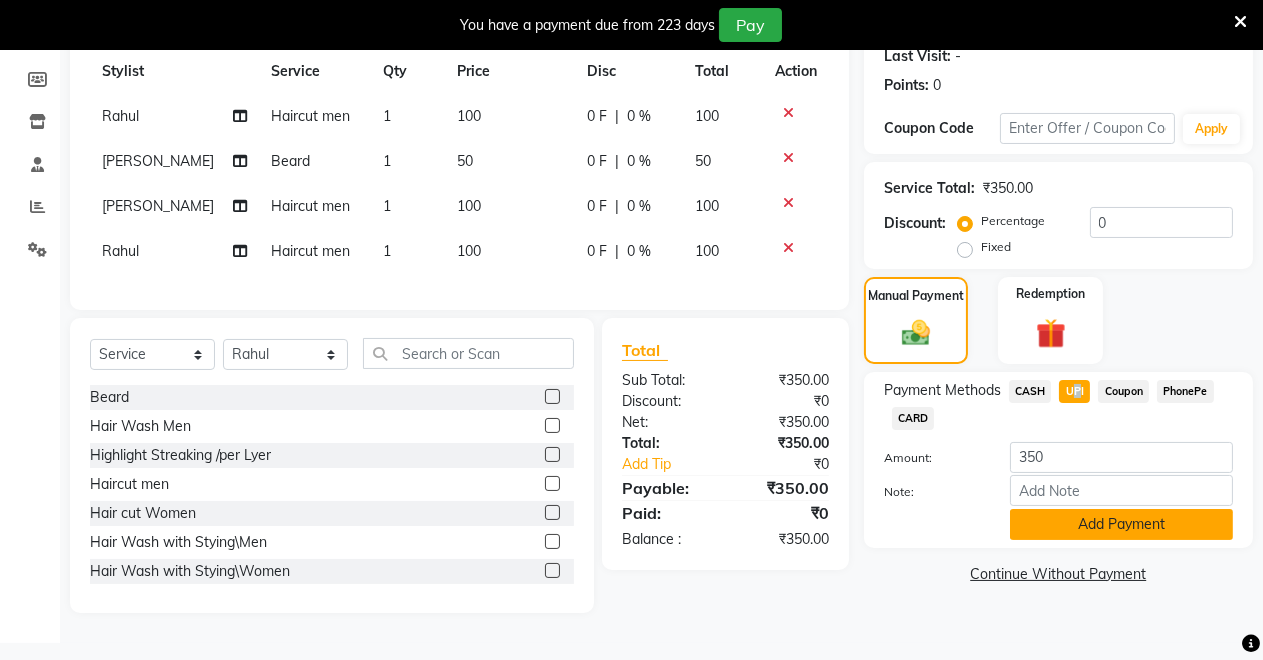 click on "Add Payment" 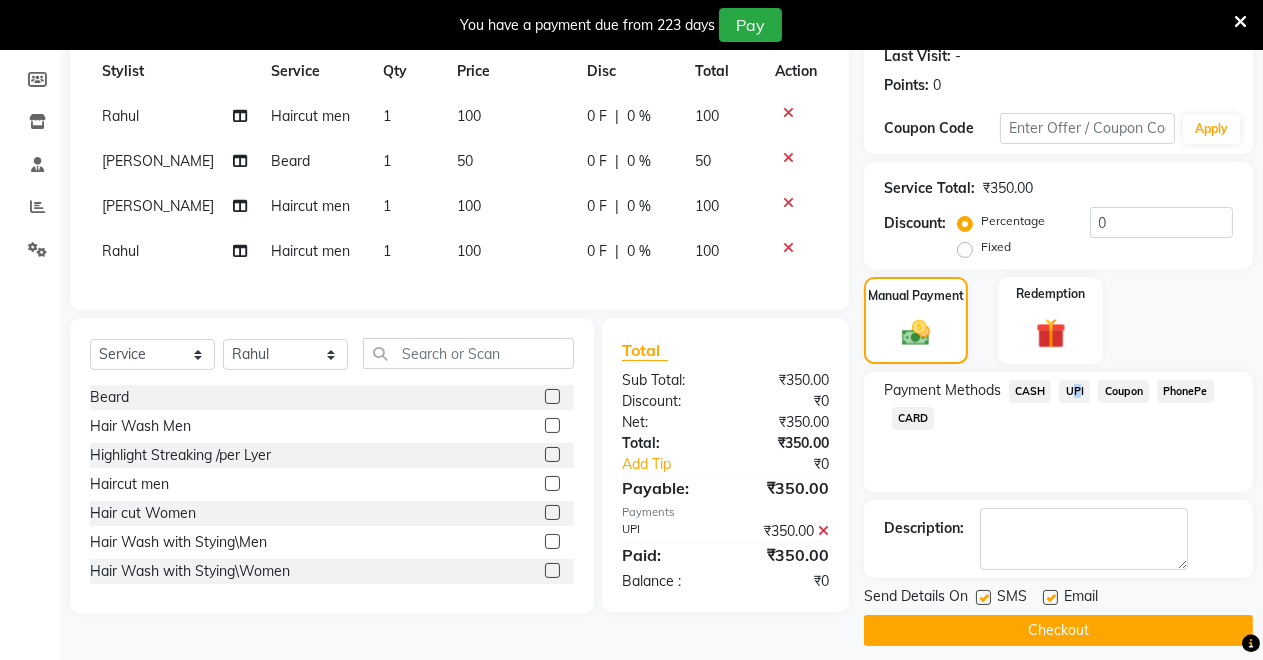 scroll, scrollTop: 302, scrollLeft: 0, axis: vertical 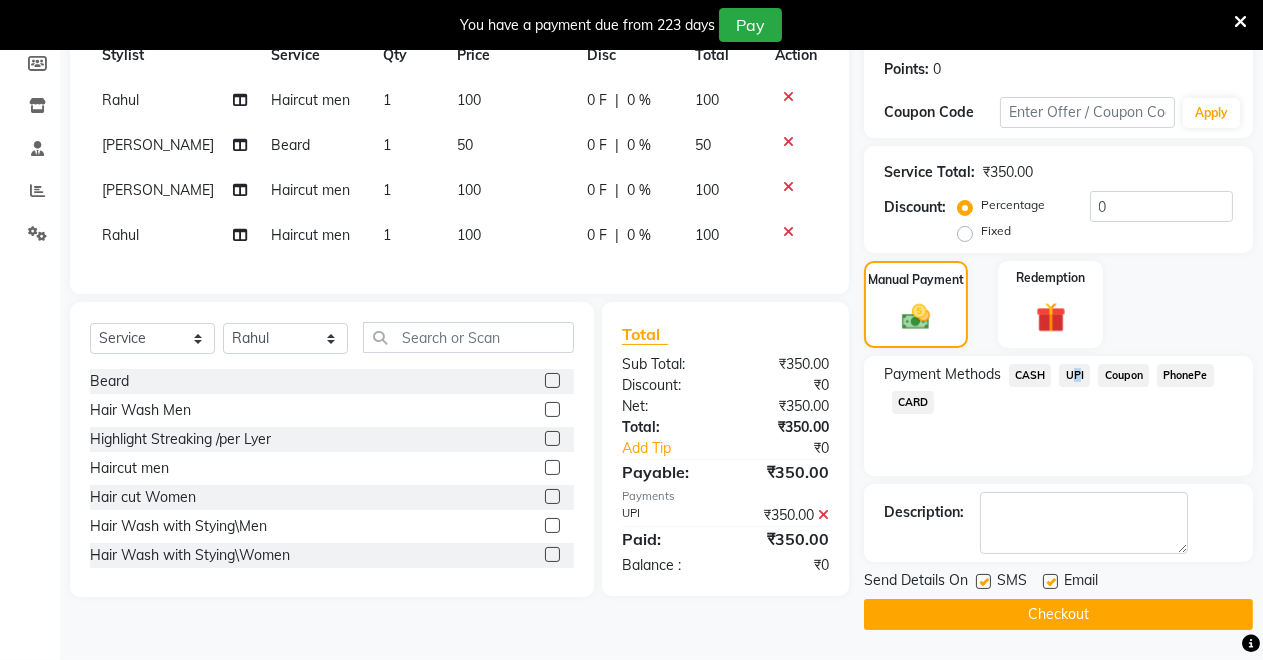 click on "Checkout" 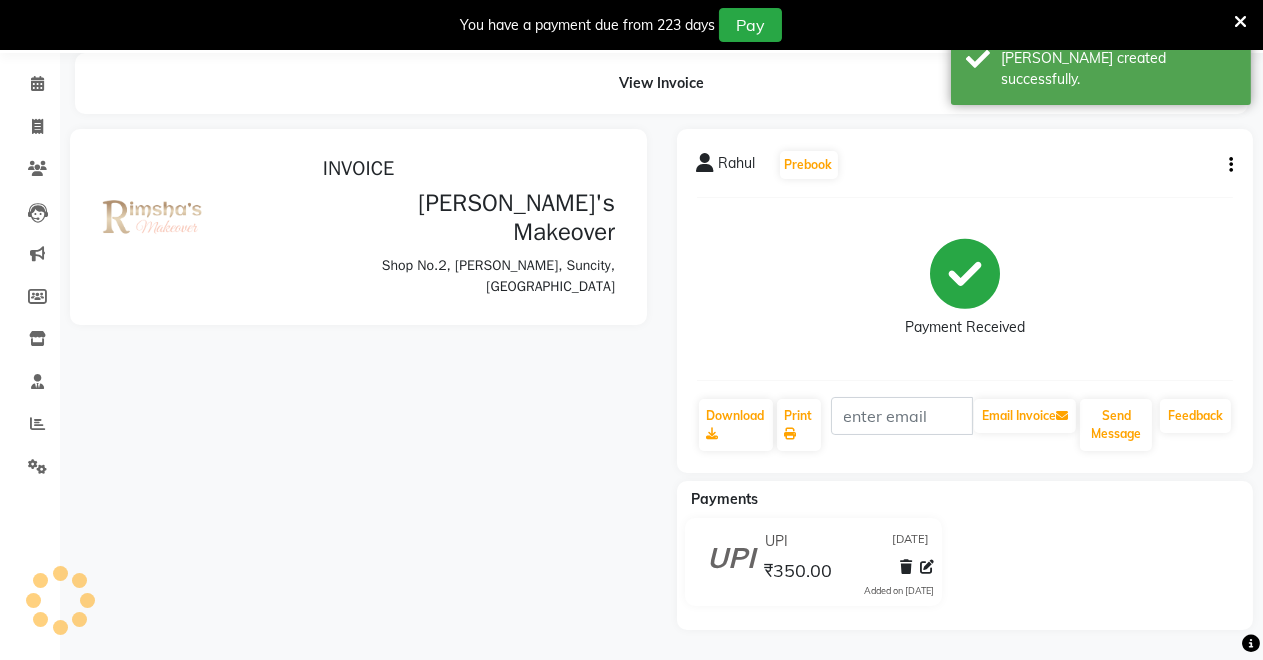 scroll, scrollTop: 0, scrollLeft: 0, axis: both 